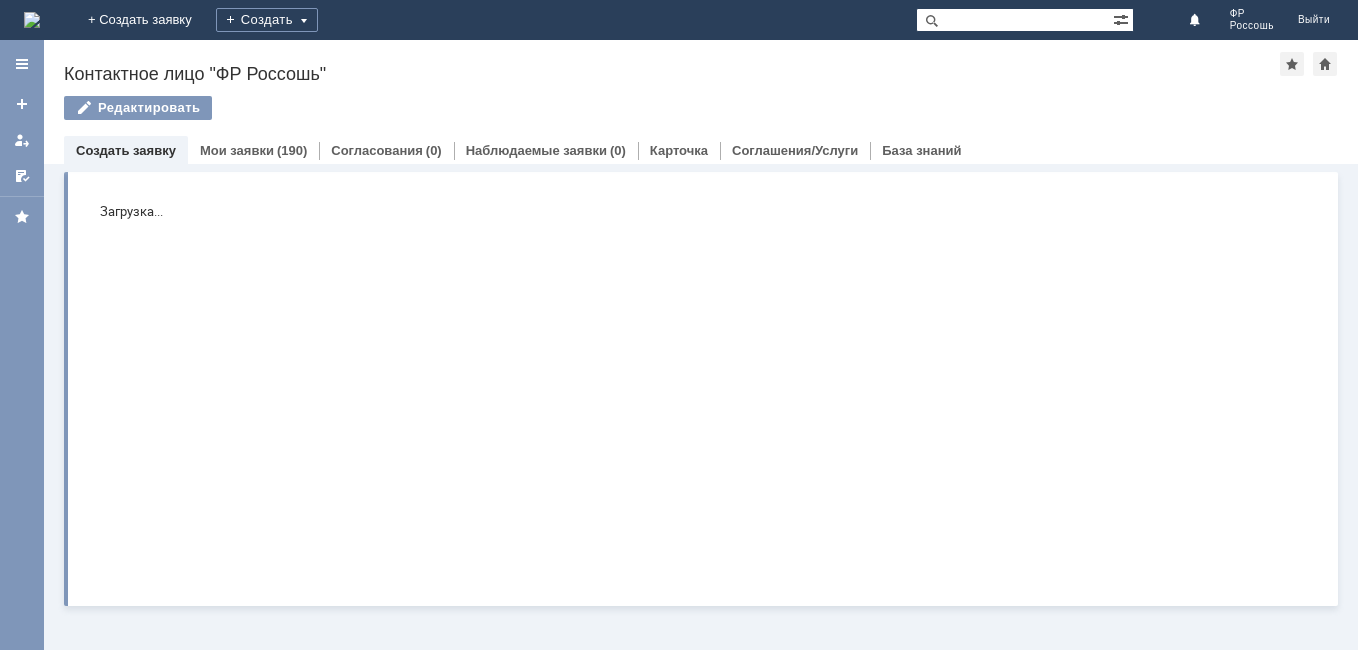 scroll, scrollTop: 0, scrollLeft: 0, axis: both 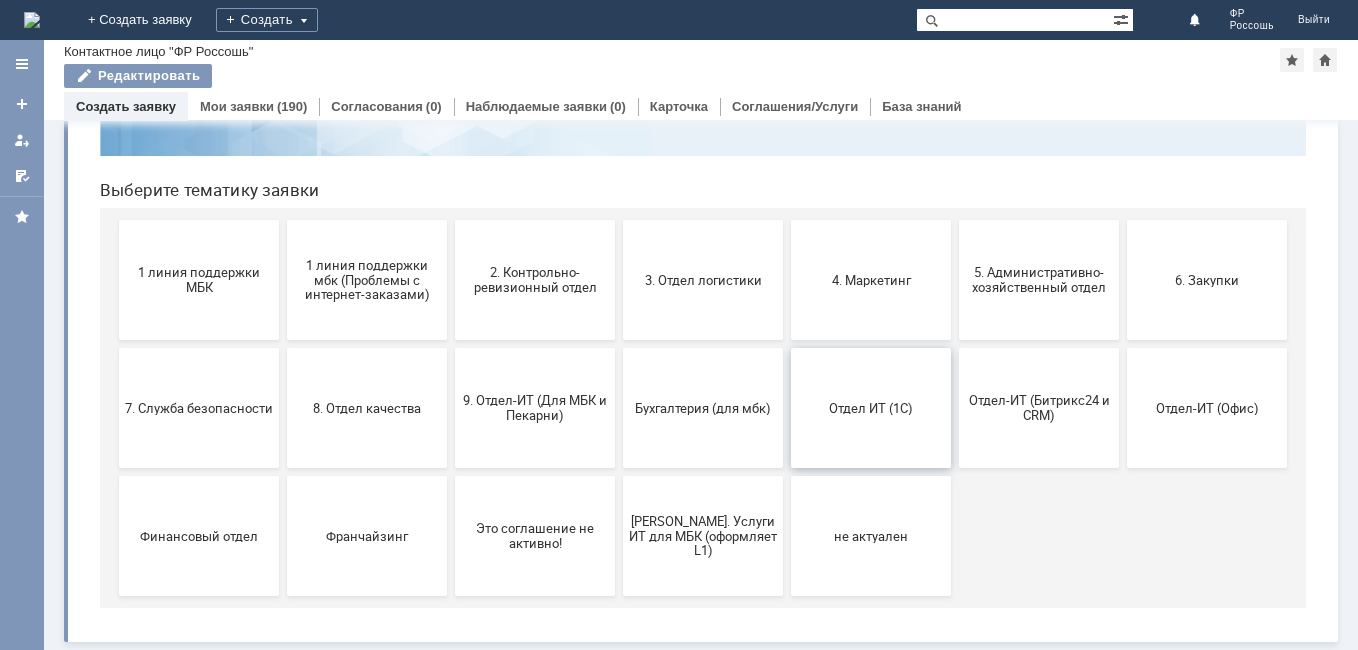 click on "Отдел ИТ (1С)" at bounding box center [871, 408] 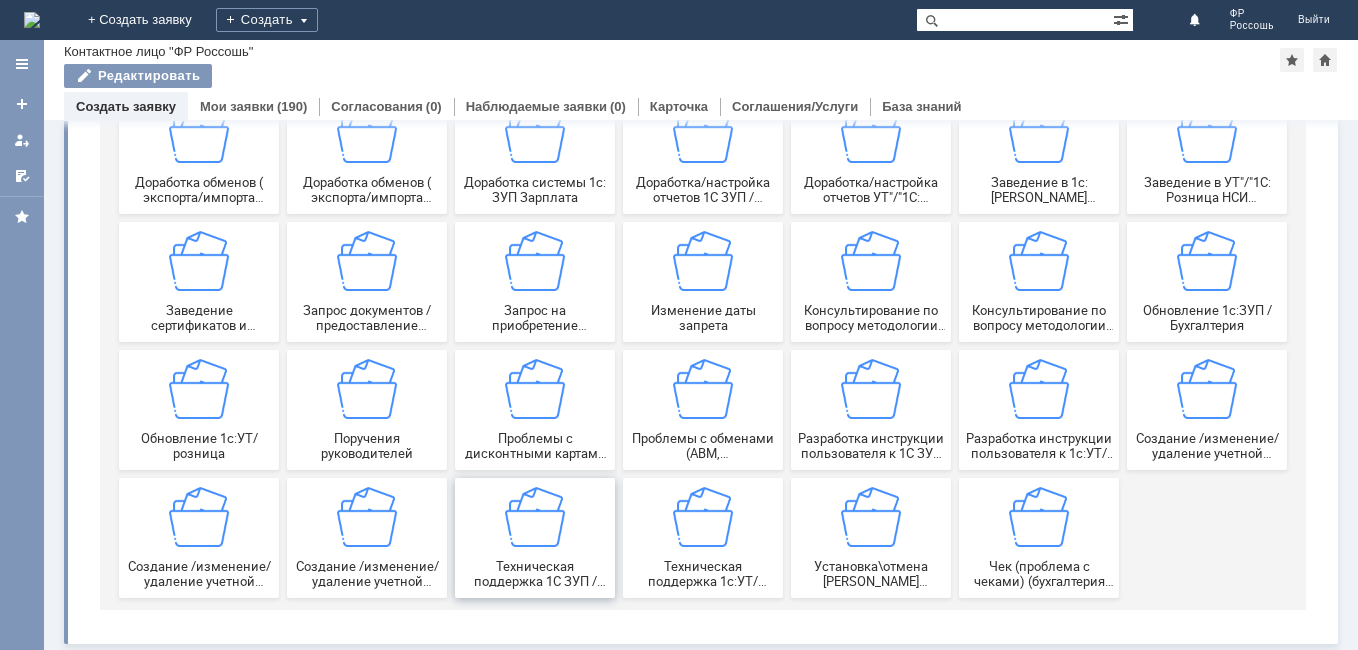 scroll, scrollTop: 296, scrollLeft: 0, axis: vertical 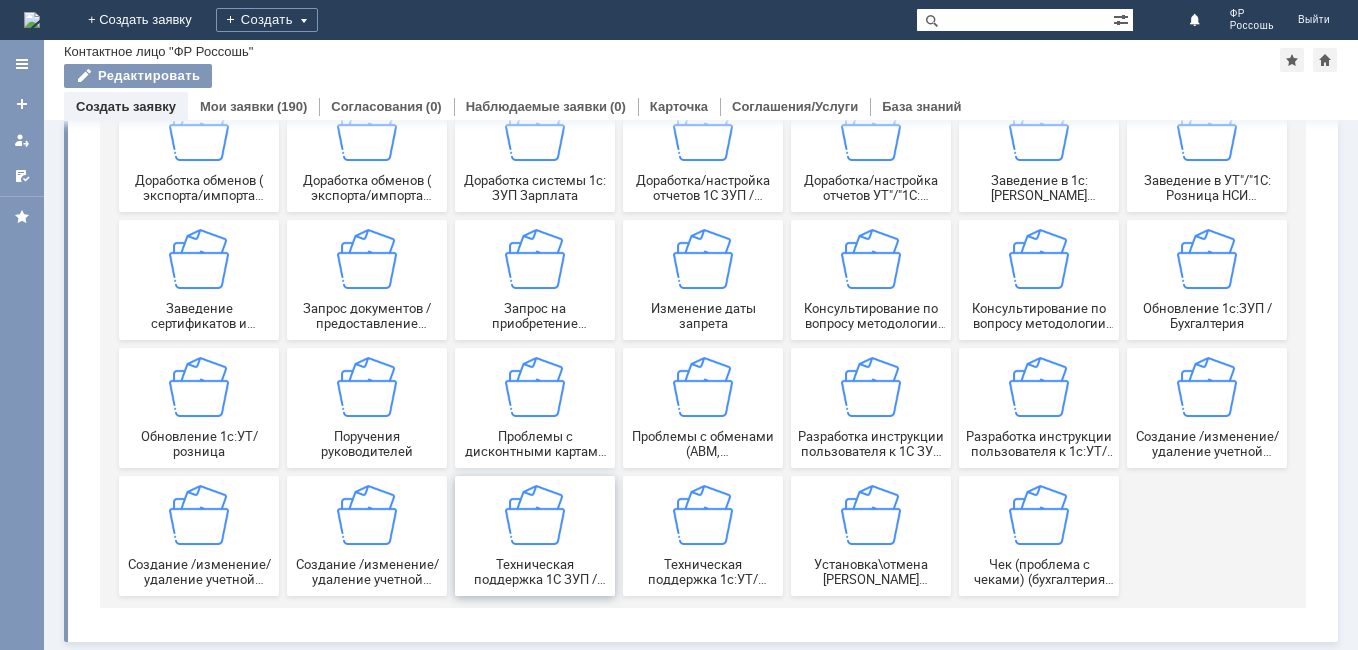 click at bounding box center (535, 515) 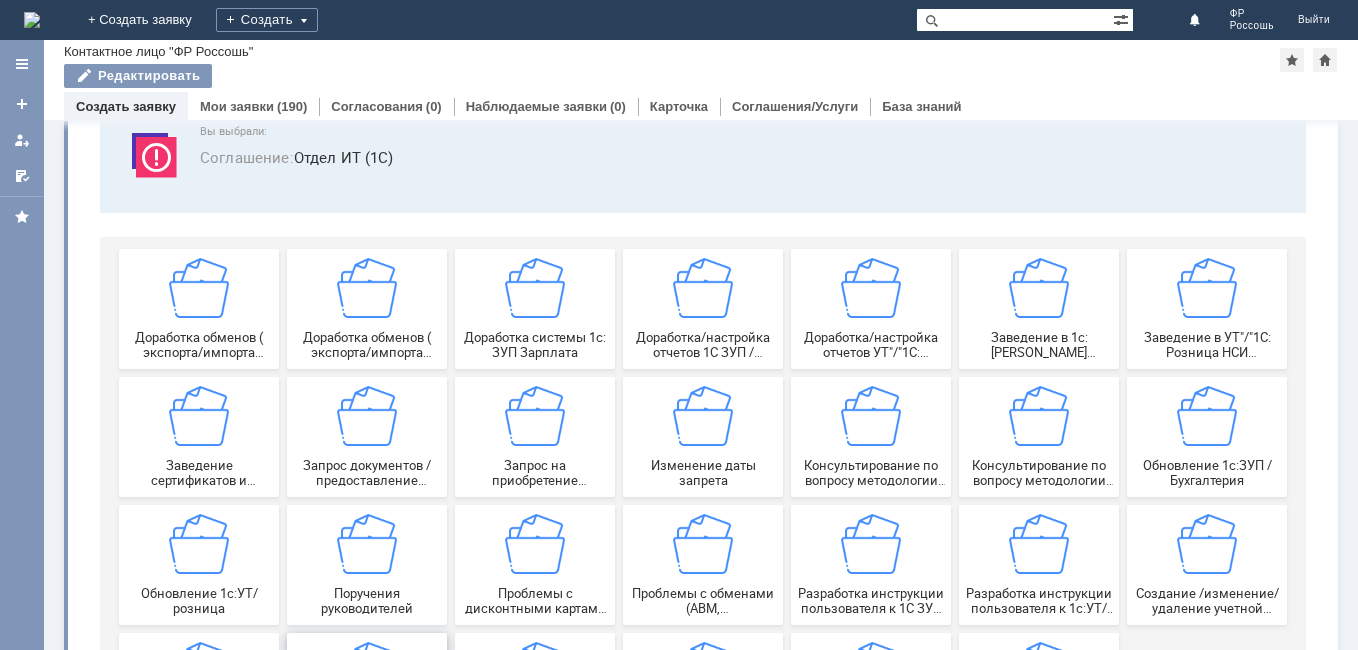 scroll, scrollTop: 96, scrollLeft: 0, axis: vertical 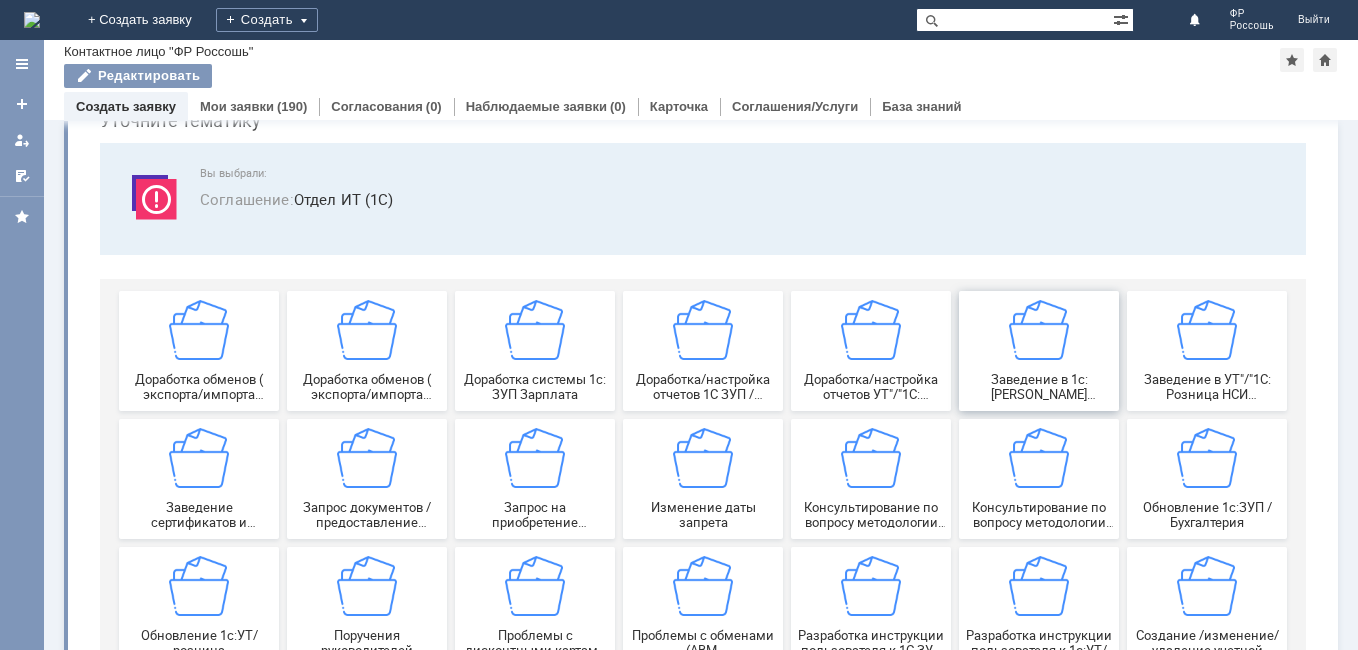 click on "Заведение в 1с:[PERSON_NAME] (номенклатурно-справочной информации)" at bounding box center [1039, 387] 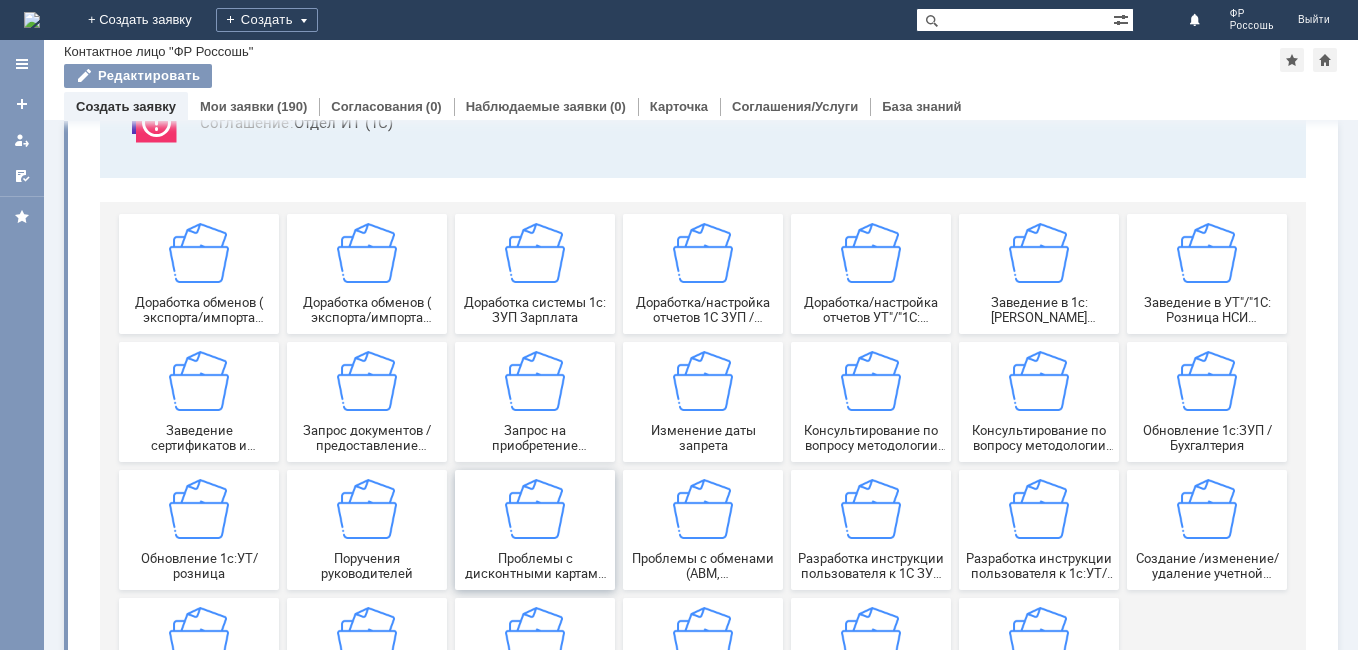 scroll, scrollTop: 0, scrollLeft: 0, axis: both 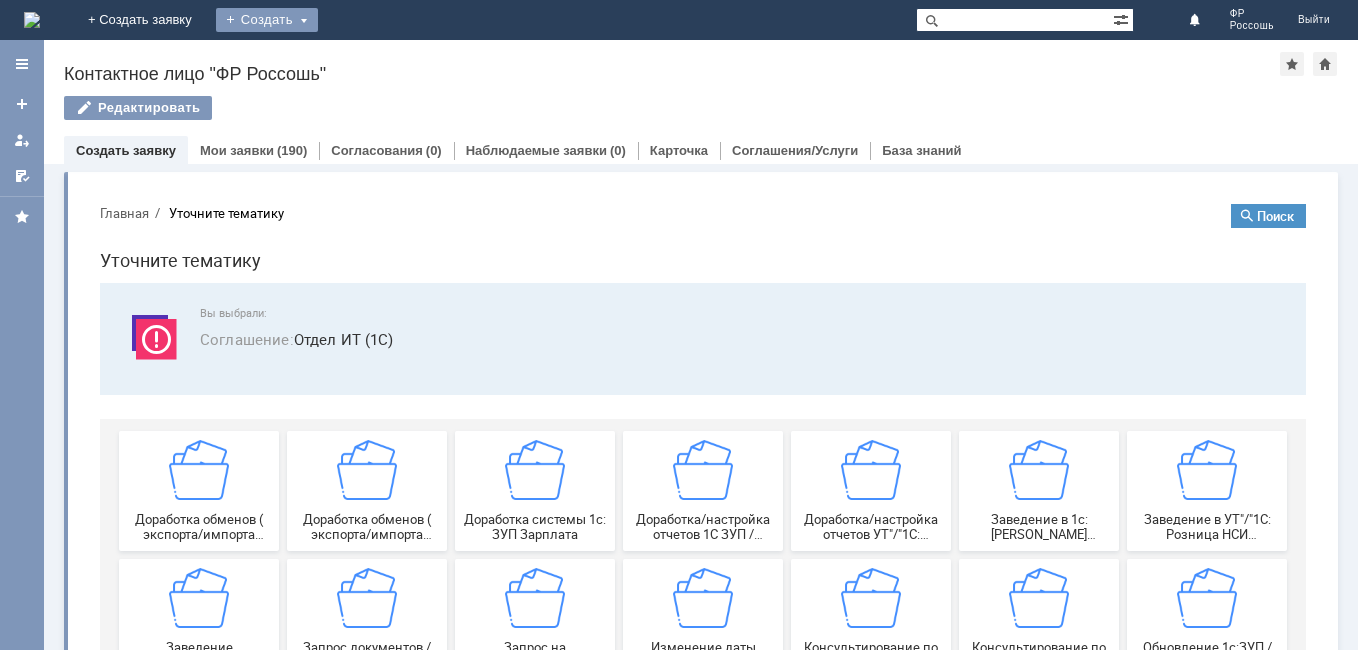 click on "Создать" at bounding box center [267, 20] 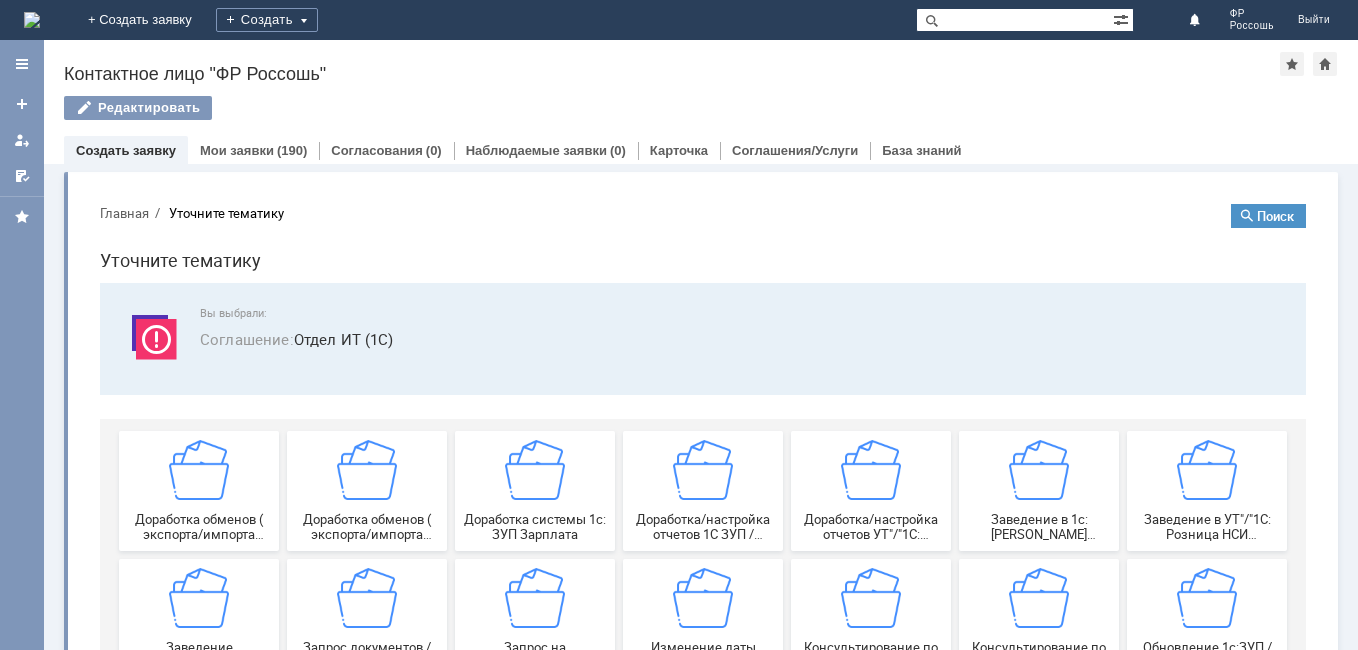 click on "+ Создать заявку" at bounding box center (140, 20) 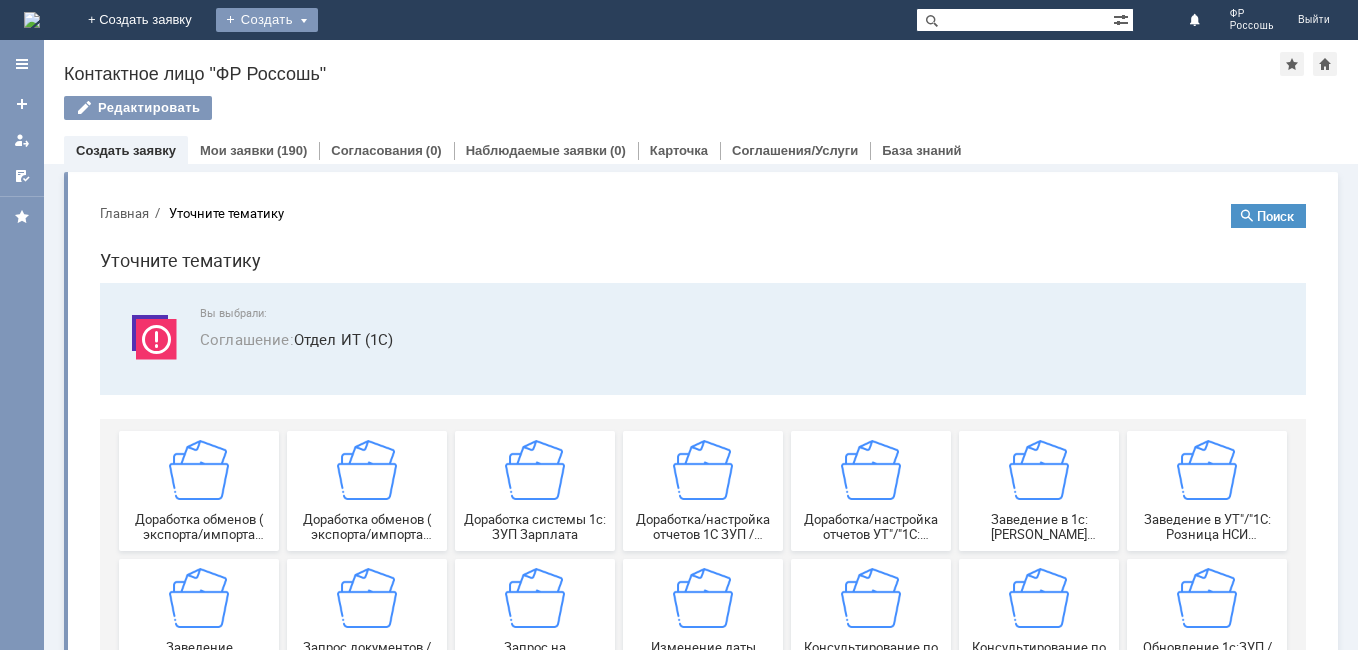 click on "Создать" at bounding box center [267, 20] 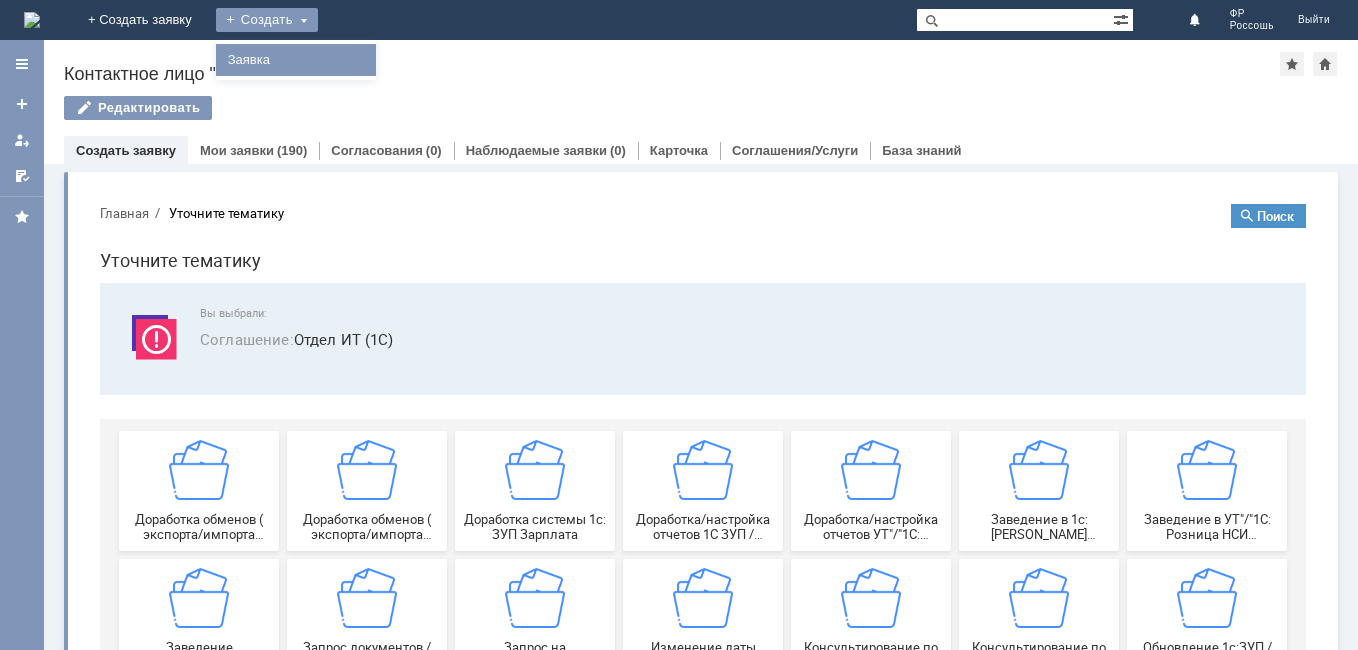 click on "Заявка" at bounding box center [296, 60] 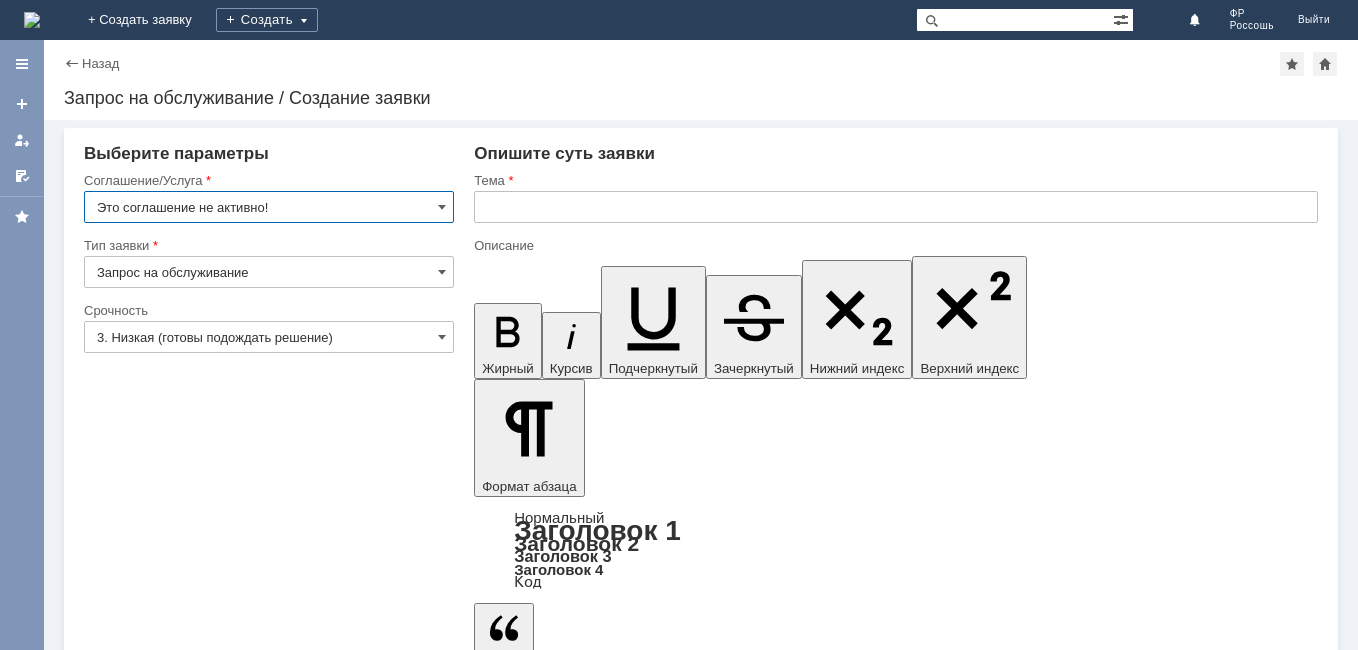 scroll, scrollTop: 0, scrollLeft: 0, axis: both 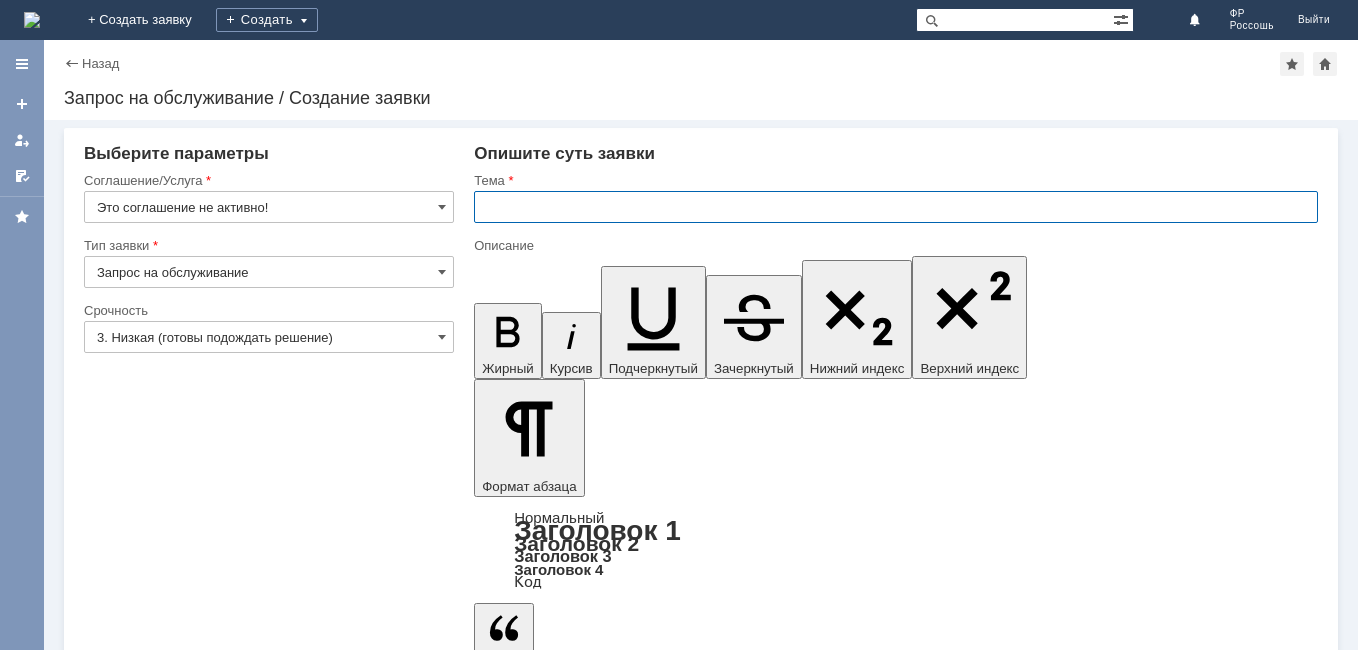 click at bounding box center [896, 207] 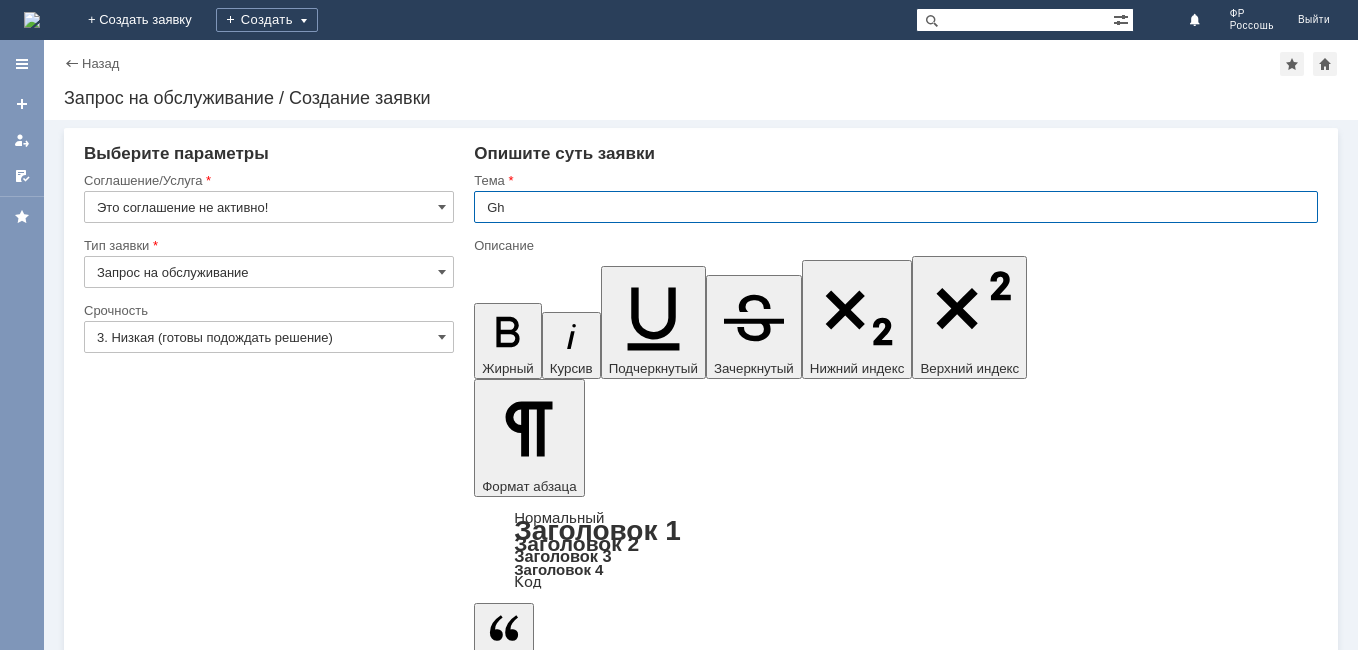 type on "G" 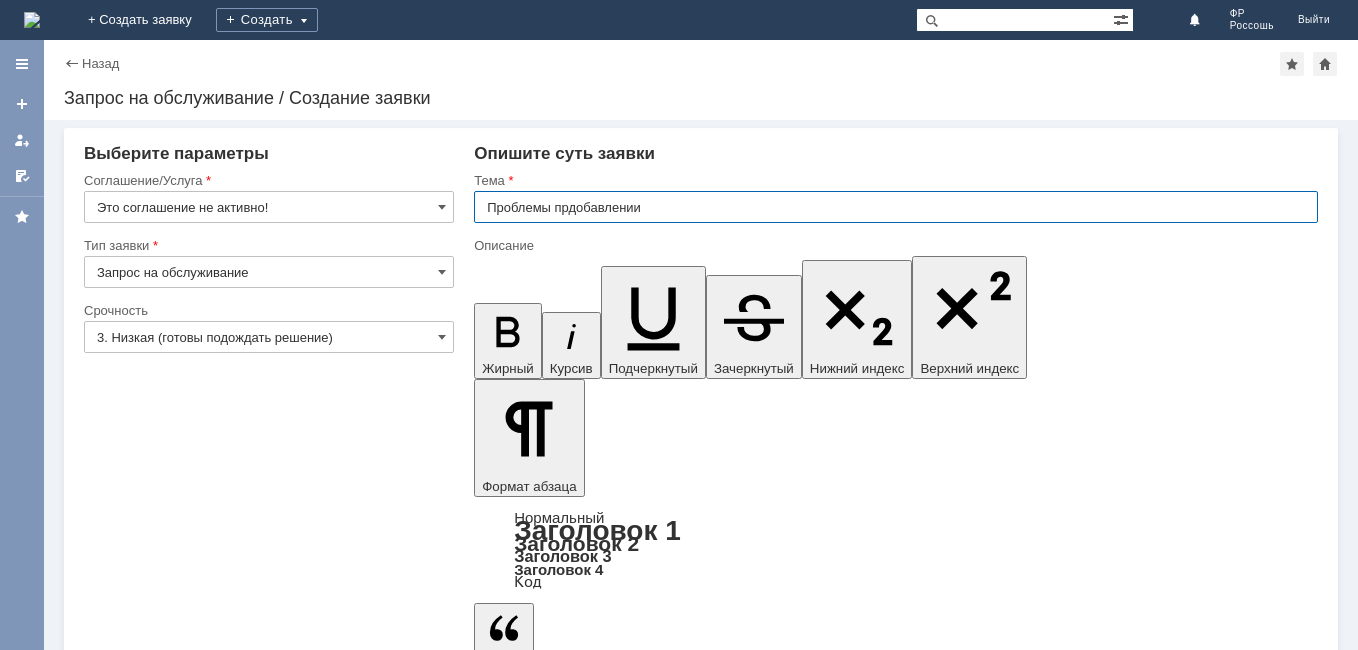 type on "Проблемы прдобавлении" 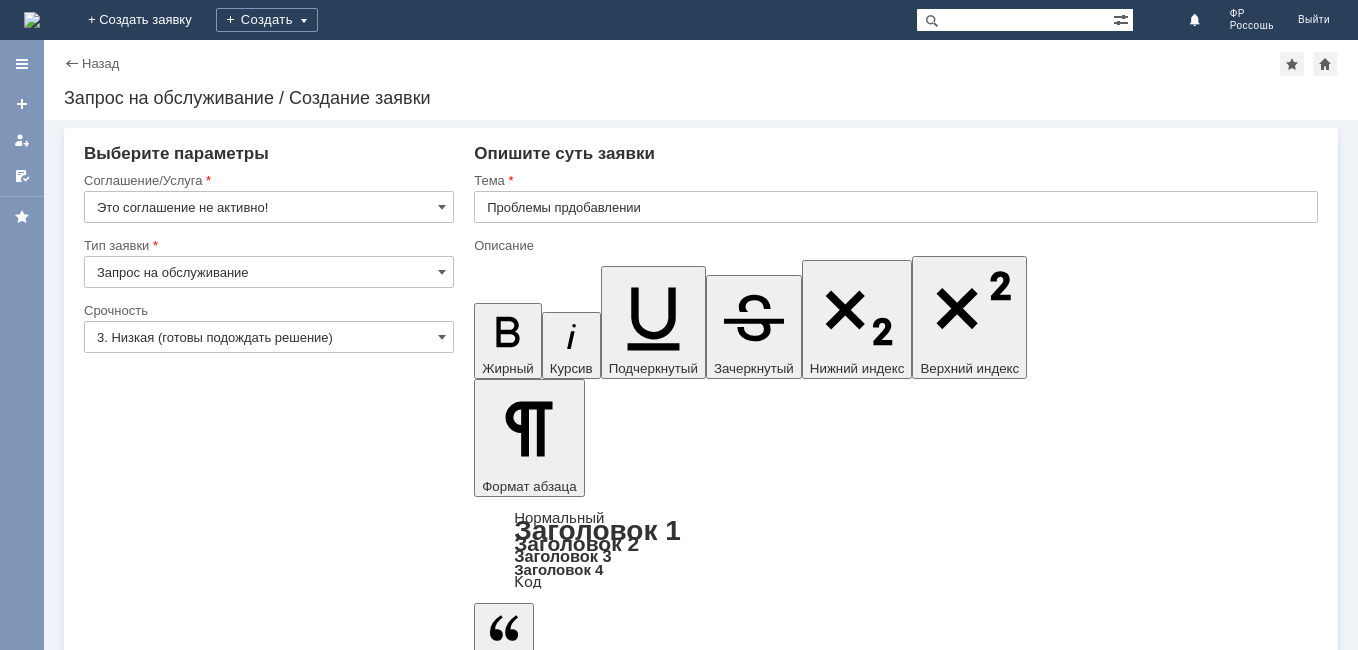 click on "Запрос на обслуживание" at bounding box center [269, 272] 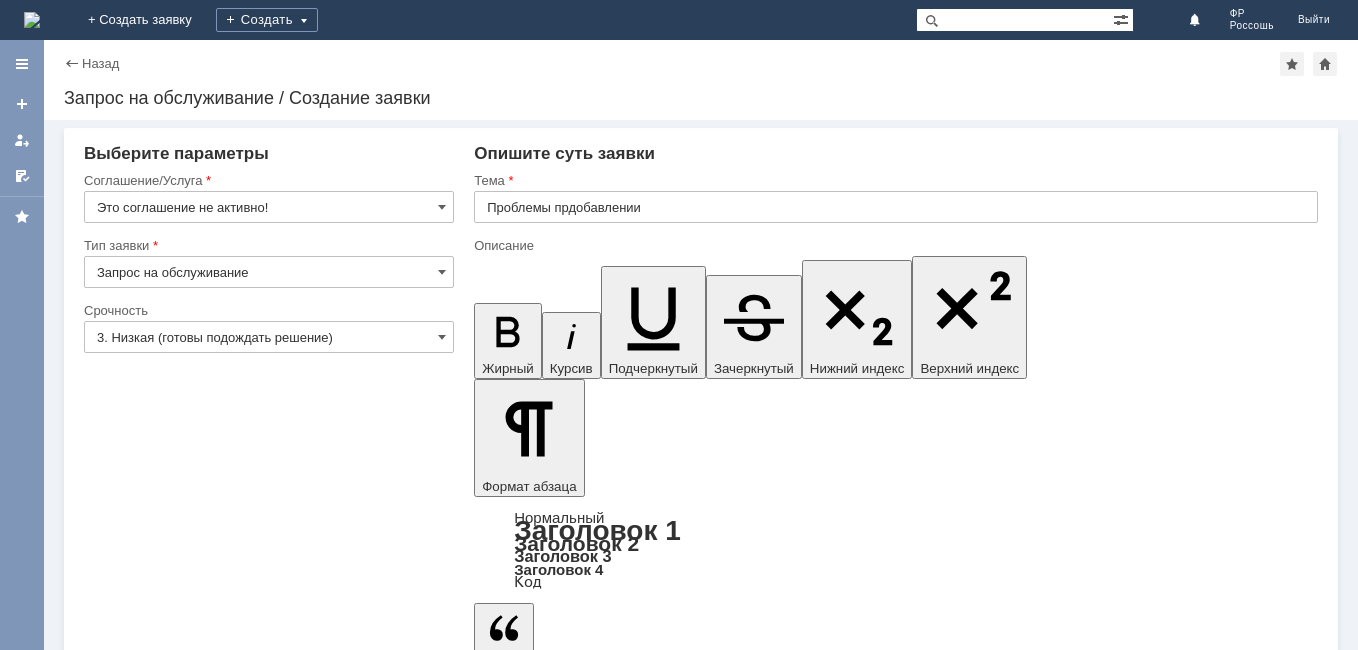 click on "Выберите параметры Соглашение/Услуга Это соглашение не активно! Тип заявки Запрос на обслуживание Категория Срочность Срочность 3. Низкая (готовы подождать решение) Рекомендуемые статьи БЗ             Название" at bounding box center (269, 2901) 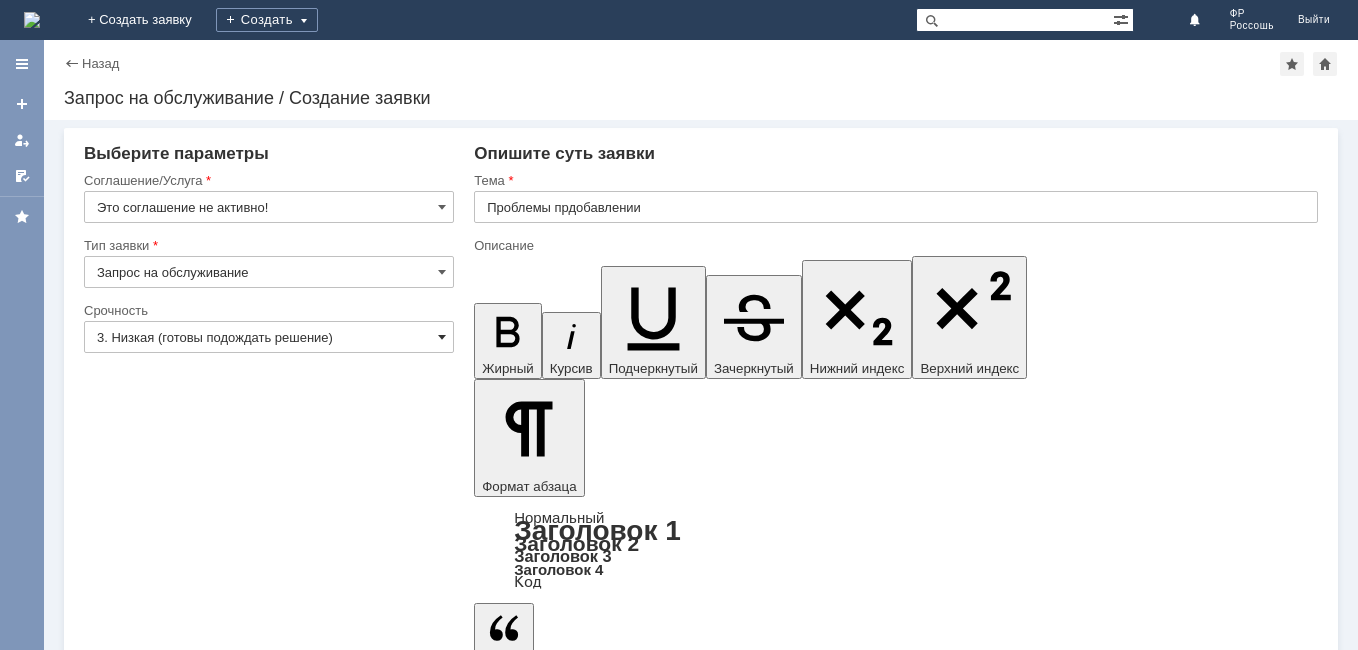 click at bounding box center (442, 337) 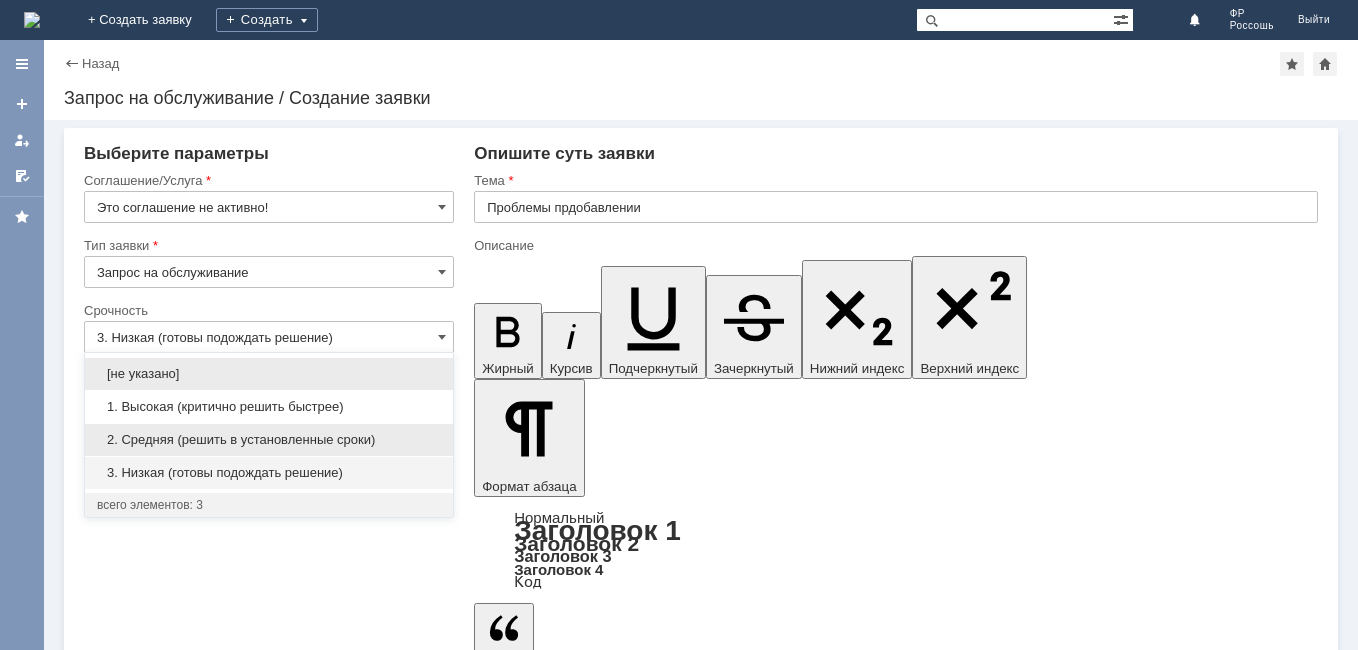 click on "2. Средняя (решить в установленные сроки)" at bounding box center [269, 440] 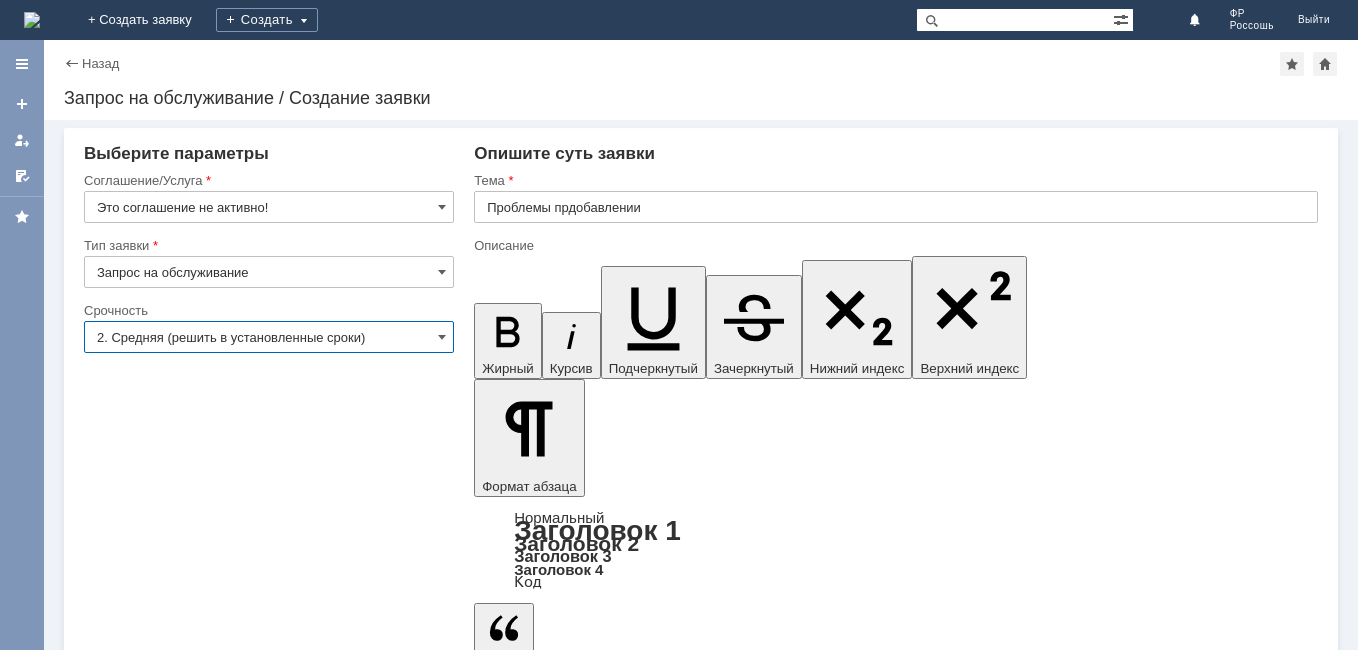 type on "2. Средняя (решить в установленные сроки)" 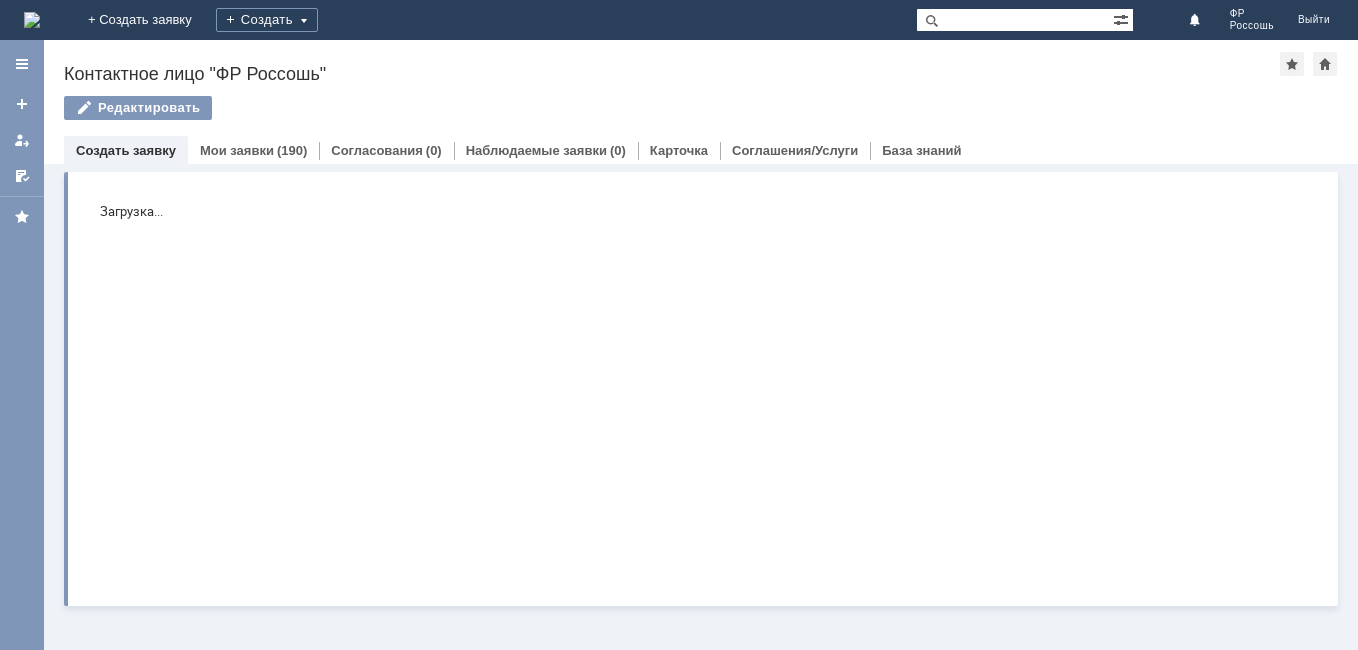 scroll, scrollTop: 0, scrollLeft: 0, axis: both 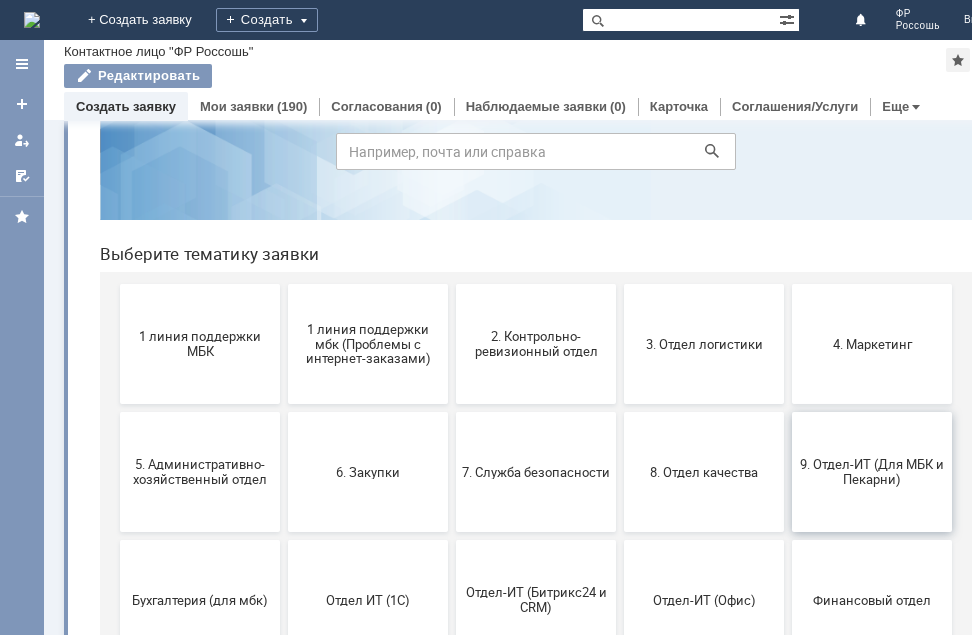 click on "9. Отдел-ИТ (Для МБК и Пекарни)" at bounding box center (872, 472) 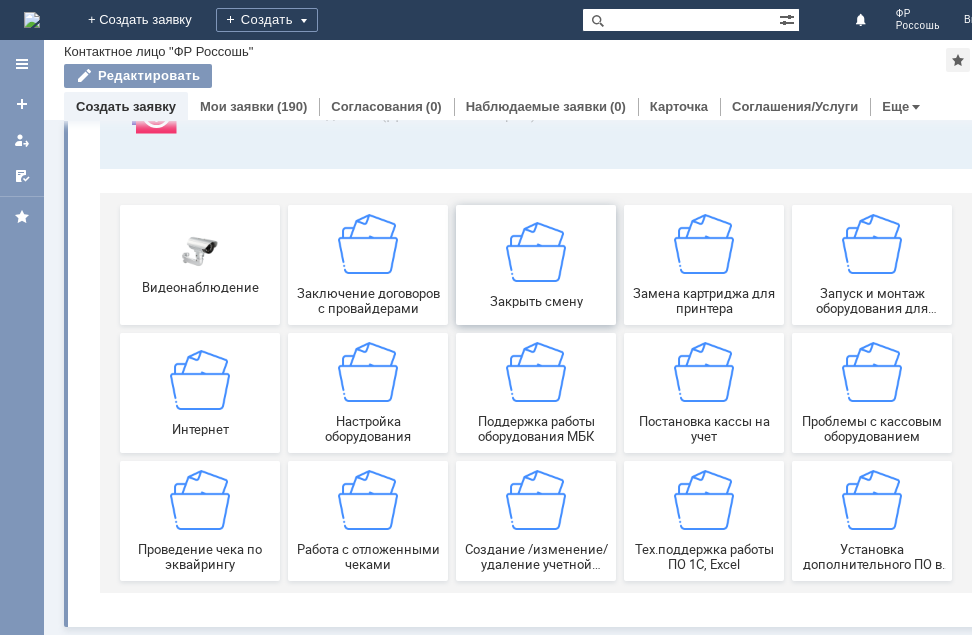 scroll, scrollTop: 183, scrollLeft: 0, axis: vertical 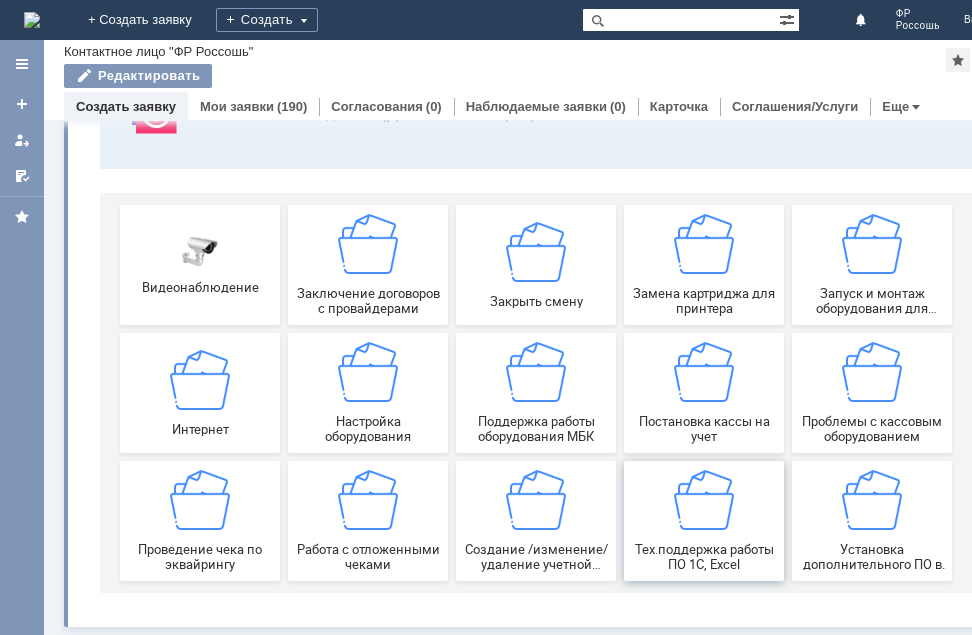 click at bounding box center [704, 500] 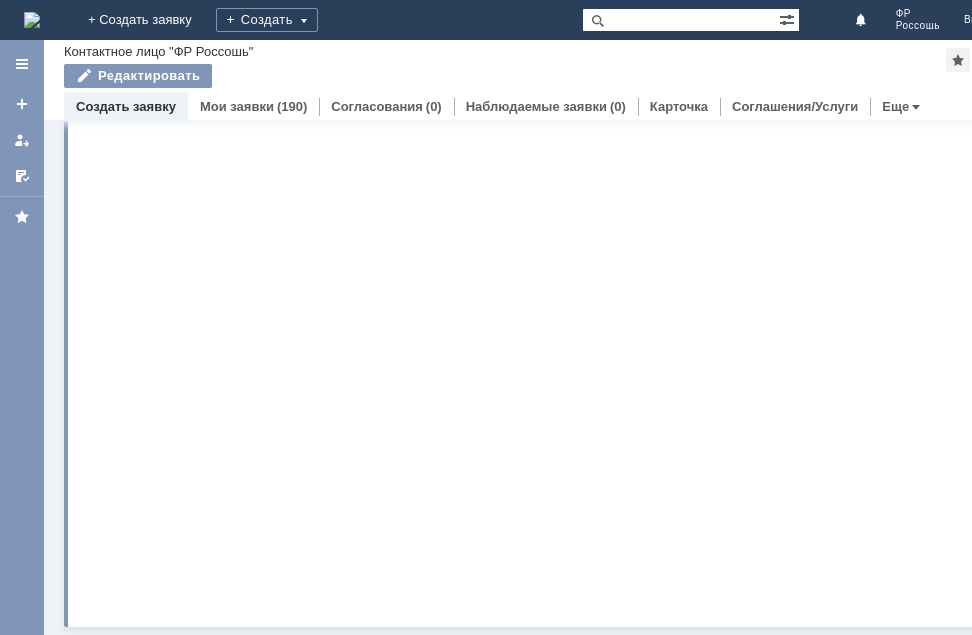 scroll, scrollTop: 0, scrollLeft: 0, axis: both 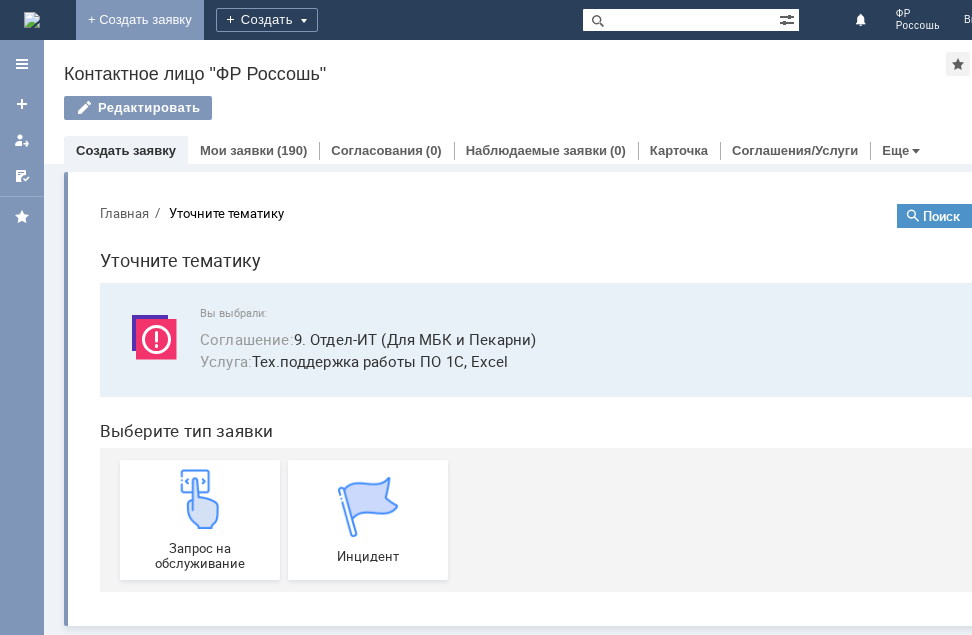 click on "+ Создать заявку" at bounding box center (140, 20) 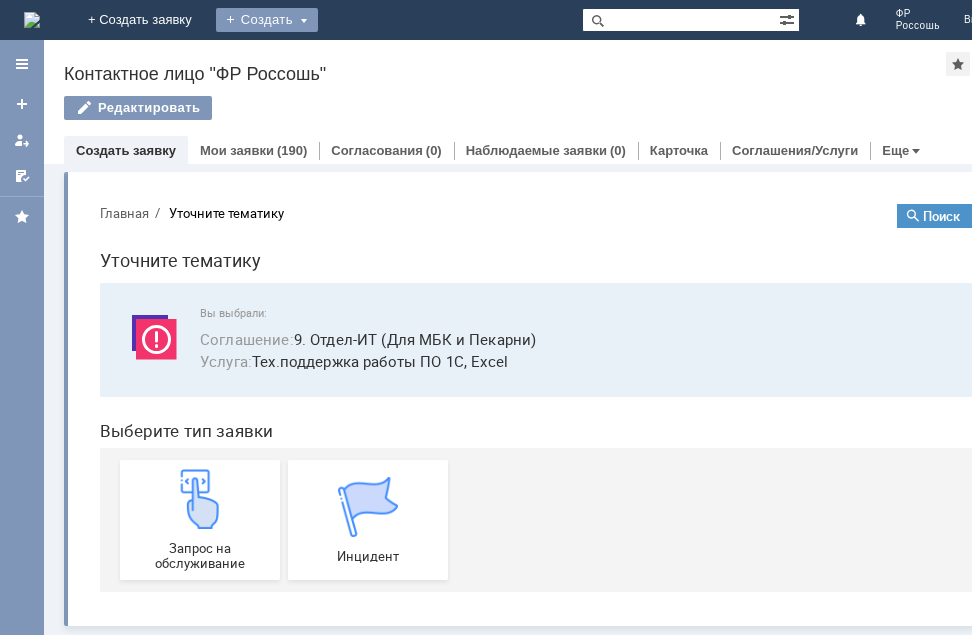 click on "Создать" at bounding box center (267, 20) 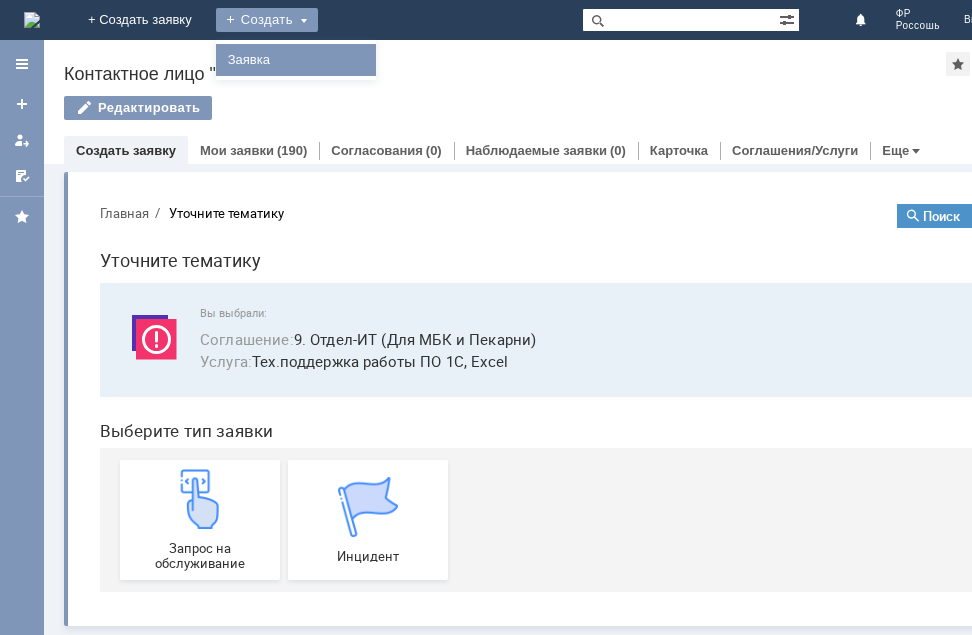 click on "Заявка" at bounding box center (296, 60) 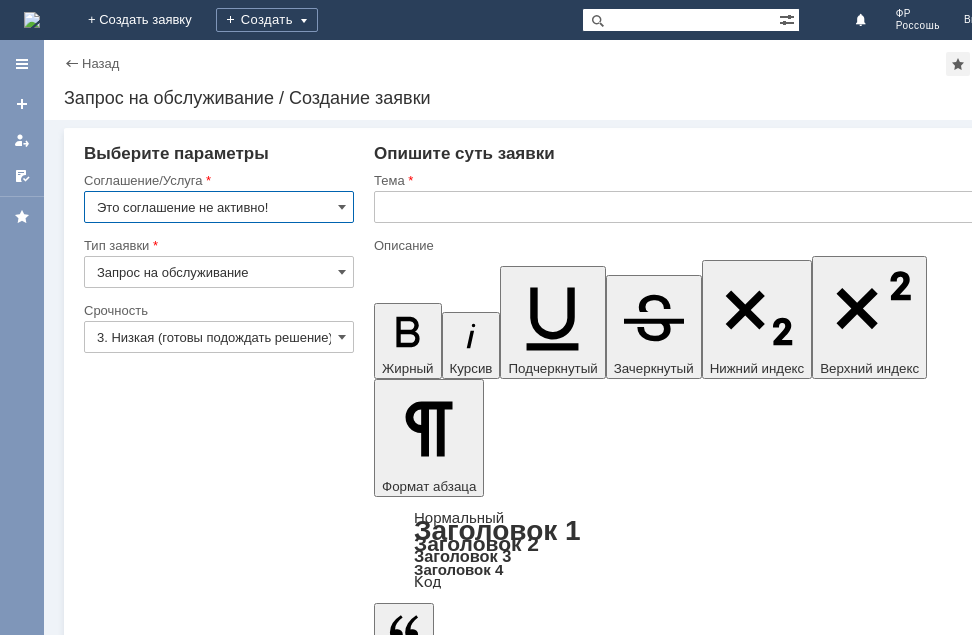 scroll, scrollTop: 0, scrollLeft: 0, axis: both 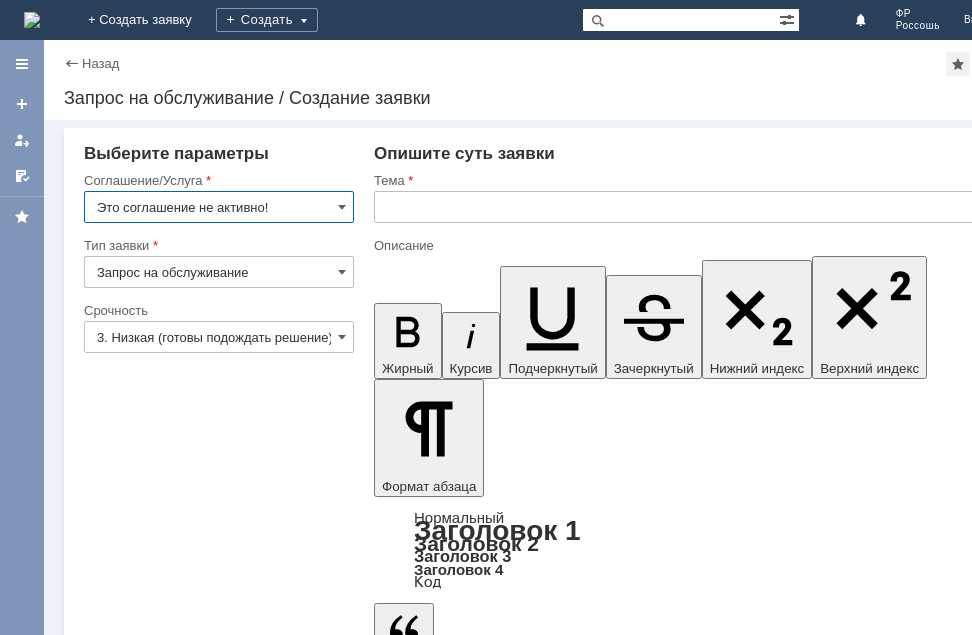 click on "Добавить файл" at bounding box center [450, 4859] 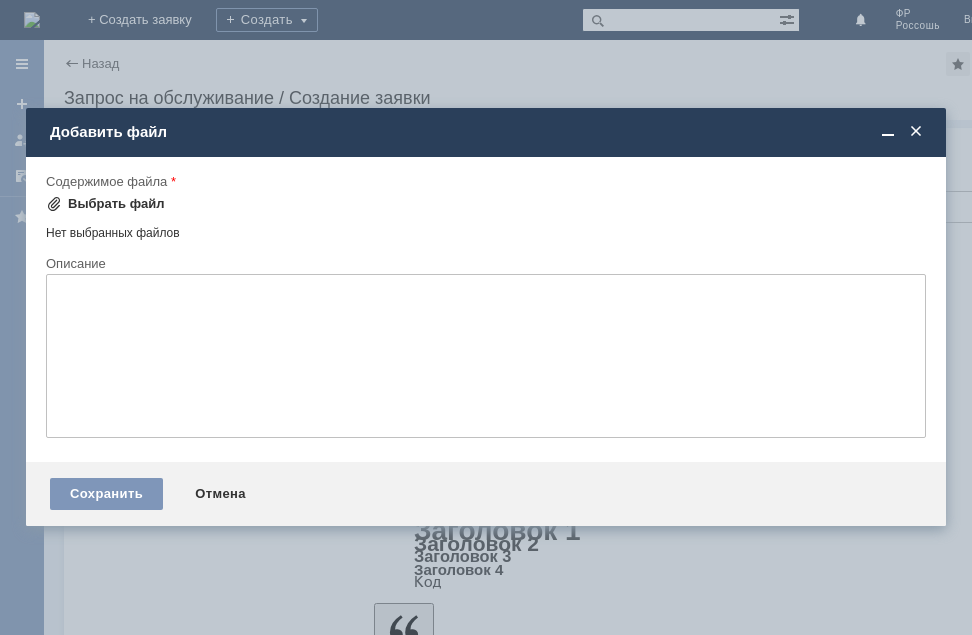 click on "Выбрать файл" at bounding box center (116, 204) 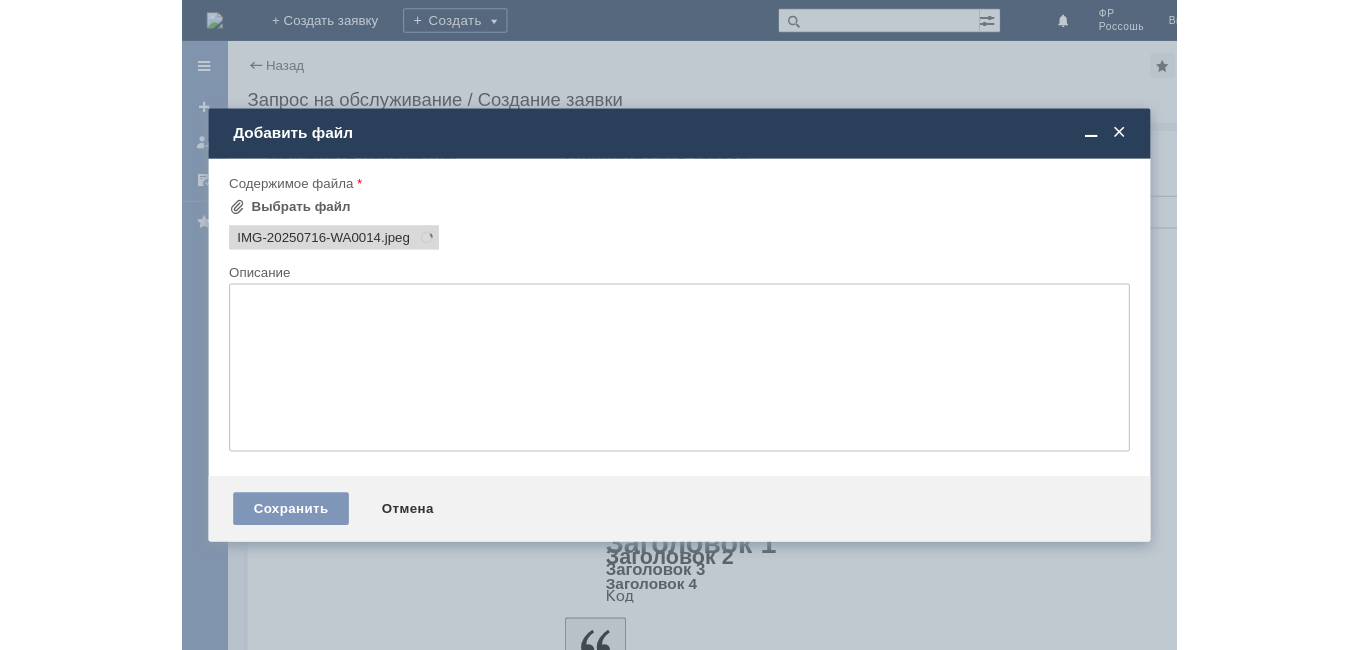 scroll, scrollTop: 0, scrollLeft: 0, axis: both 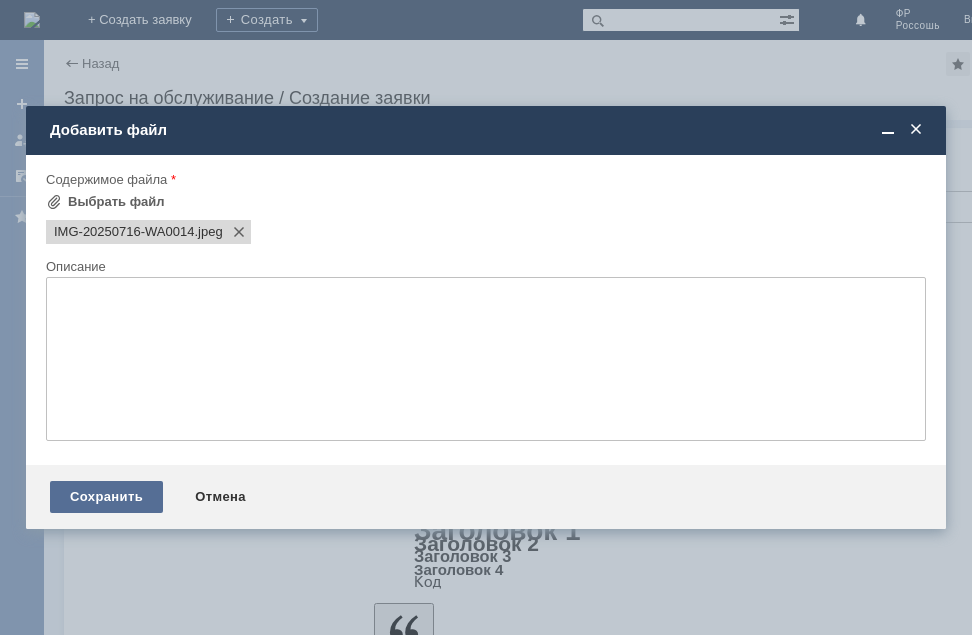 click on "Сохранить" at bounding box center [106, 497] 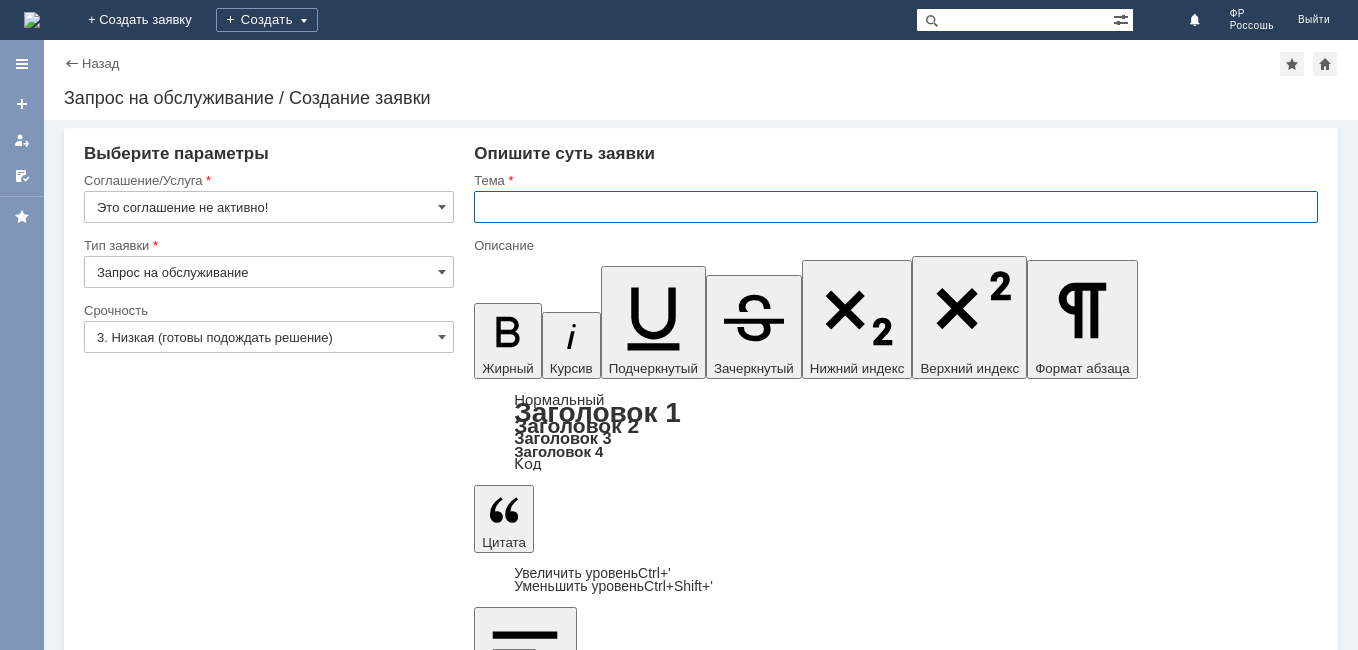 click at bounding box center [896, 207] 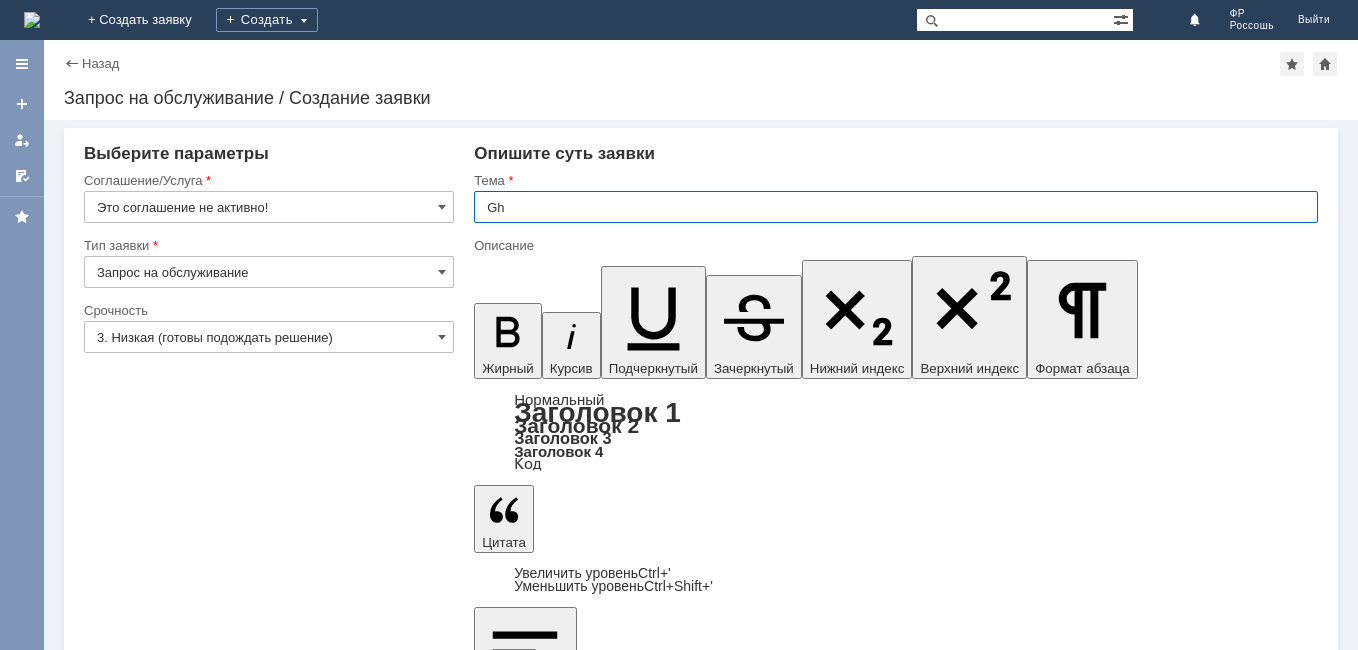type on "G" 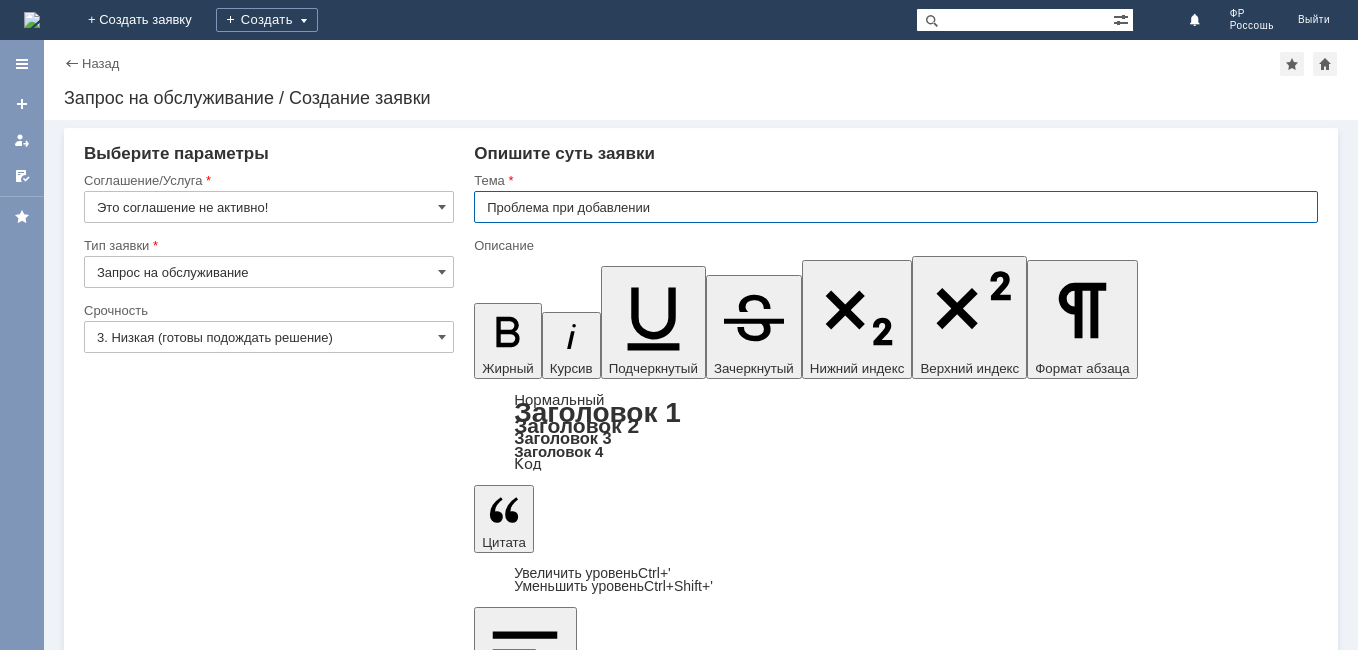 type on "Проблема при добавлении" 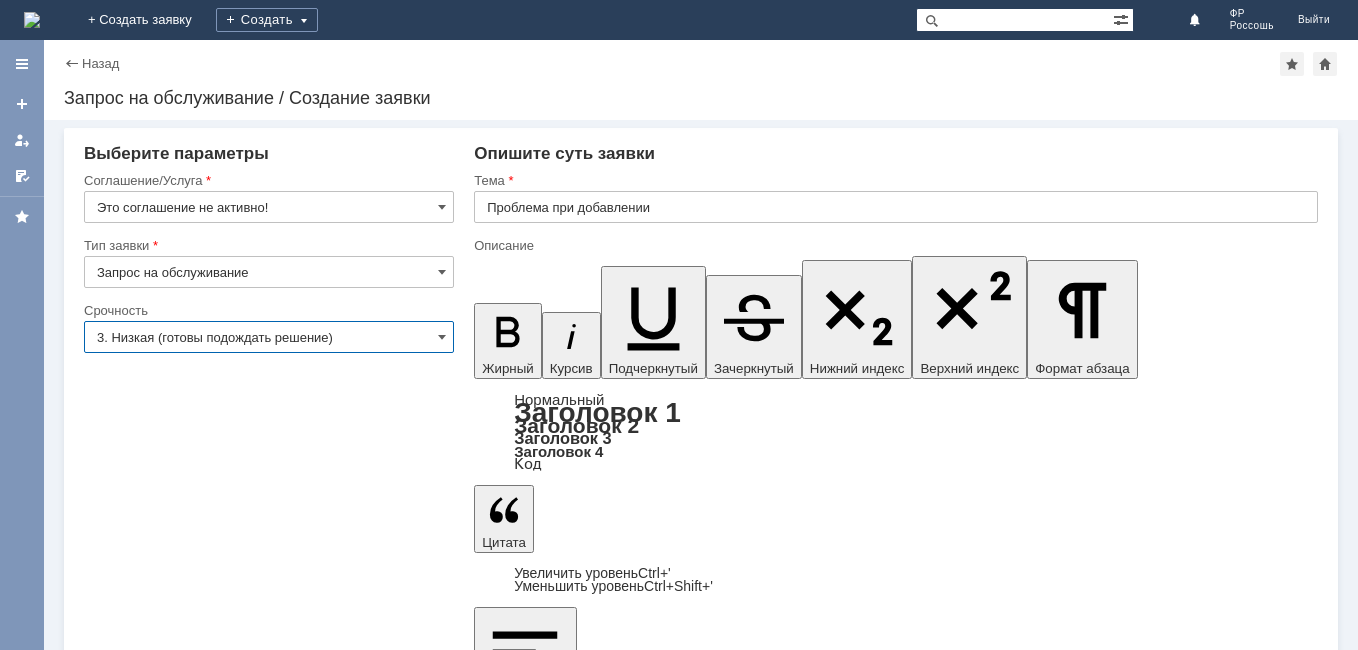 click on "3. Низкая (готовы подождать решение)" at bounding box center (269, 337) 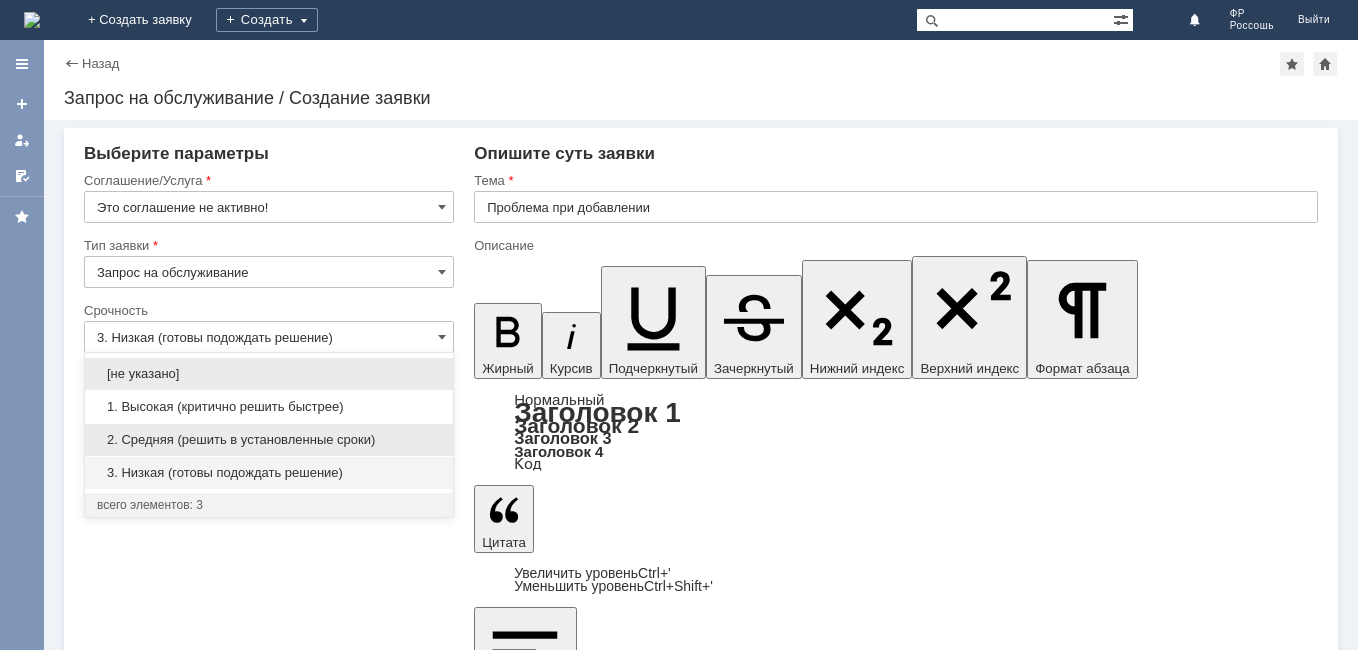 click on "2. Средняя (решить в установленные сроки)" at bounding box center (269, 440) 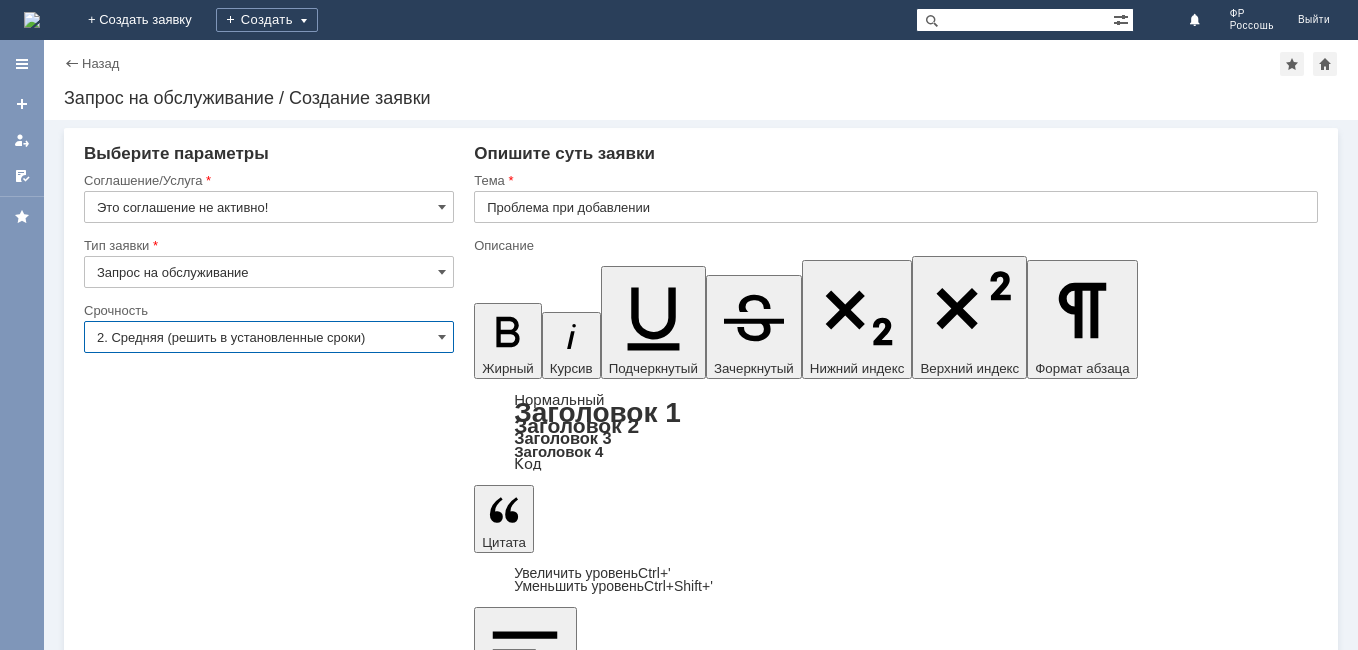 type on "2. Средняя (решить в установленные сроки)" 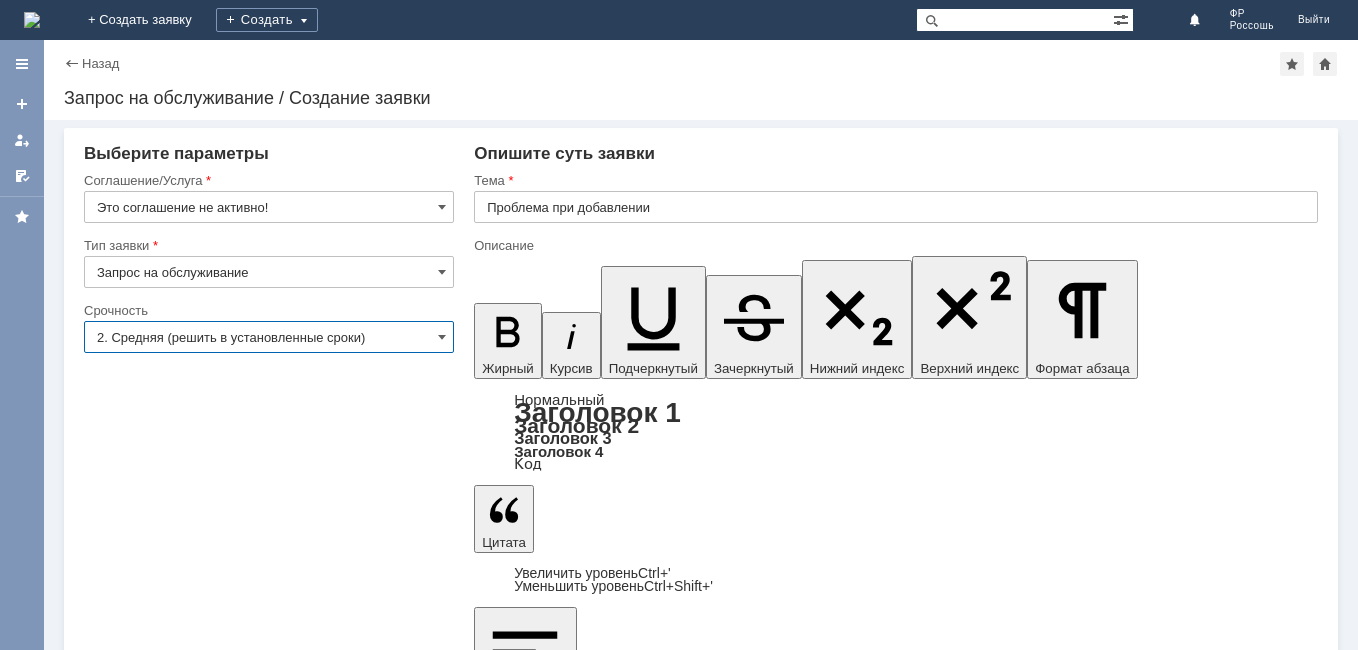 click at bounding box center (637, 5181) 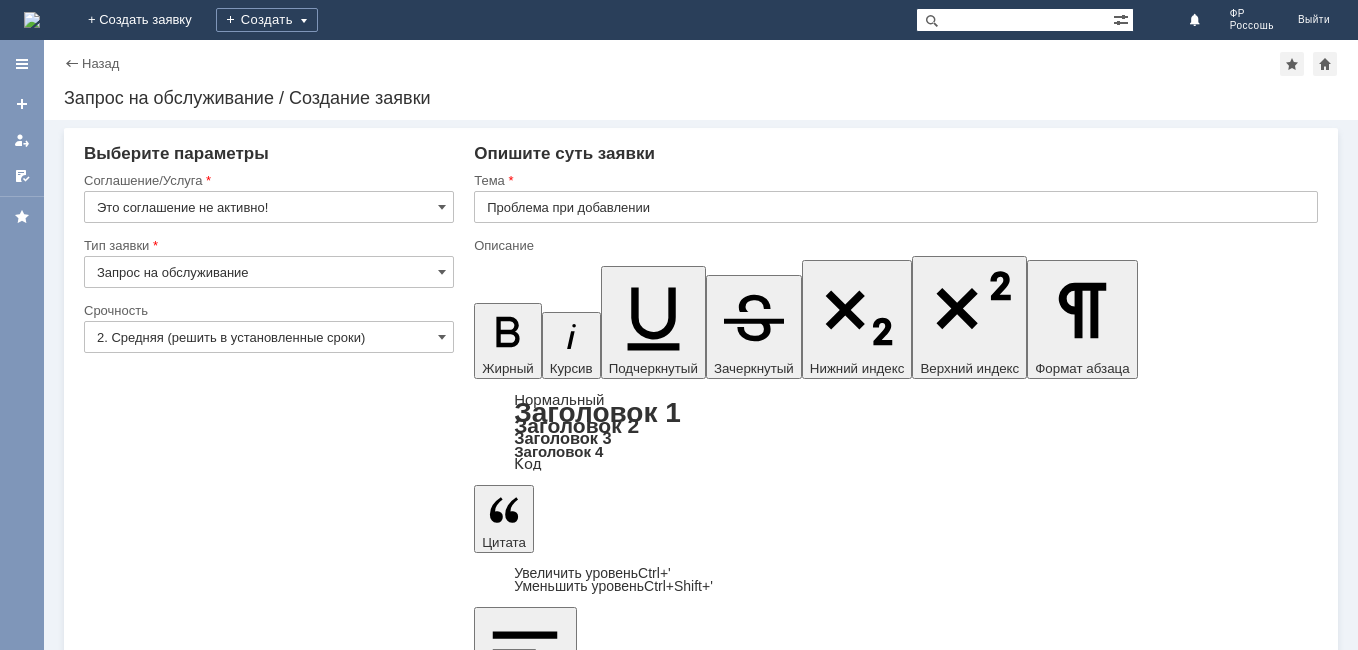 type 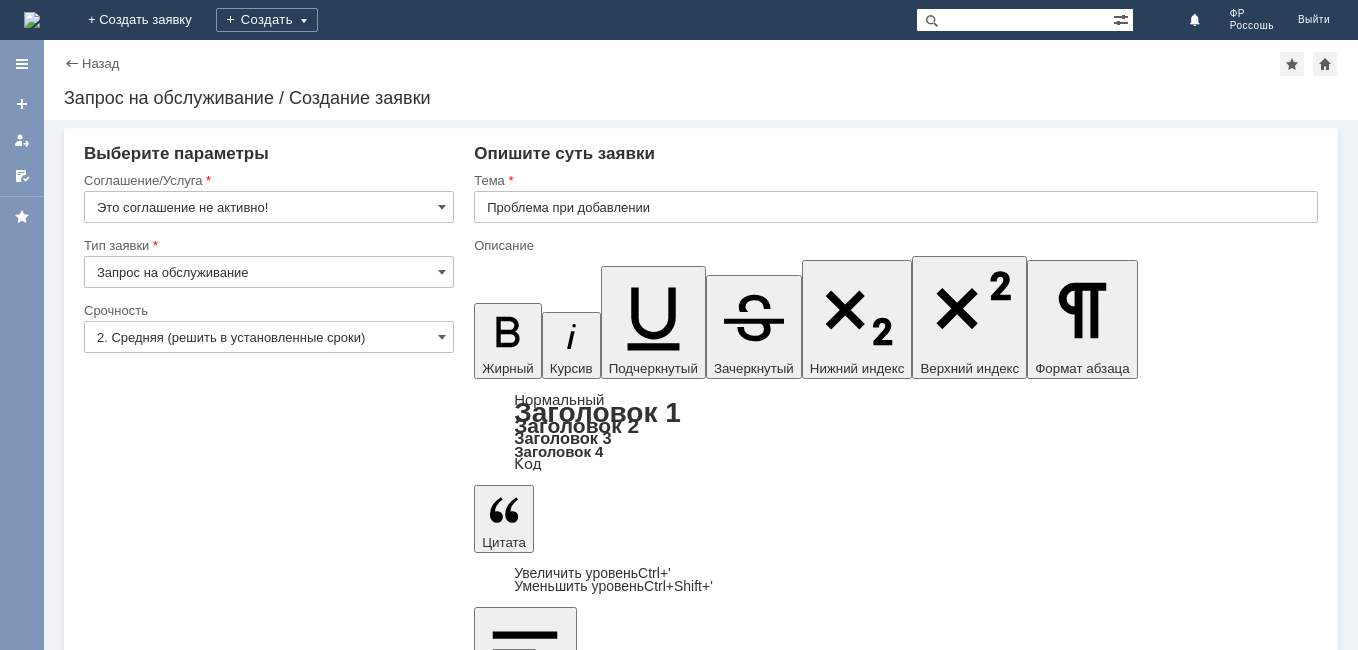 click on "IMG-20250716-WA0014 .jpeg 17.07.2025 14:59 353 КБ ФР Россошь" at bounding box center (896, 5333) 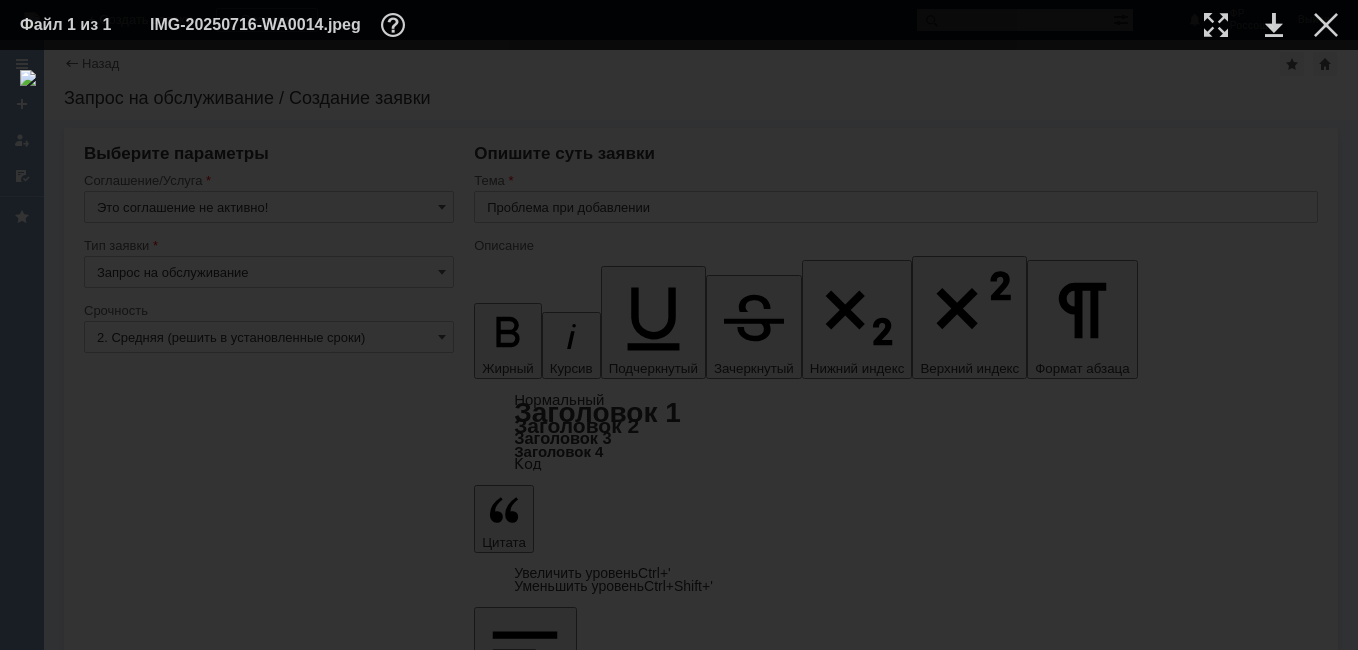 click at bounding box center [679, 350] 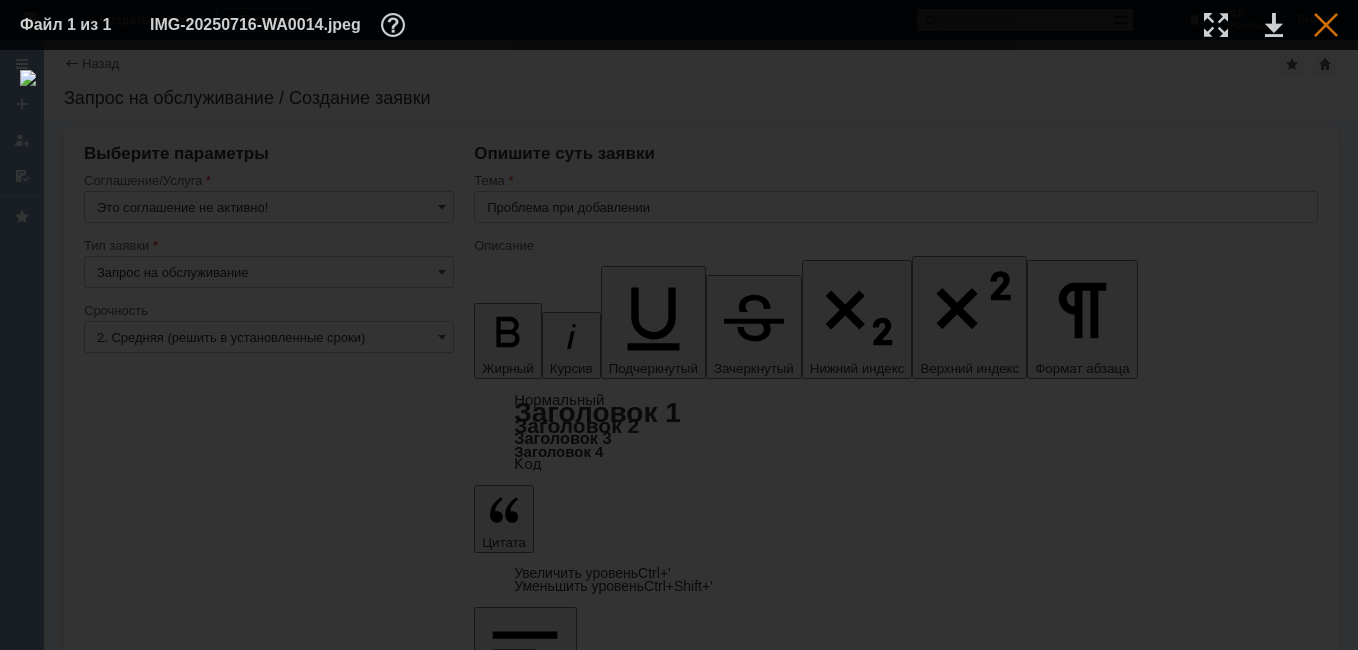 click at bounding box center (1326, 25) 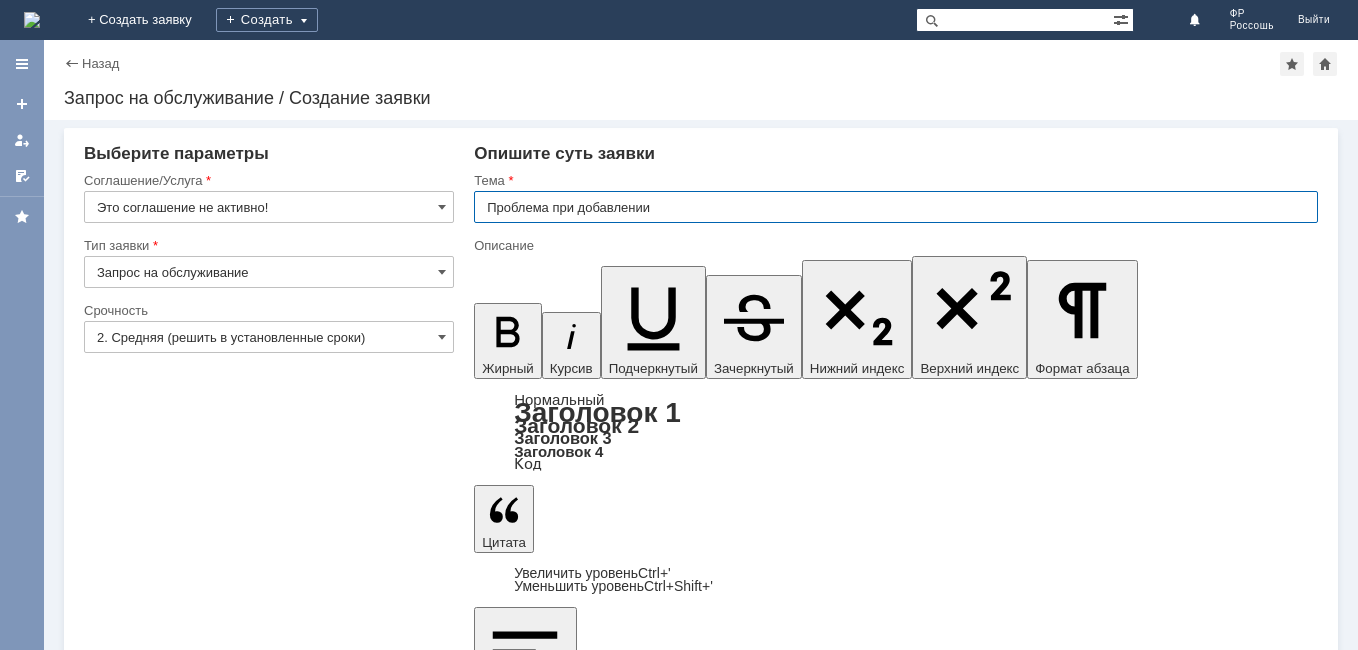 click on "Проблема при добавлении" at bounding box center [896, 207] 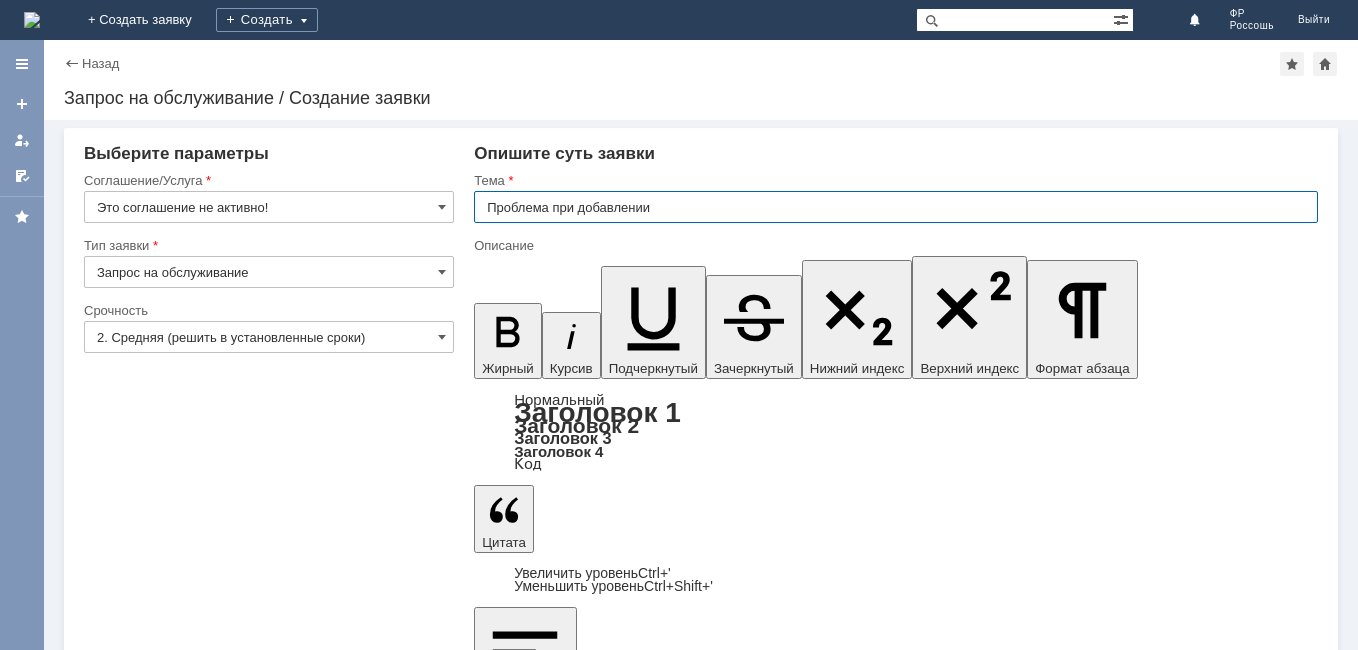 click on "Проблема при добавлении" at bounding box center (896, 207) 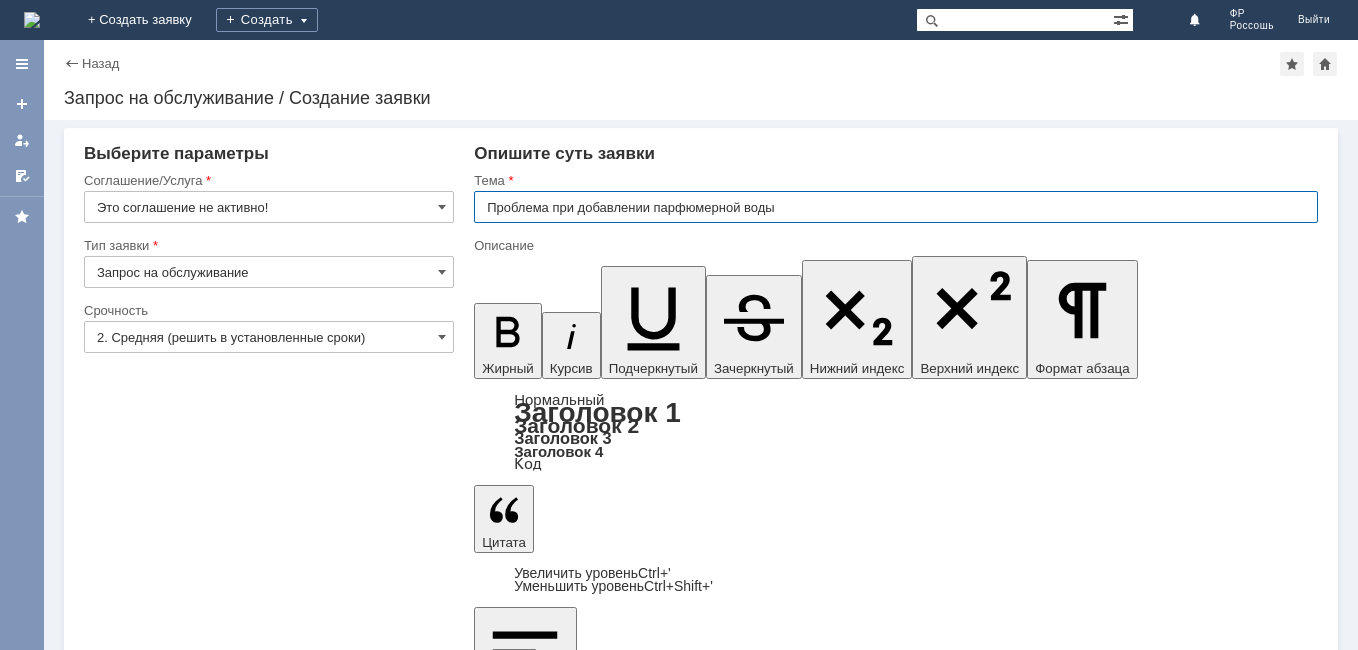 click on "Добрый день!  При сканировании при продаже выдает ошибку, файл во  вложении." at bounding box center [637, 5181] 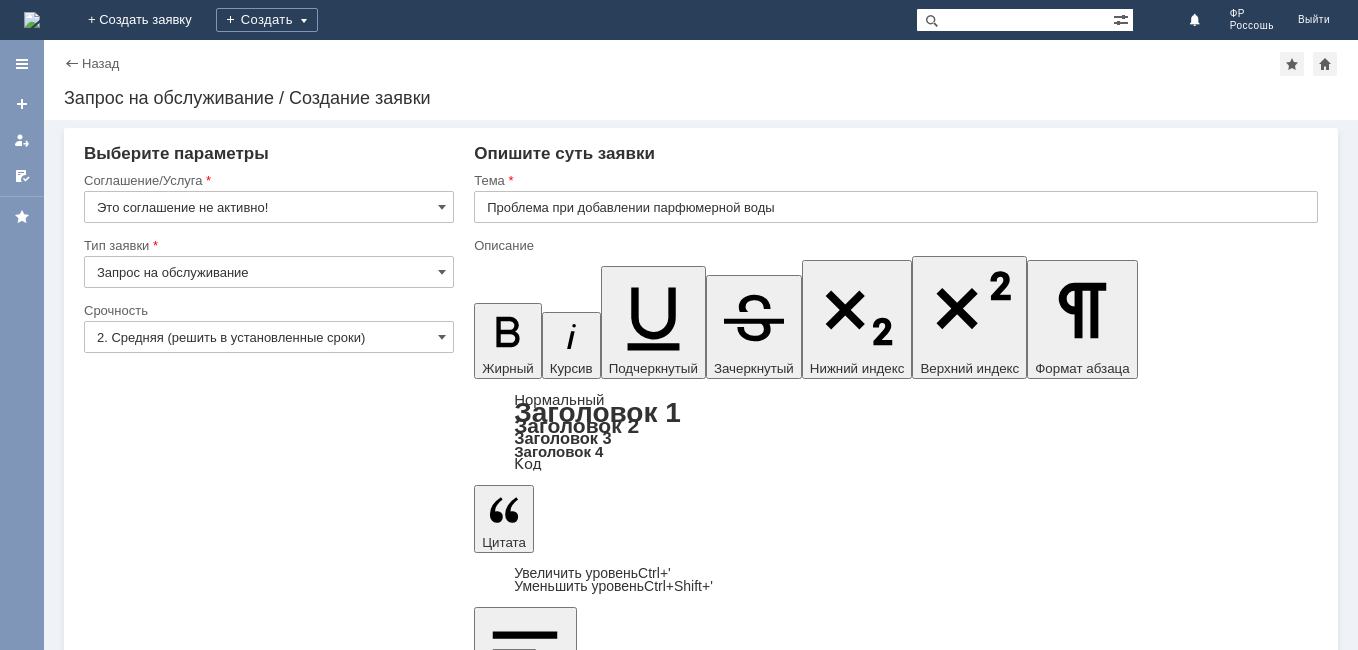 click on "Добрый день!  При сканировании при продаже выдает ошибку, файл во  вложении." at bounding box center [637, 5140] 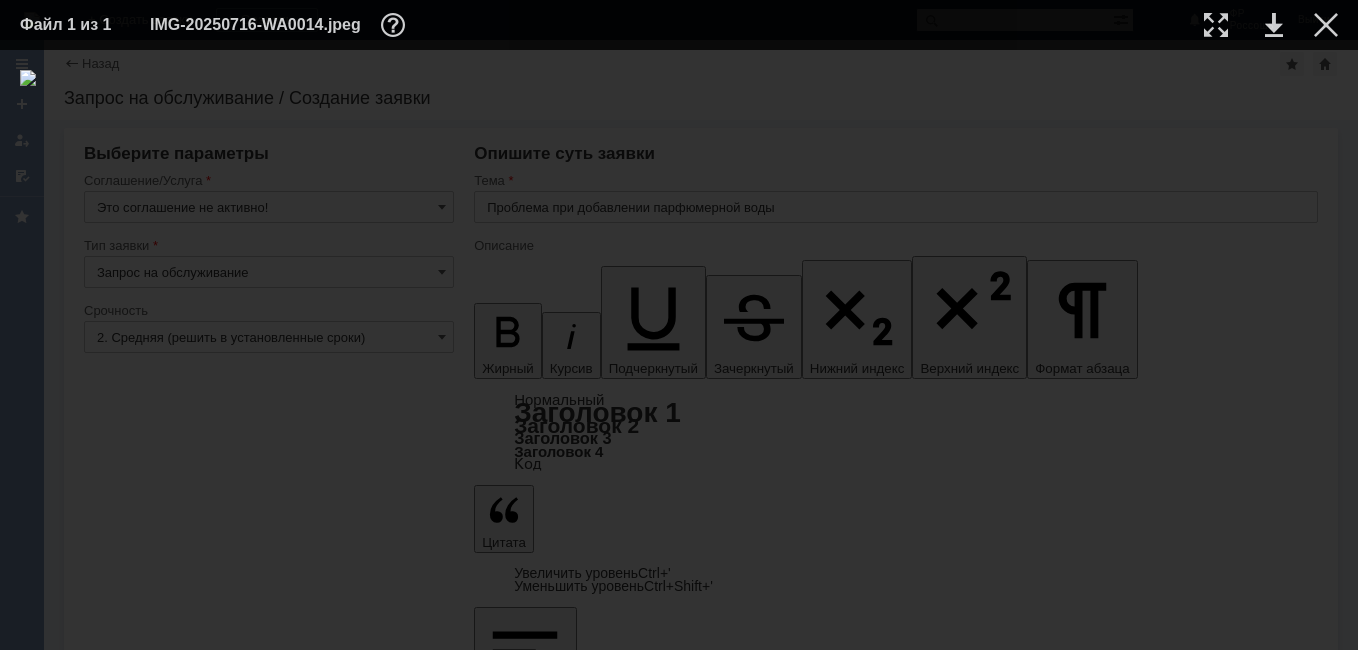 click at bounding box center (679, 350) 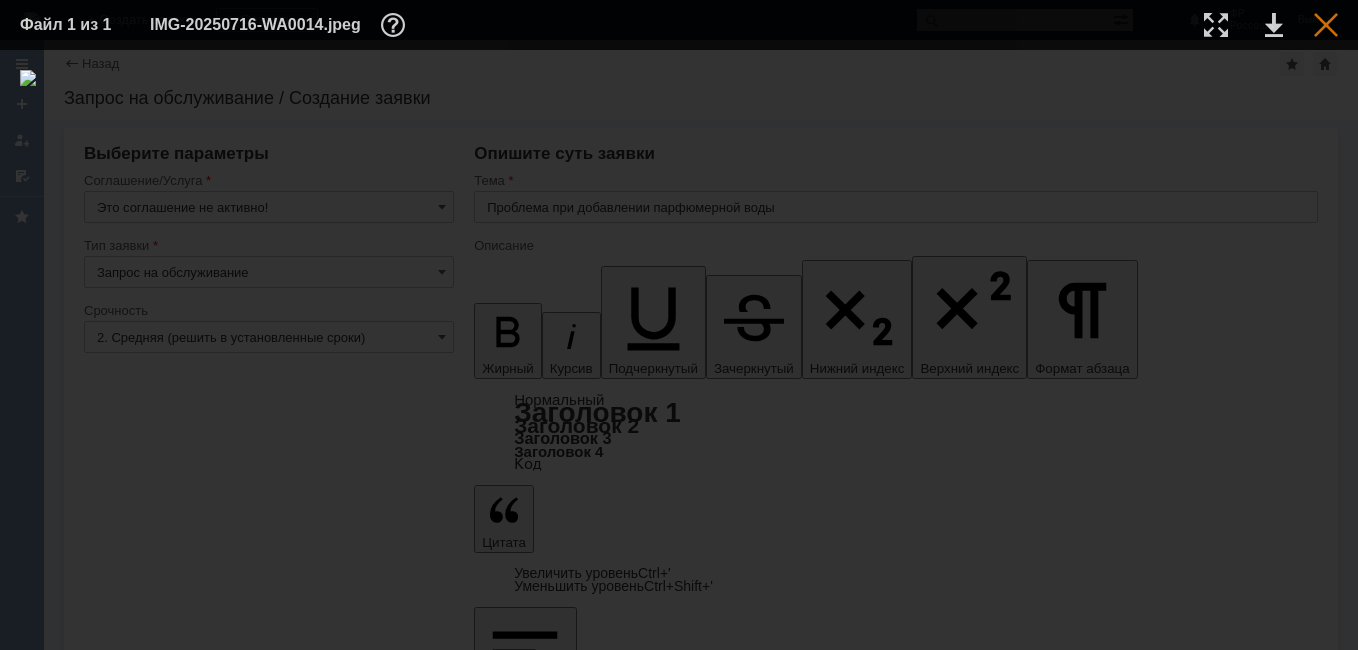 click at bounding box center (1326, 25) 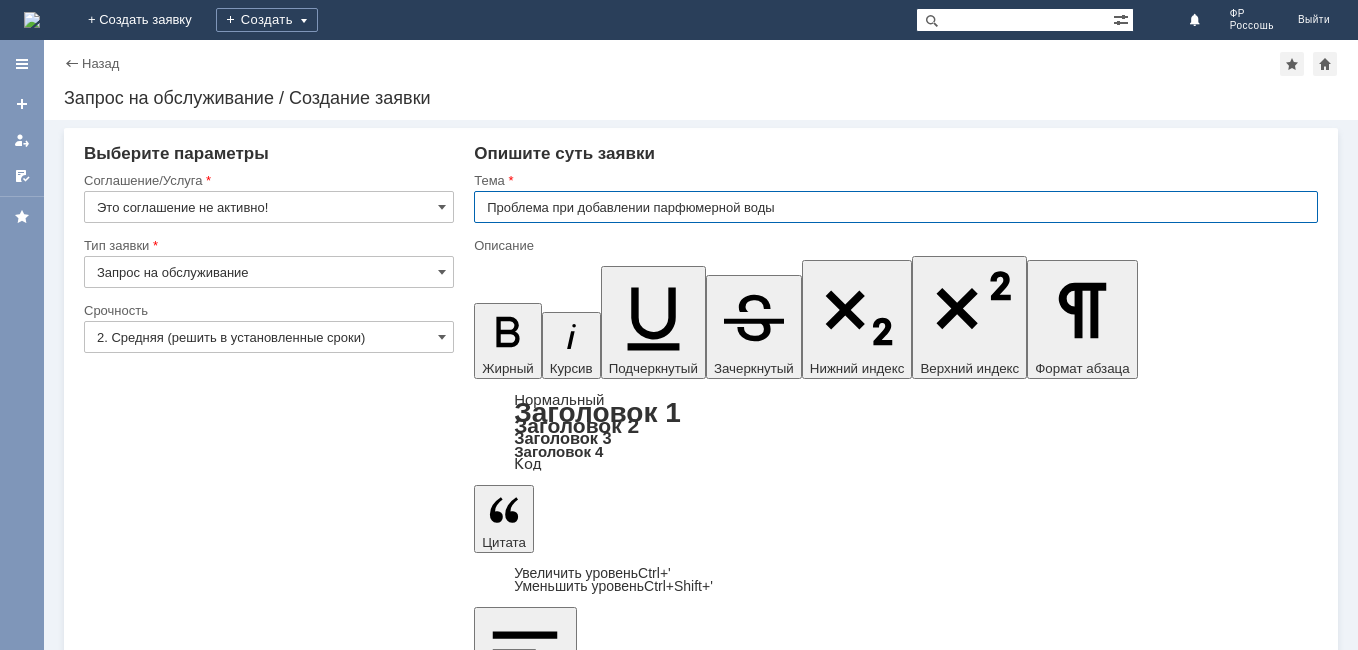 click on "Проблема при добавлении парфюмерной воды" at bounding box center (896, 207) 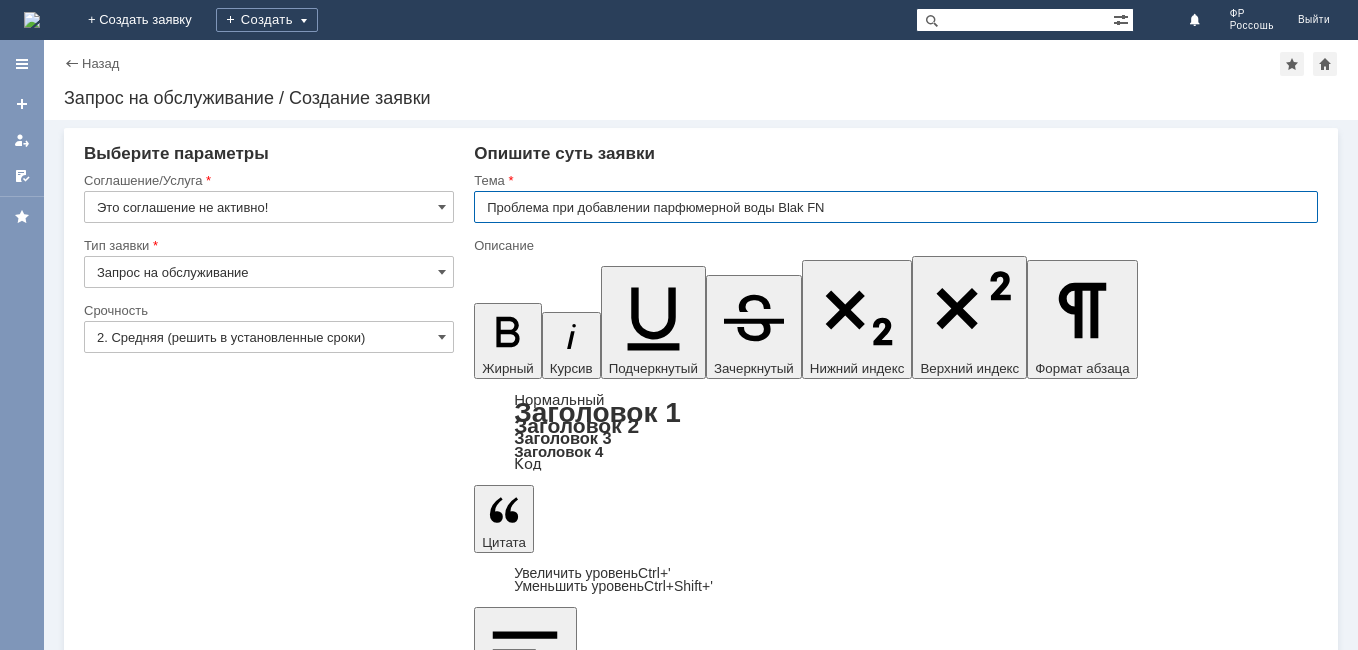 click on "Проблема при добавлении парфюмерной воды Blak FN" at bounding box center (896, 207) 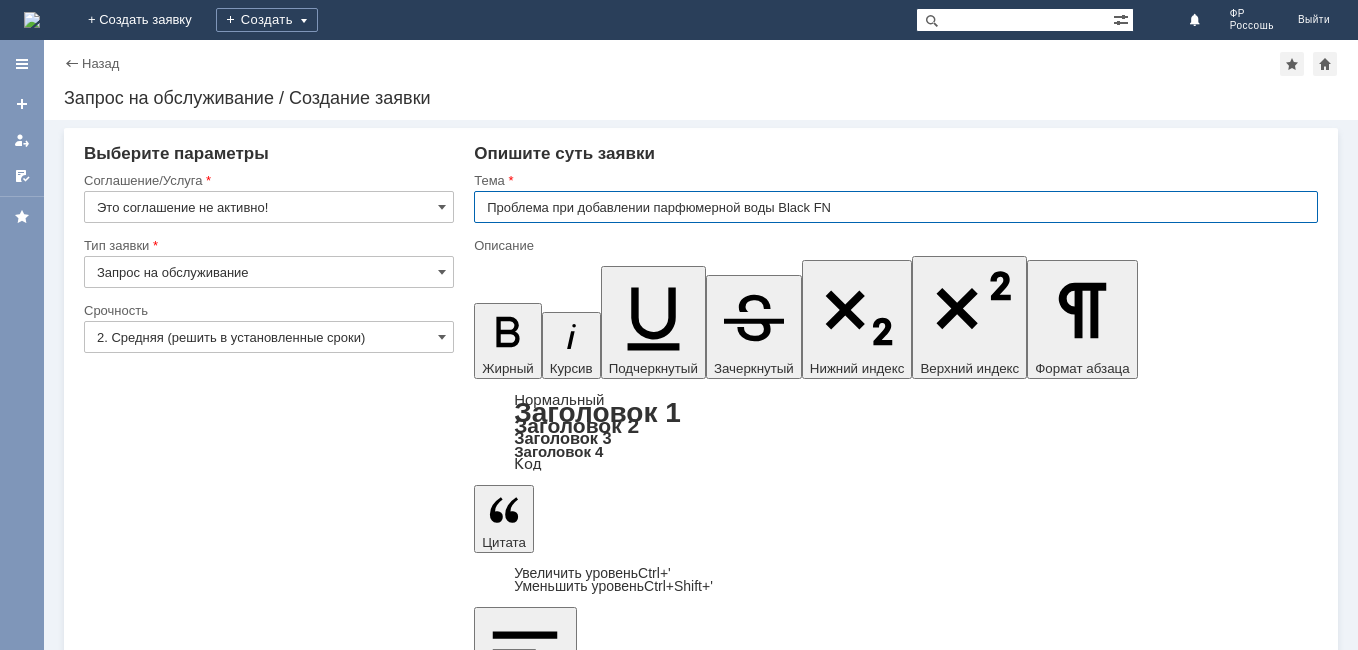 type on "Проблема при добавлении парфюмерной воды Black FN" 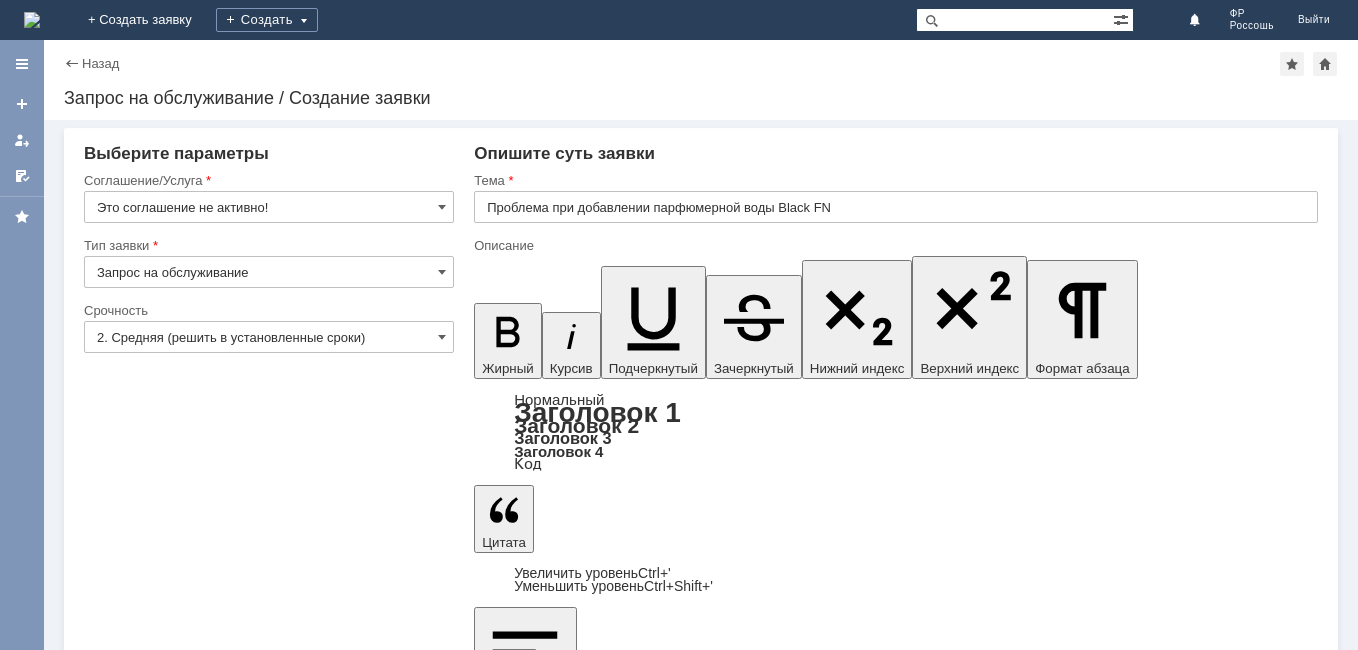 click on "Внимание!                   Выберите параметры Соглашение/Услуга Это соглашение не активно! Тип заявки Запрос на обслуживание Категория Срочность Срочность 2. Средняя (решить в установленные сроки) Рекомендуемые статьи БЗ             Название Опишите суть заявки Тема Проблема при добавлении парфюмерной воды Black FN Описание Жирный Курсив Подчеркнутый Зачеркнутый Нижний индекс Верхний индекс Формат абзаца Нормальный Заголовок 1 Заголовок 2 Заголовок 3 Заголовок 4 Код Цитата Увеличить уровень Ctrl+' Уменьшить уровень Ctrl+Shift+' Выровнять по
По левому краю Шрифт Arial 8" at bounding box center [701, 2755] 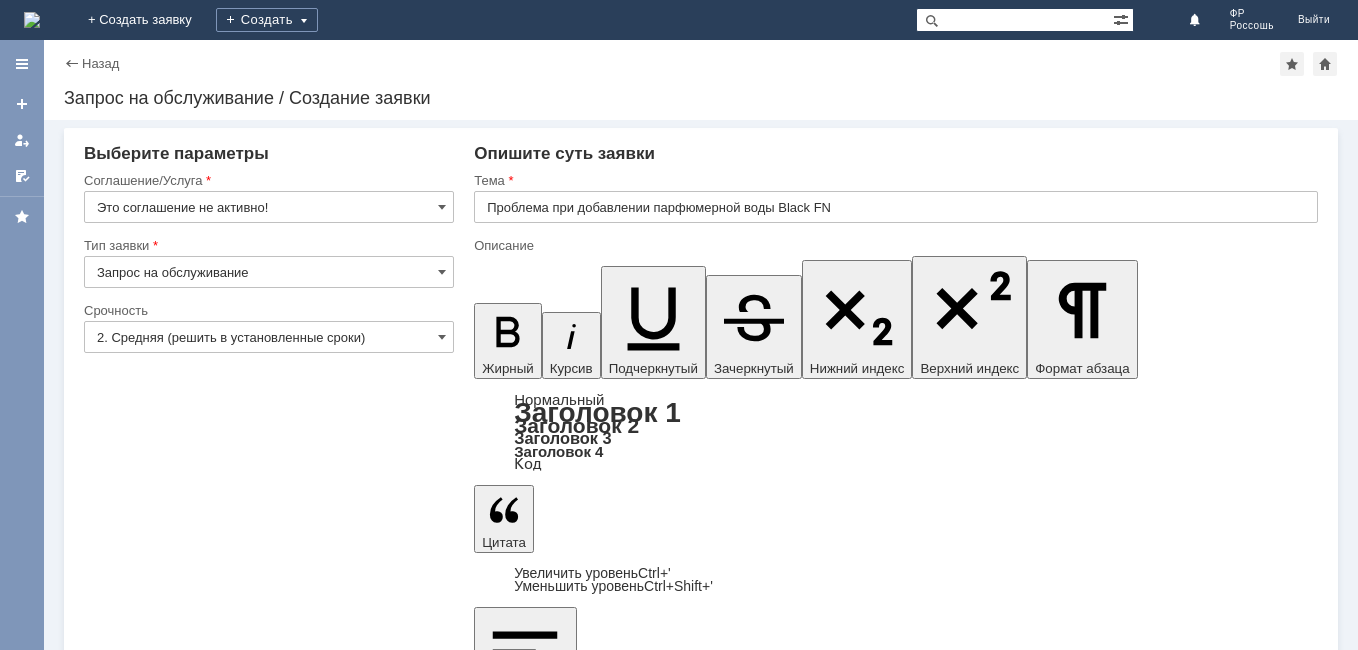 click on "Сохранить" at bounding box center [144, 5415] 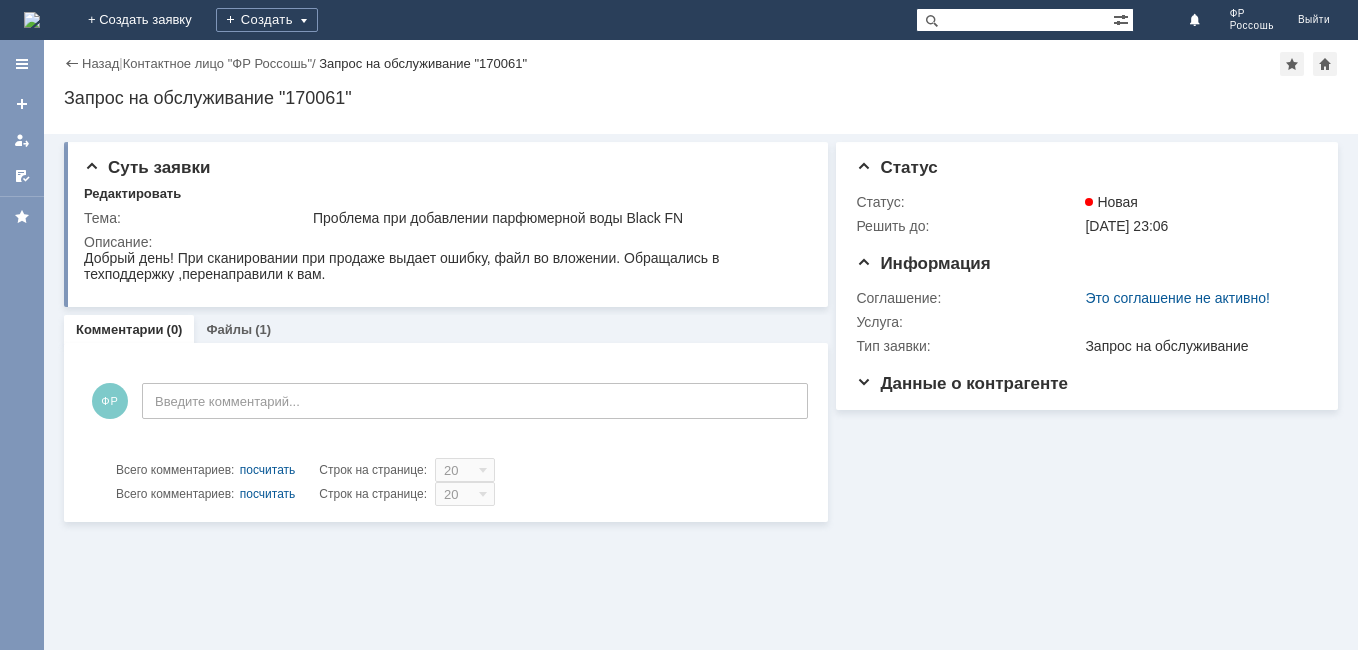 scroll, scrollTop: 0, scrollLeft: 0, axis: both 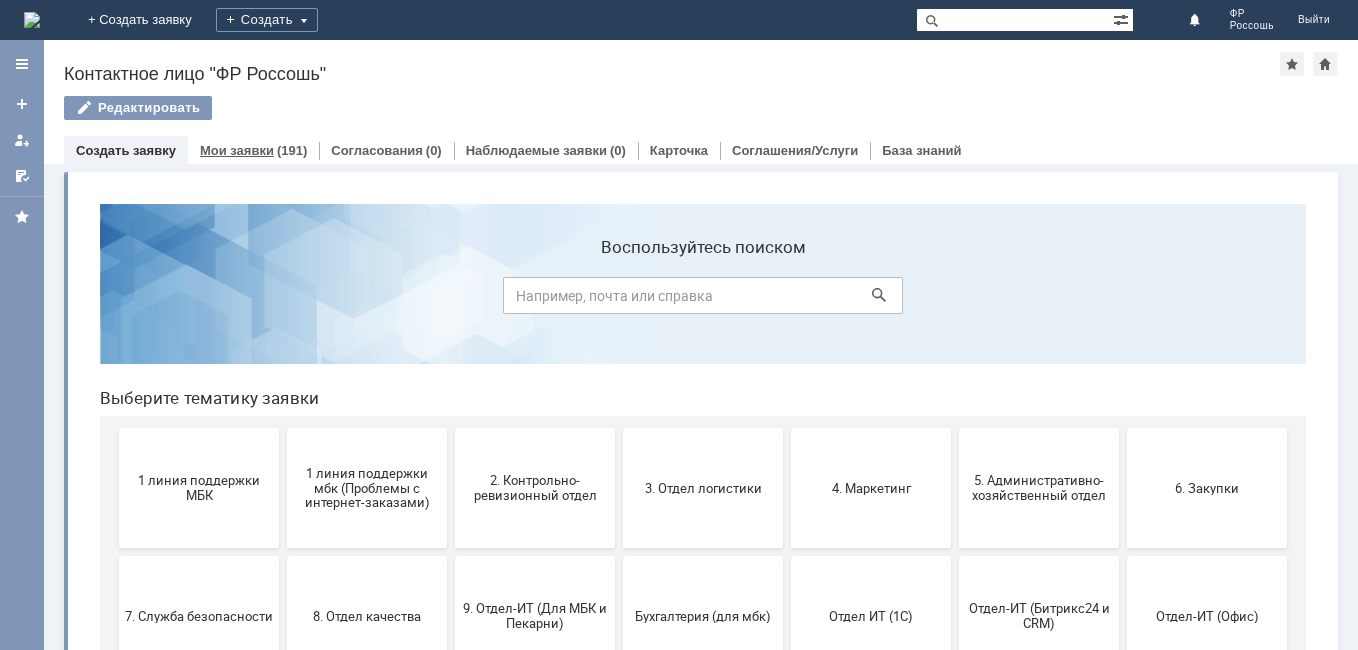 click on "Мои заявки" at bounding box center [237, 150] 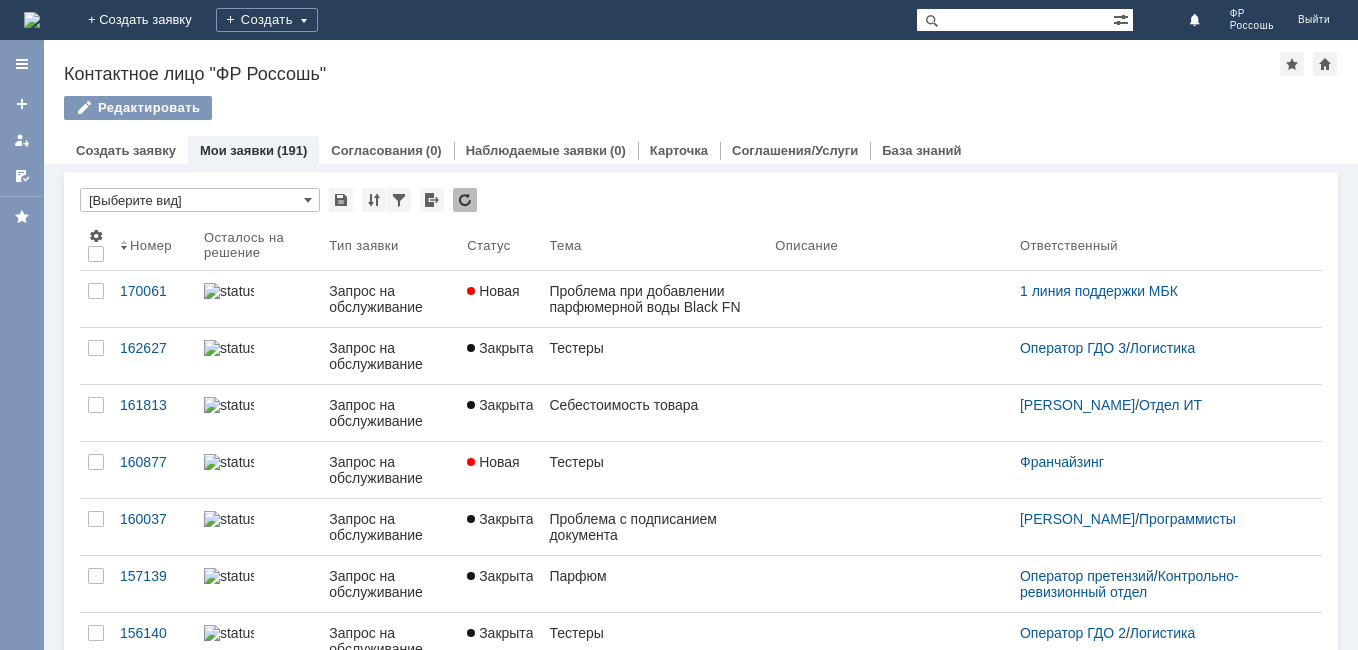 scroll, scrollTop: 0, scrollLeft: 0, axis: both 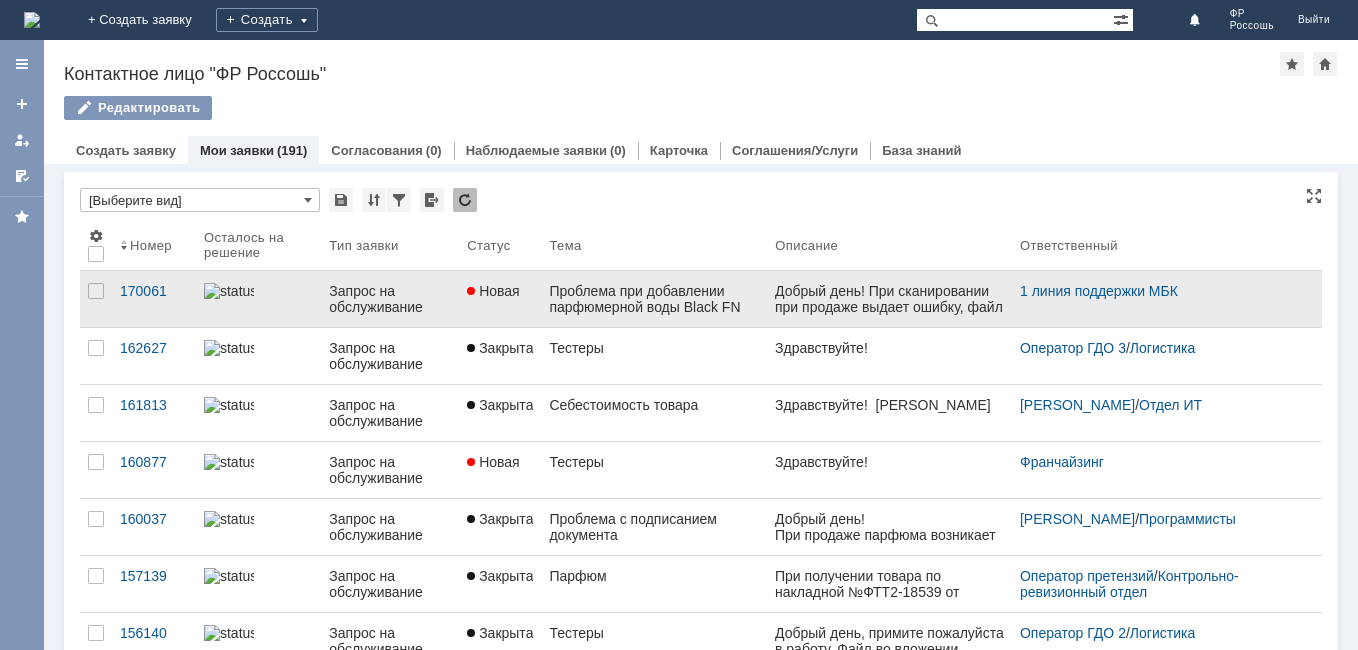 click at bounding box center (258, 291) 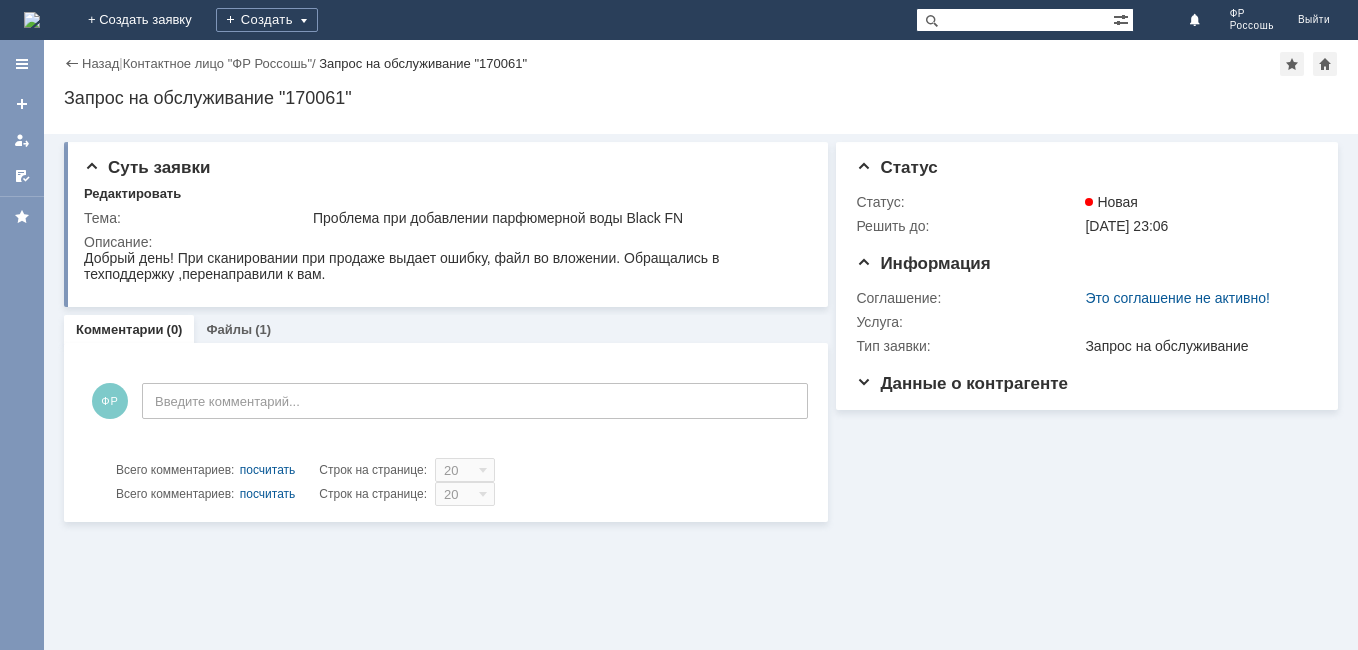 scroll, scrollTop: 0, scrollLeft: 0, axis: both 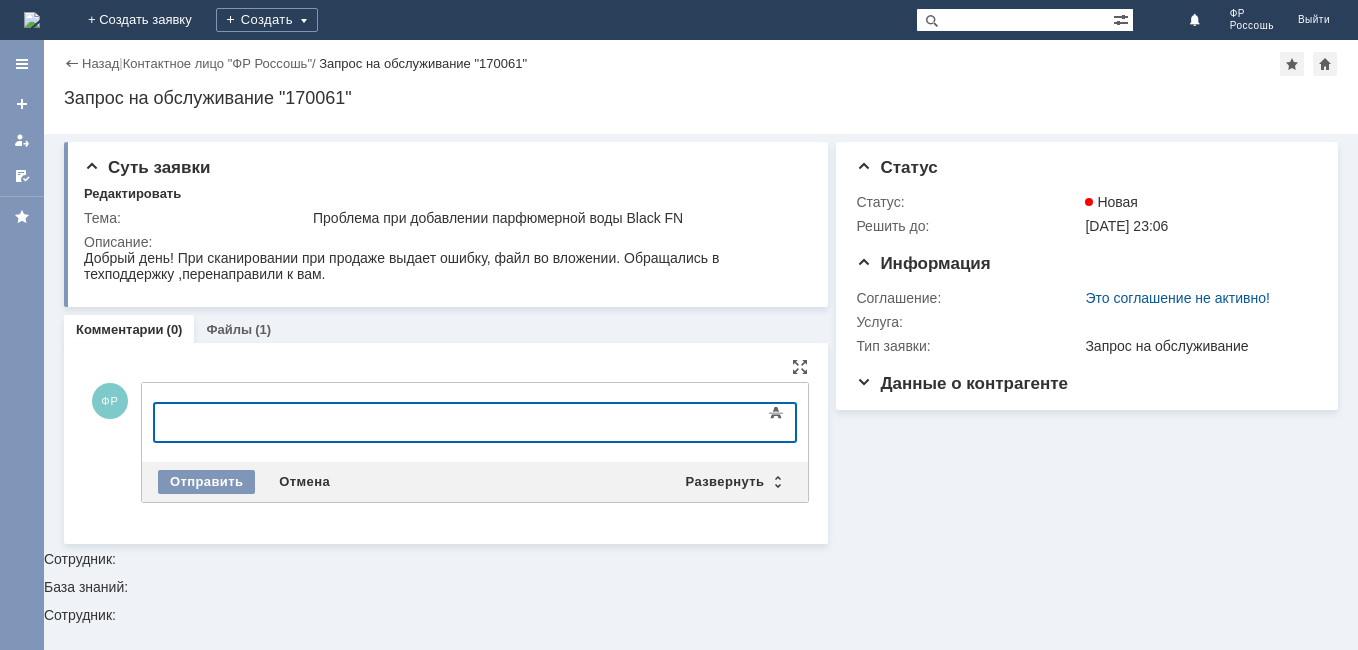 click at bounding box center (317, 420) 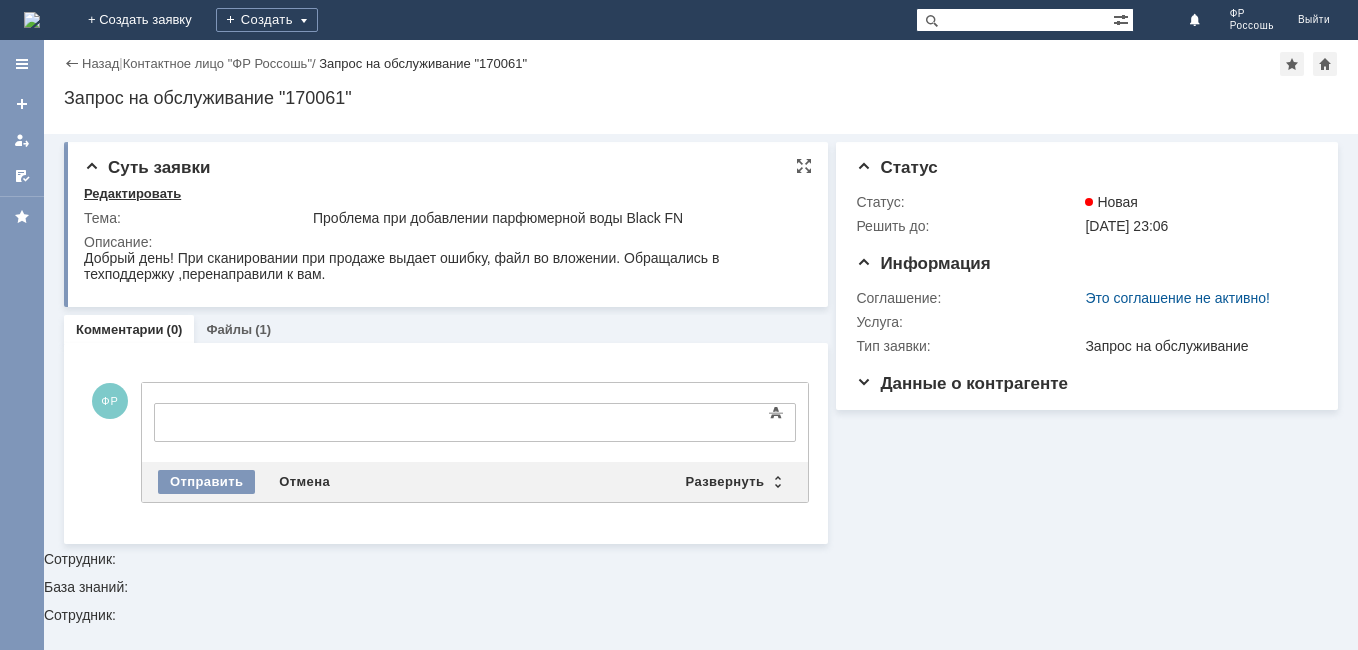 click on "Редактировать" at bounding box center [132, 194] 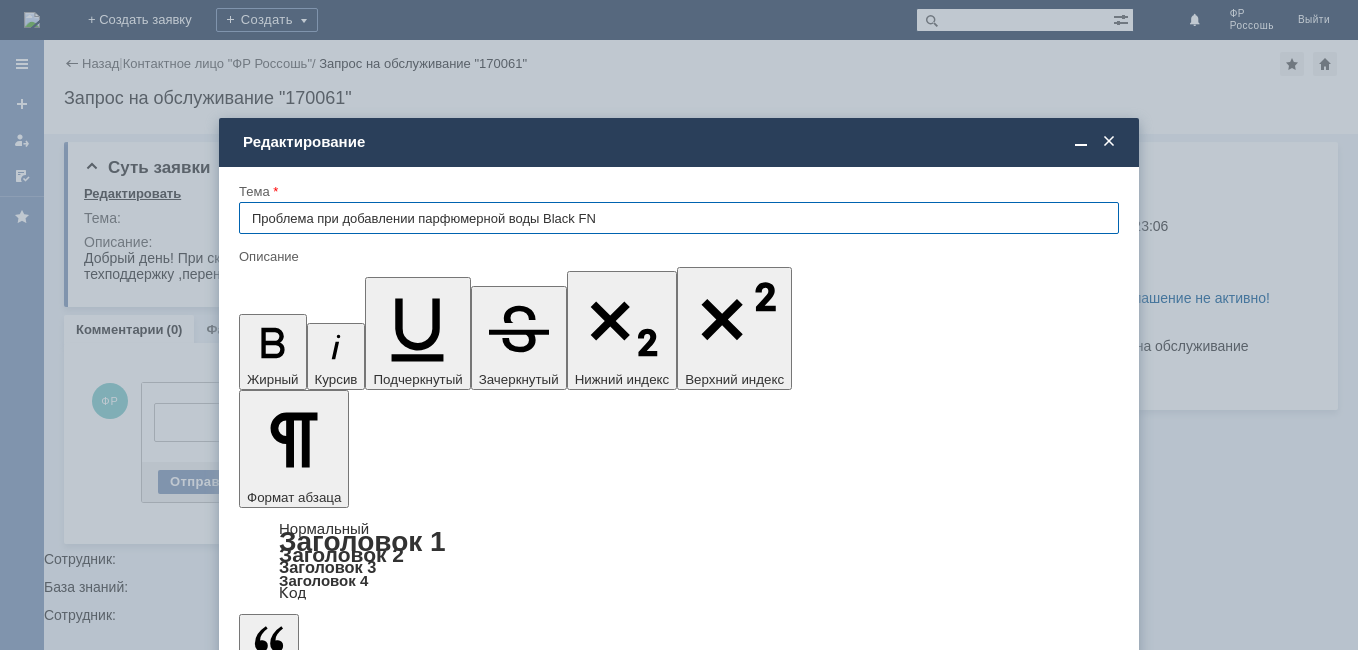scroll, scrollTop: 0, scrollLeft: 0, axis: both 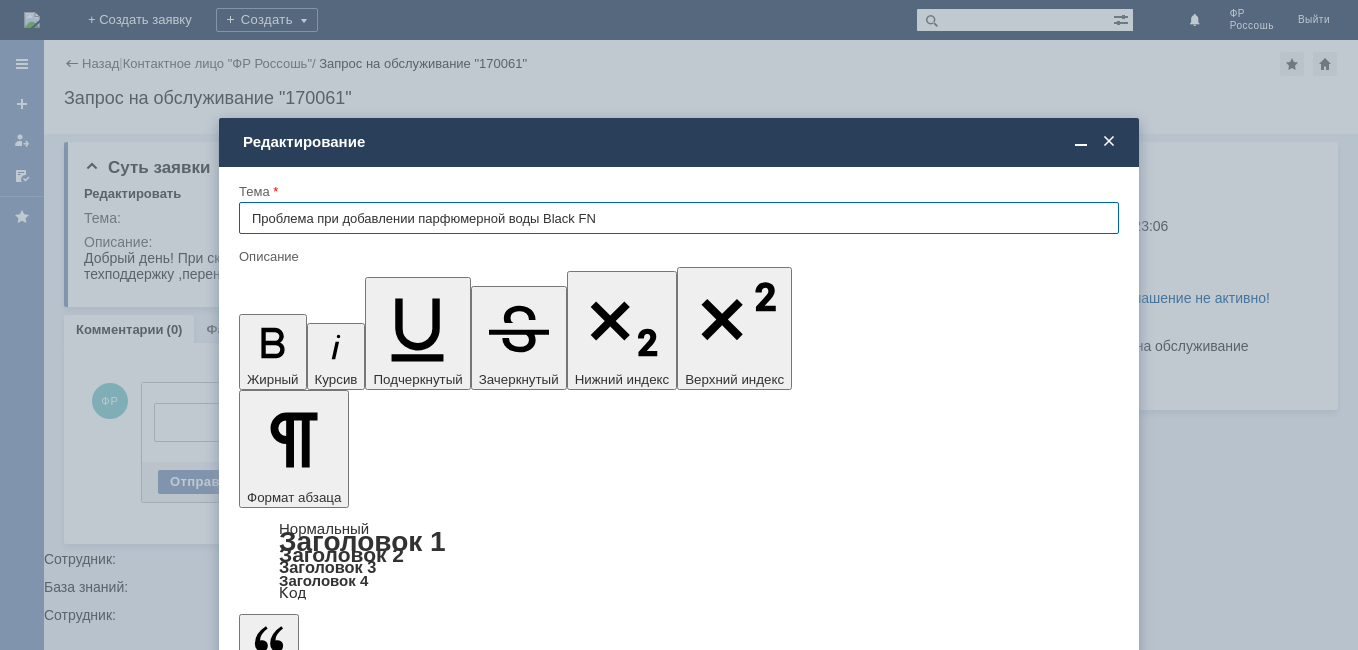 click at bounding box center (1109, 142) 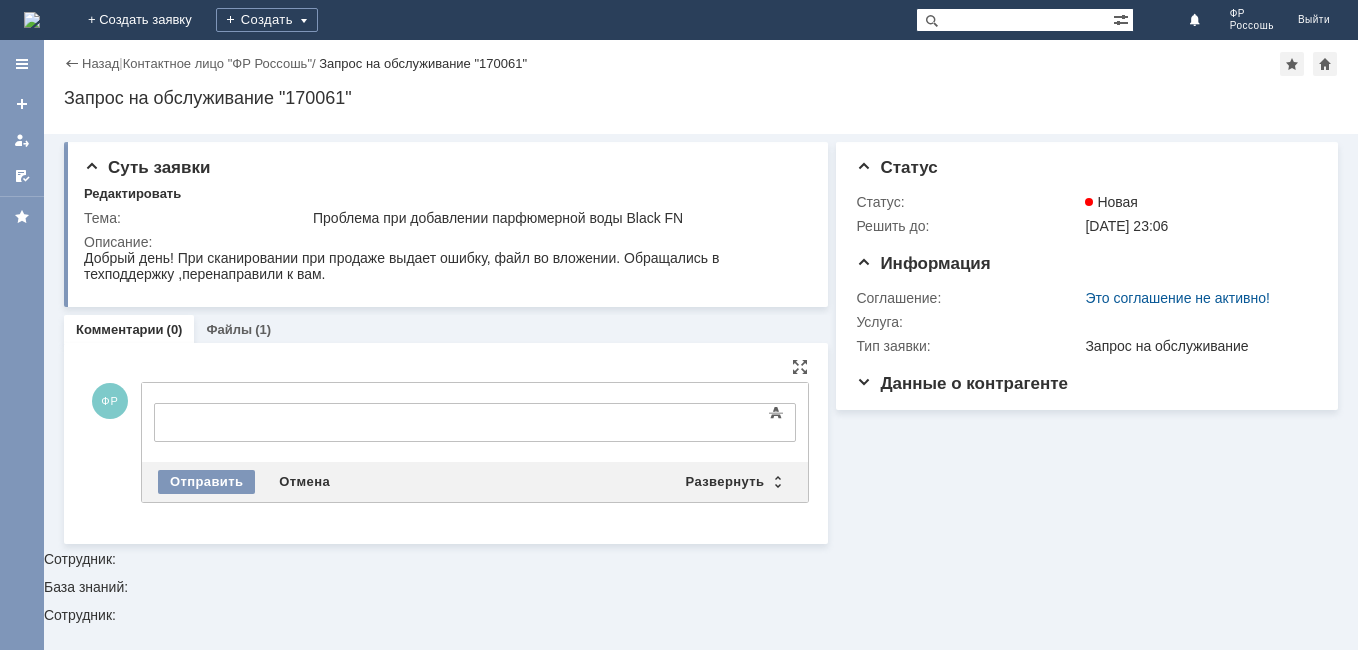 click on "Отправить Отмена Развернуть Свернуть" at bounding box center [475, 482] 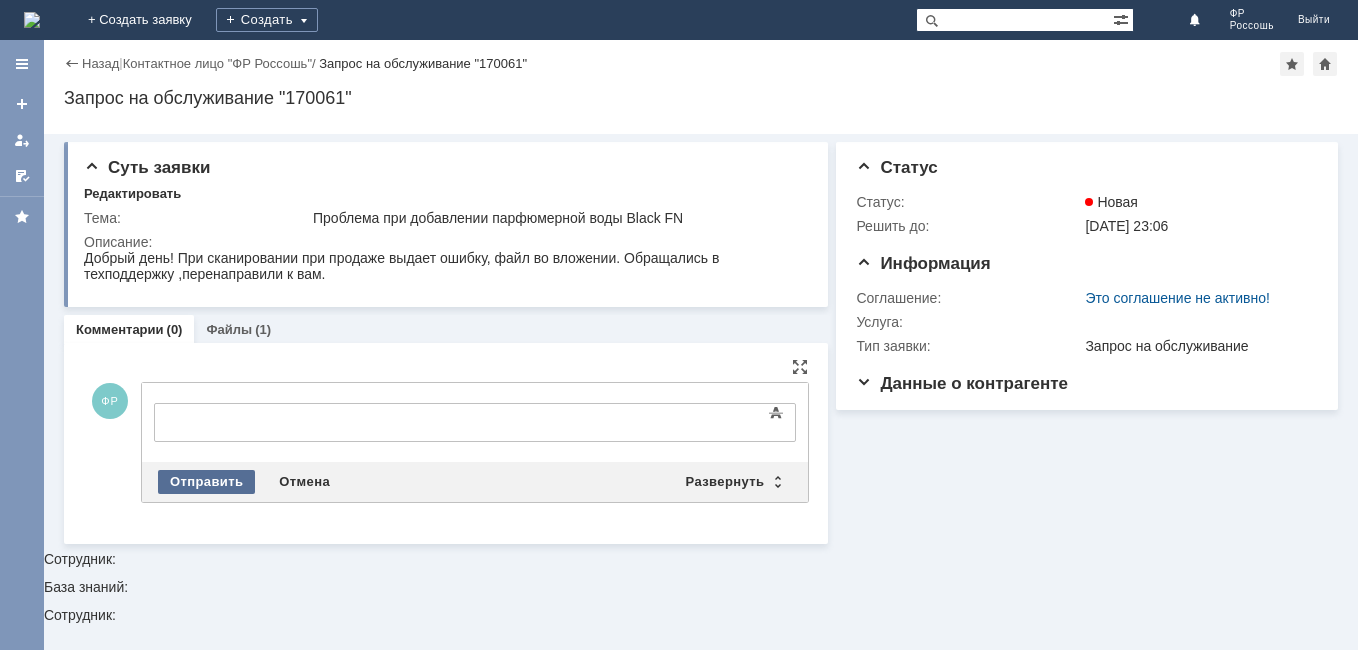 click on "Отправить" at bounding box center [206, 482] 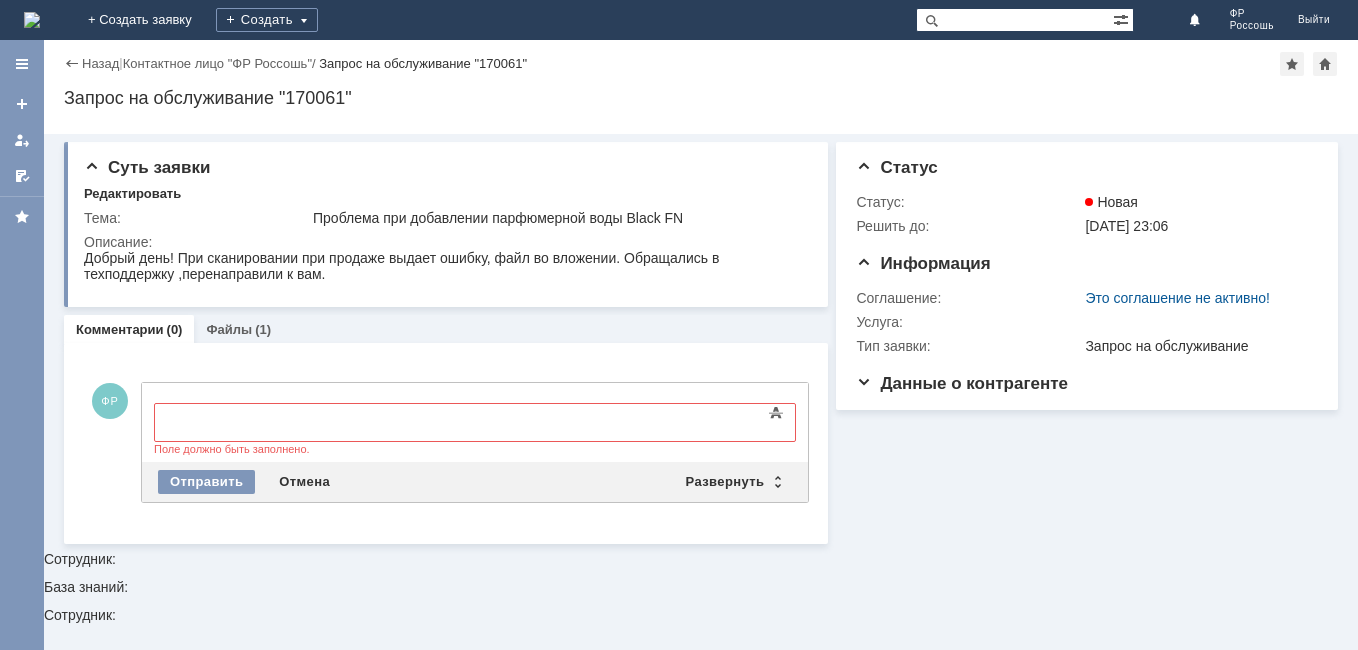 click on "Суть заявки Редактировать Тема: Проблема при добавлении парфюмерной воды Black FN Описание: Комментарии (0) Файлы (1) Комментарии
Добавить комментарий             ФР Добавление комментария       Внимание!                   Основные параметры Текст Жирный Курсив Подчеркнутый Зачеркнутый Нижний индекс Верхний индекс Формат абзаца Нормальный Заголовок 1 Заголовок 2 Заголовок 3 Заголовок 4 Код Цитата Увеличить уровень Ctrl+' Уменьшить уровень Ctrl+Shift+' Выровнять по
По левому краю
По центру
По правому краю
По ширине Нумерованный список Маркированный список" at bounding box center (701, 392) 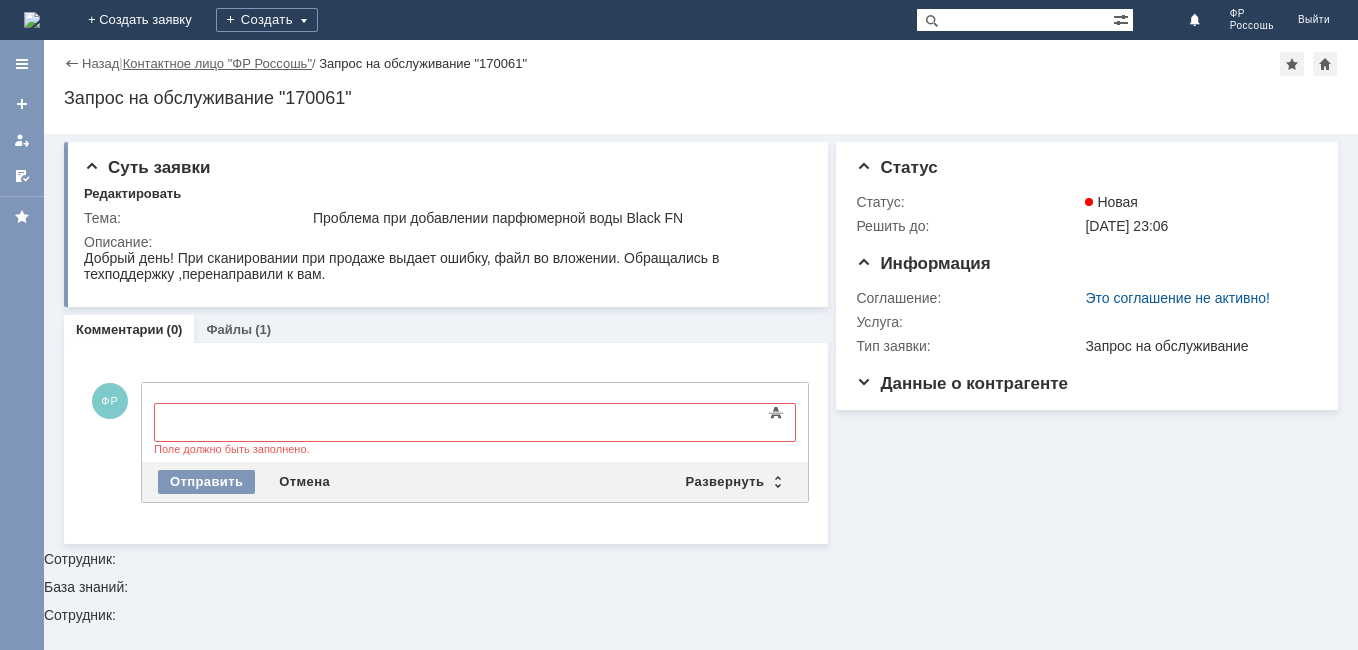click on "Контактное лицо "ФР Россошь"" at bounding box center (217, 63) 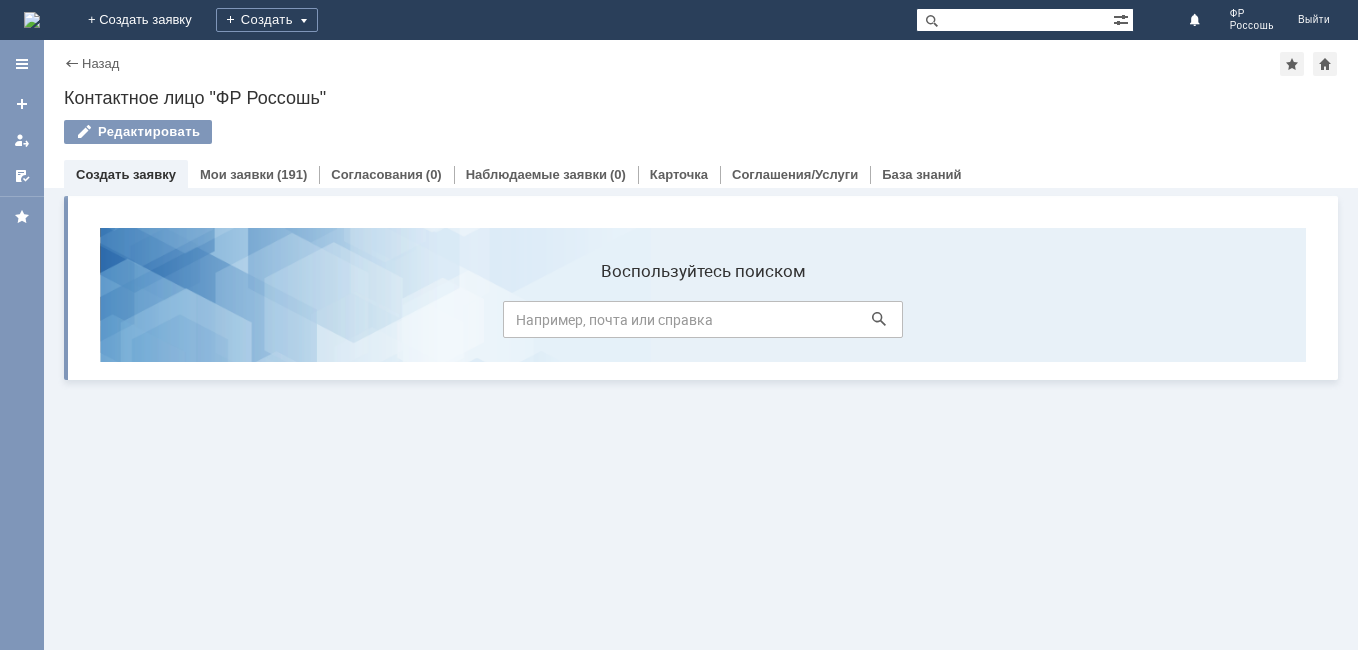 scroll, scrollTop: 0, scrollLeft: 0, axis: both 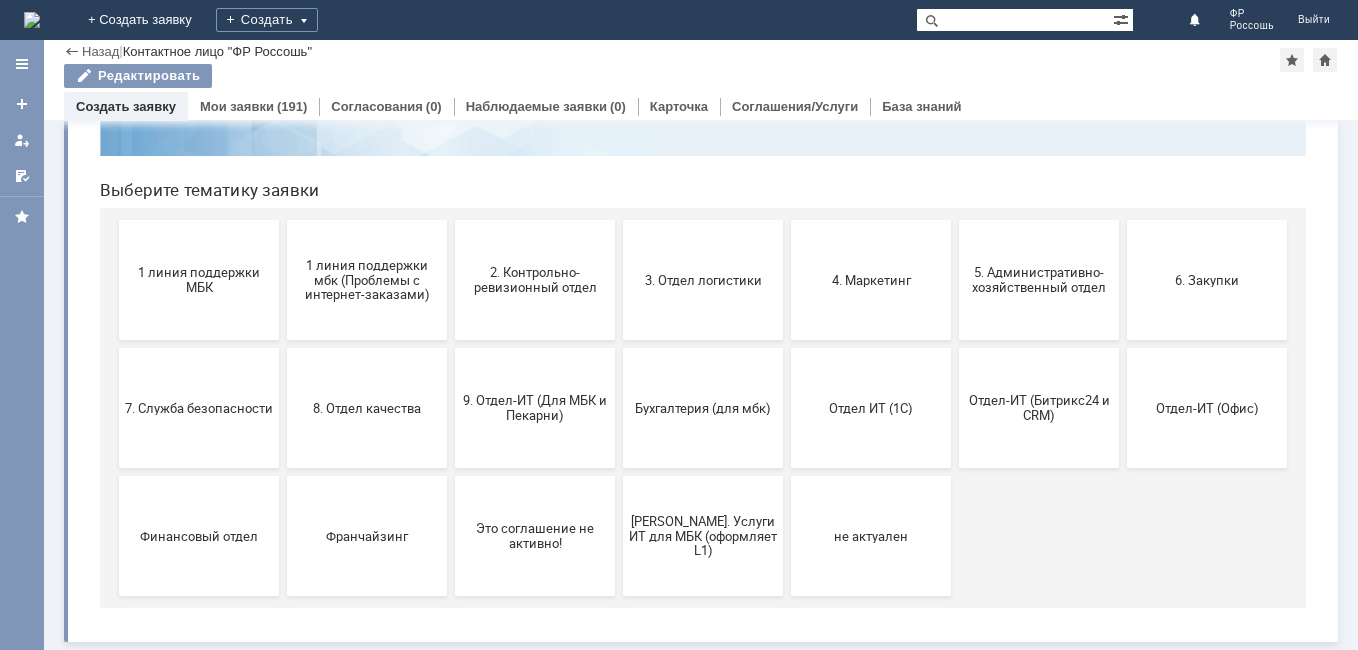click on "Отдел ИТ (1С)" at bounding box center [871, 407] 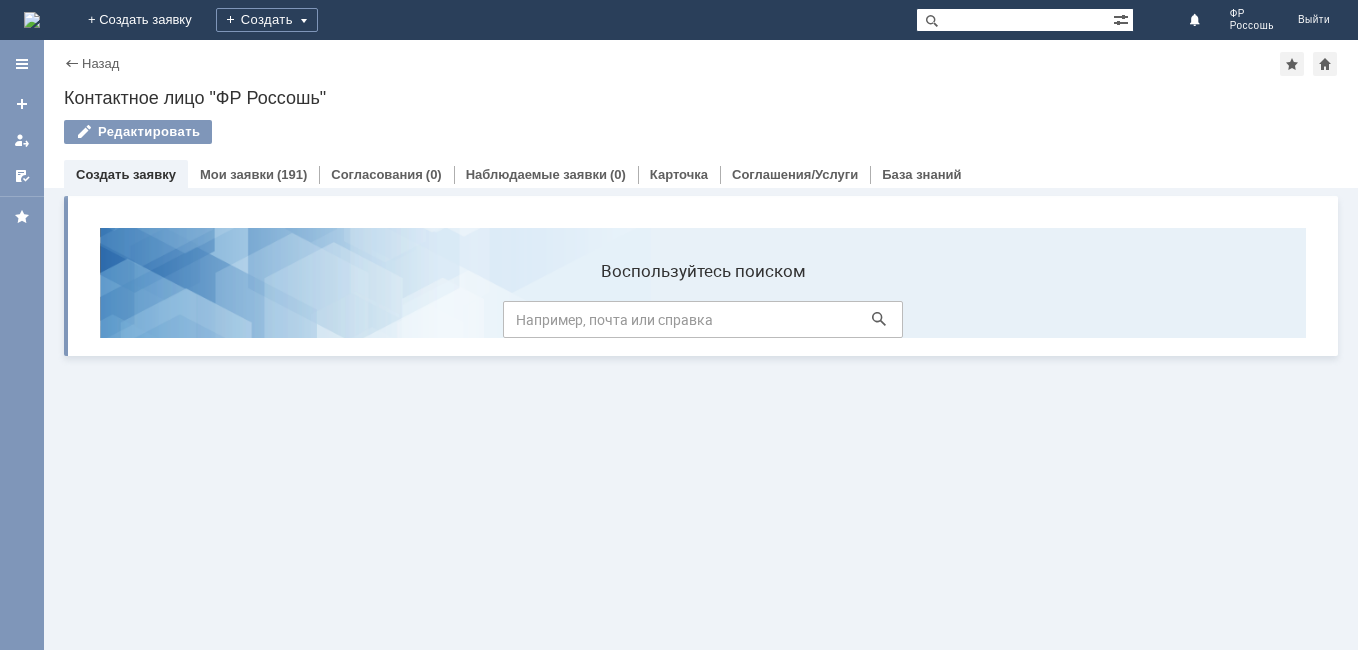 scroll, scrollTop: 0, scrollLeft: 0, axis: both 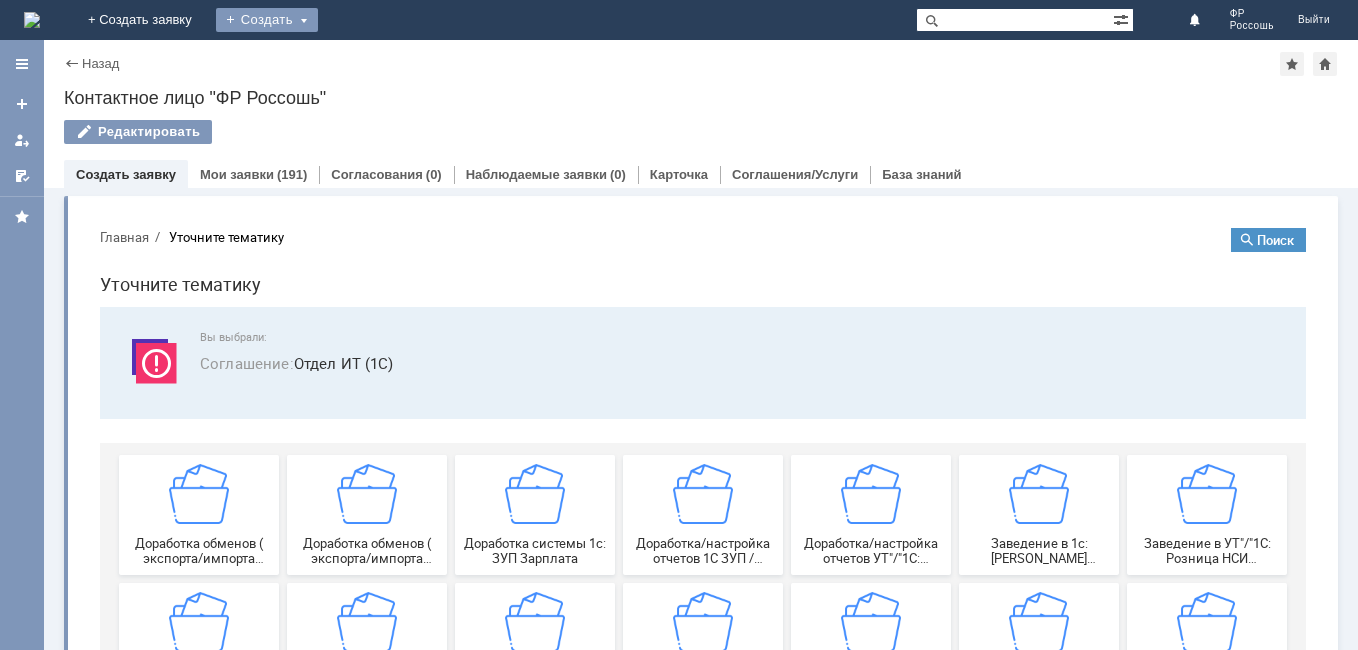 click on "Создать" at bounding box center [267, 20] 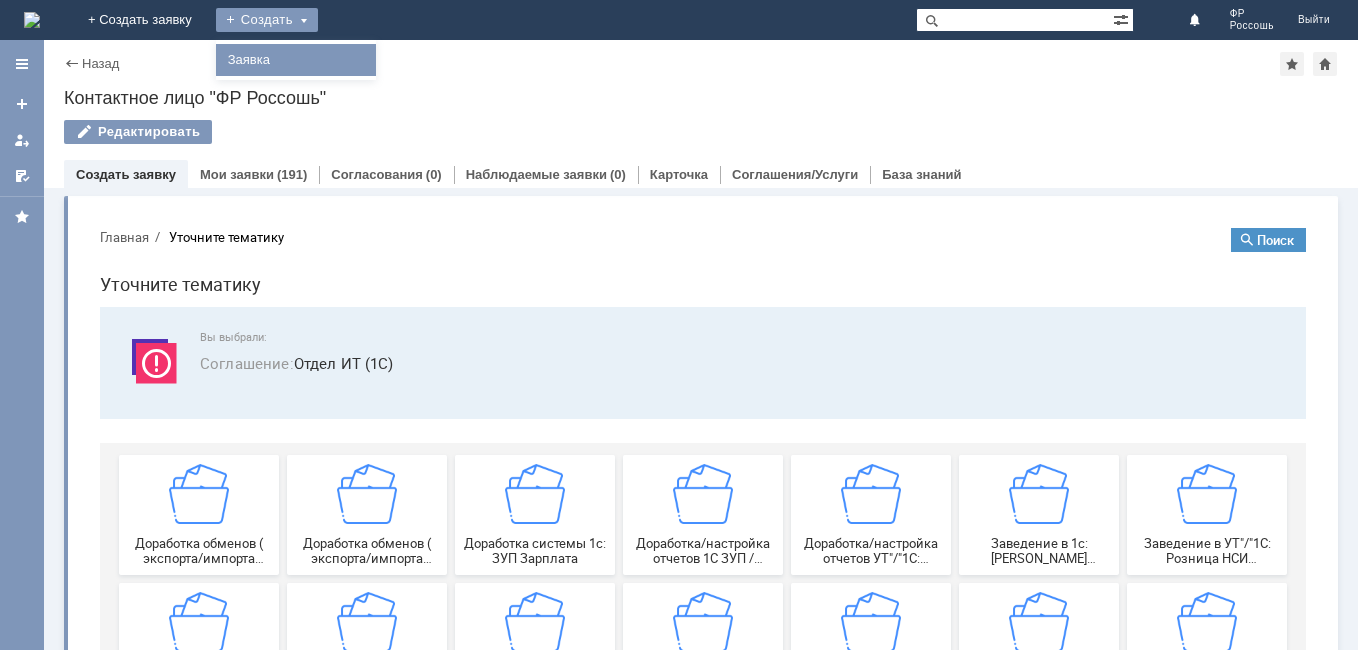 click on "Заявка" at bounding box center (296, 60) 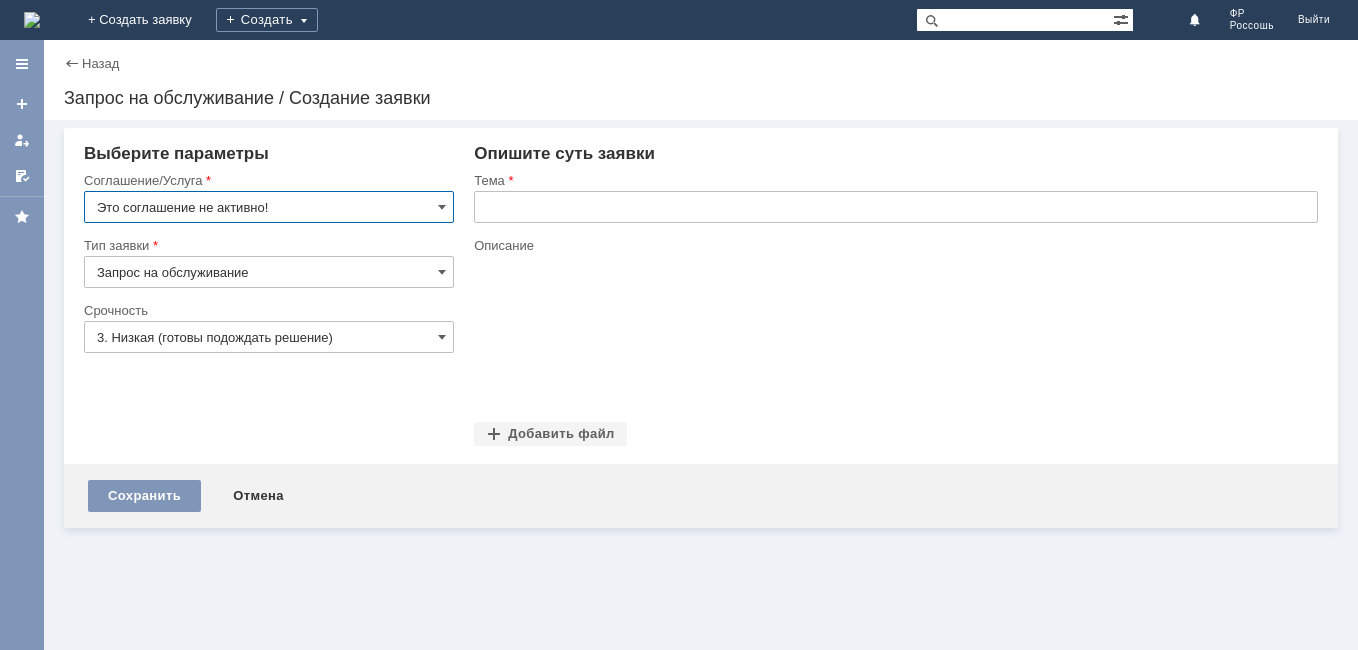 scroll, scrollTop: 0, scrollLeft: 0, axis: both 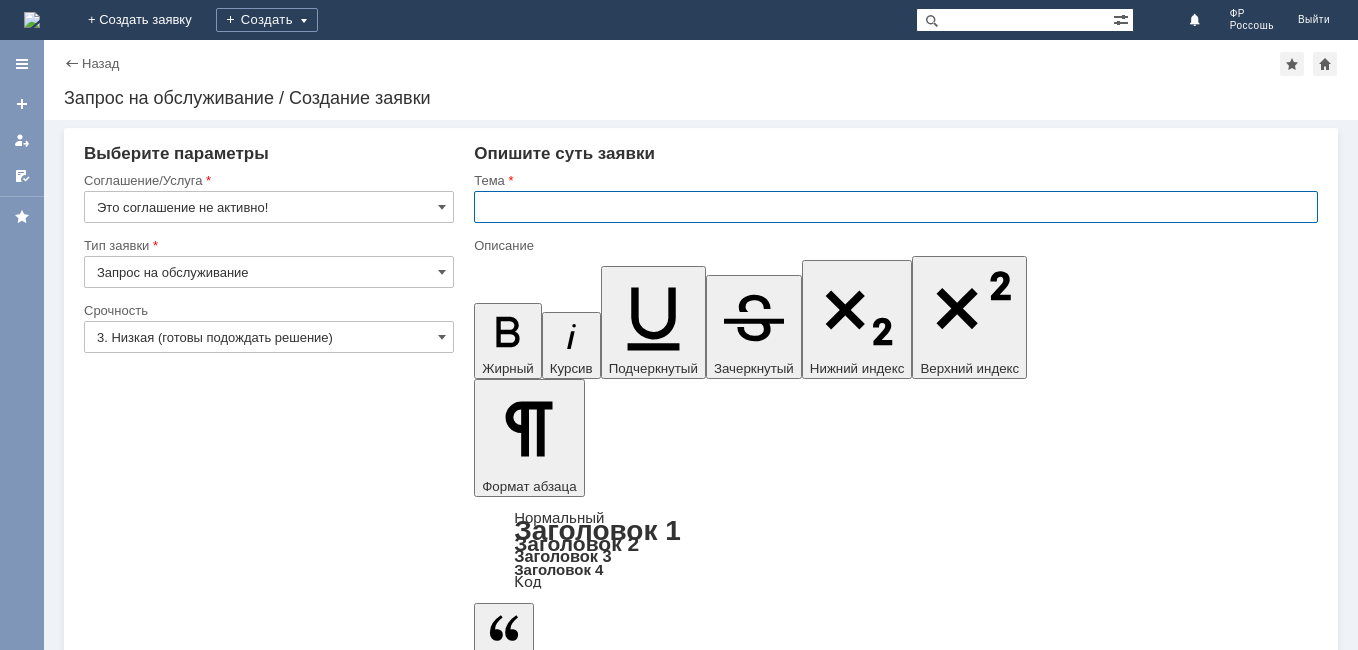 click at bounding box center [896, 207] 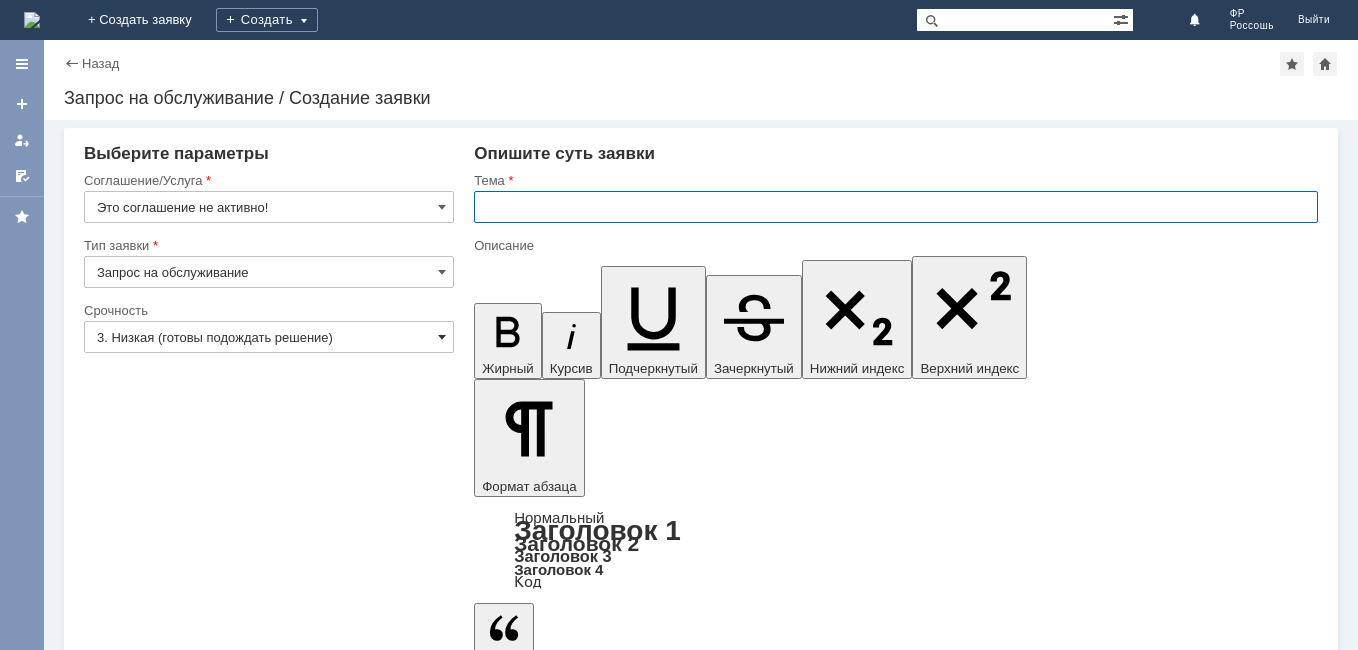 click at bounding box center [442, 337] 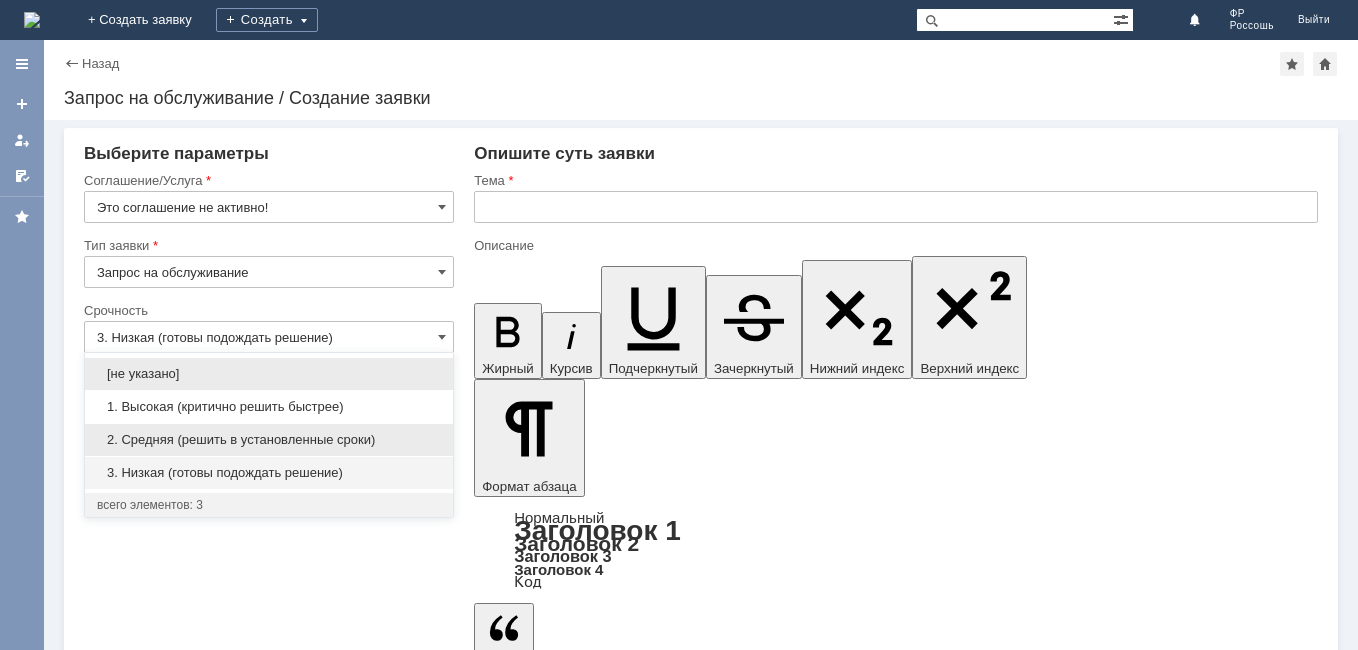click on "2. Средняя (решить в установленные сроки)" at bounding box center (269, 440) 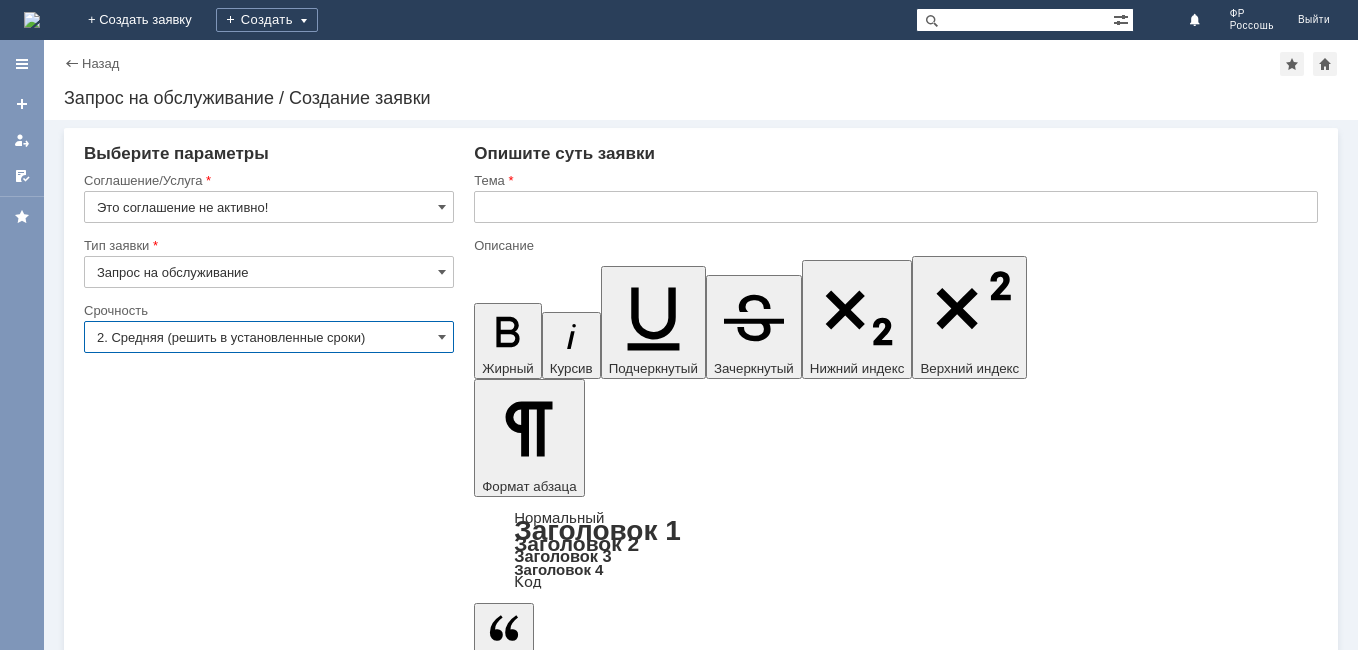 type on "2. Средняя (решить в установленные сроки)" 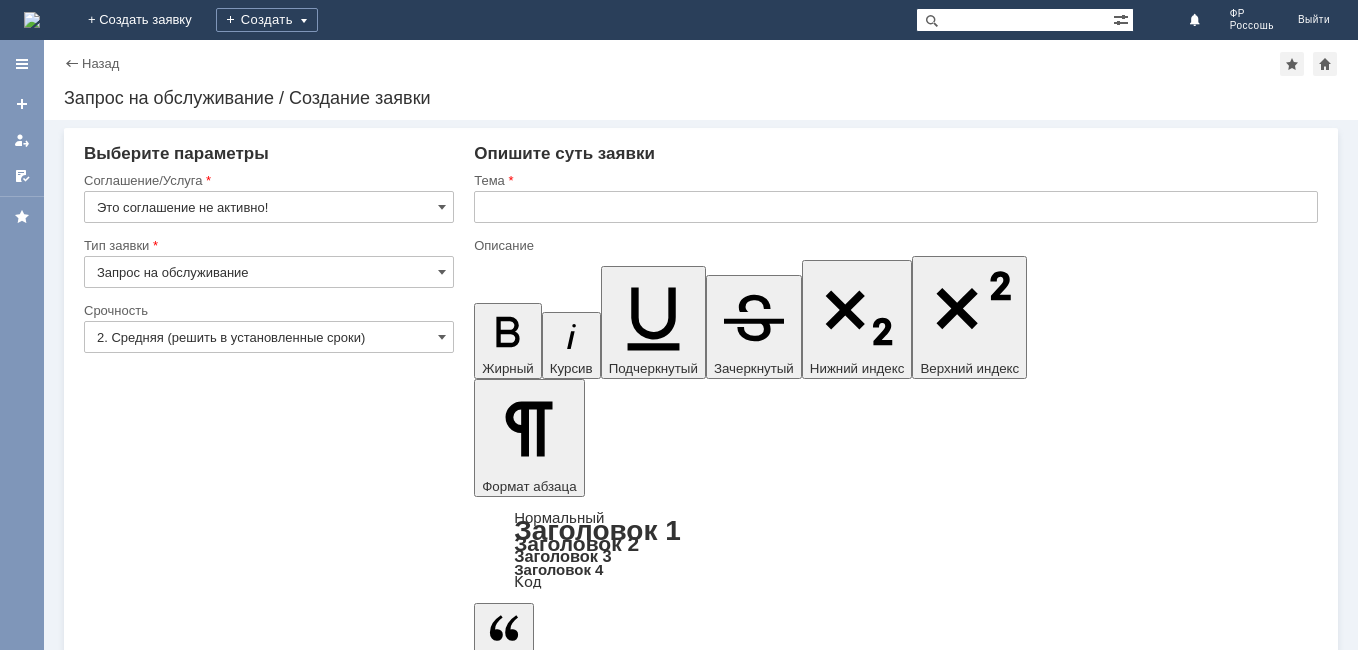 click on "Добавить файл" at bounding box center (550, 5629) 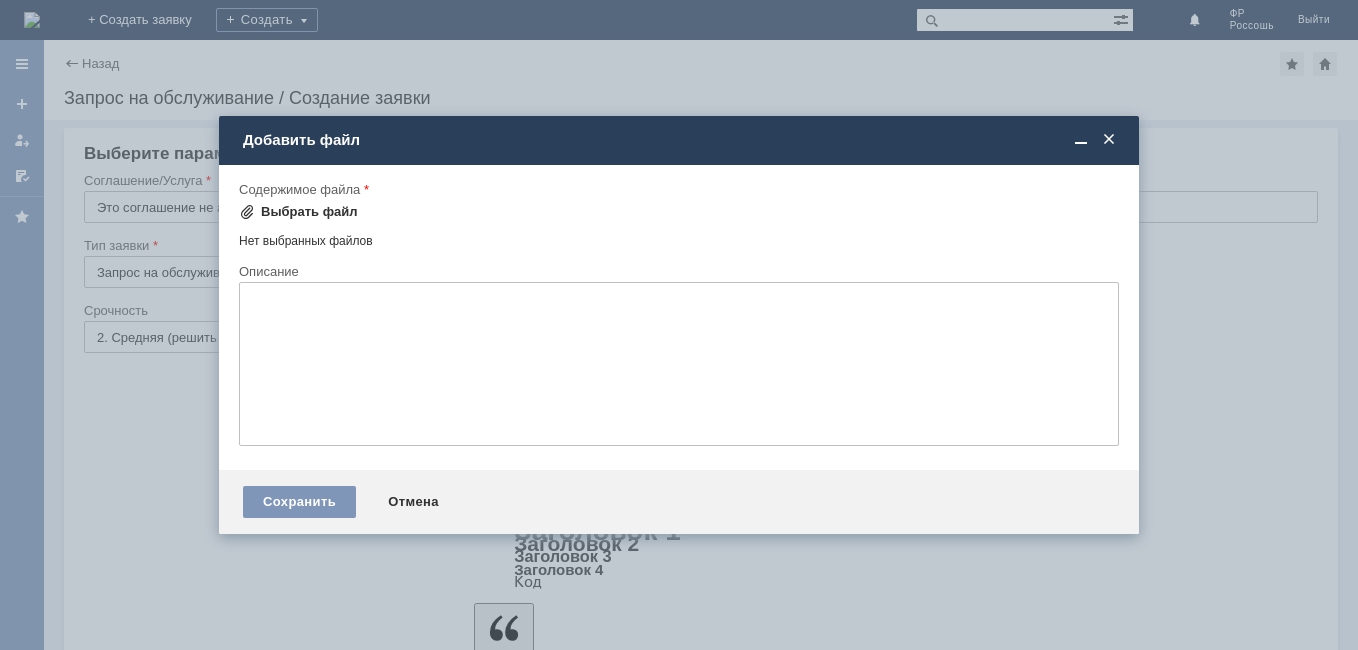 click on "Выбрать файл" at bounding box center [309, 212] 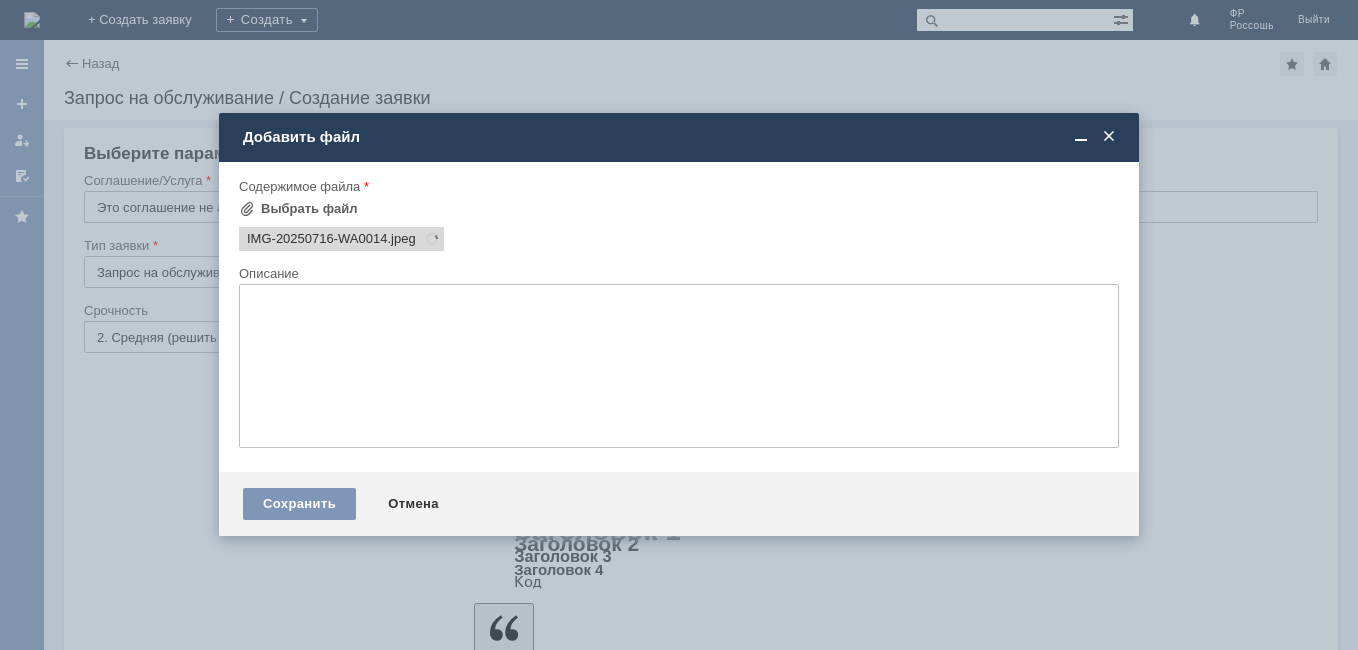 scroll, scrollTop: 0, scrollLeft: 0, axis: both 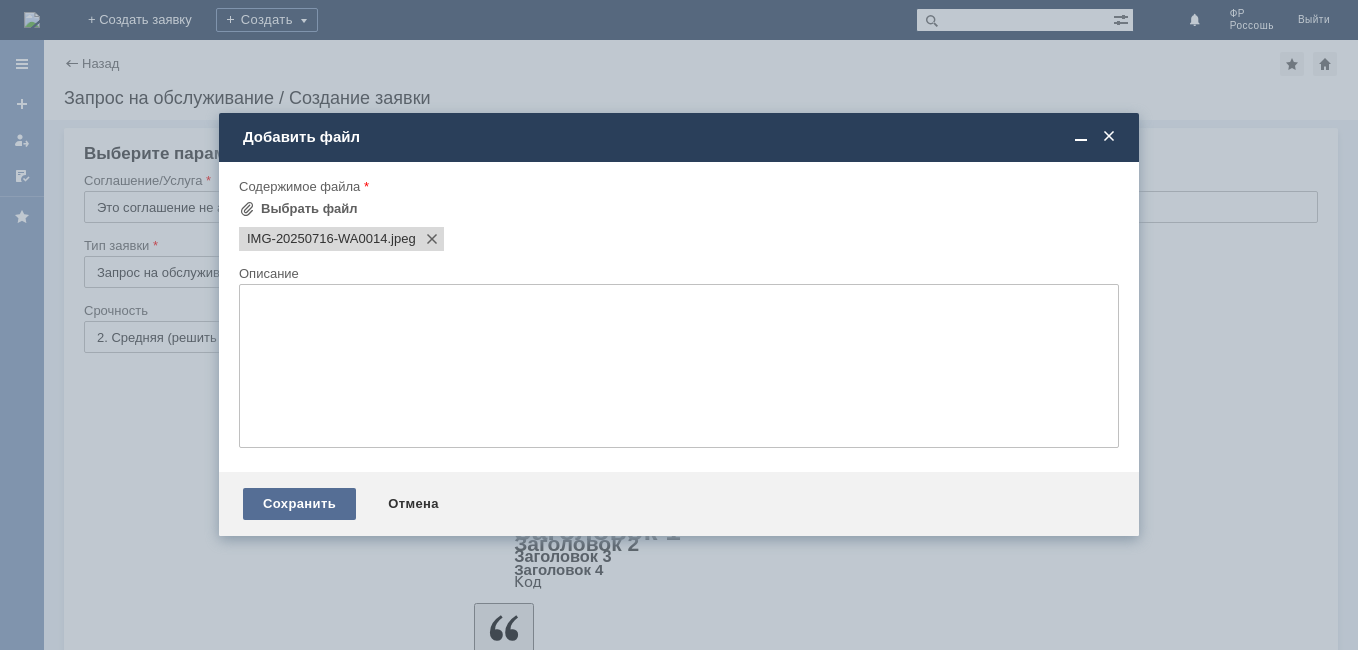 click on "Сохранить" at bounding box center [299, 504] 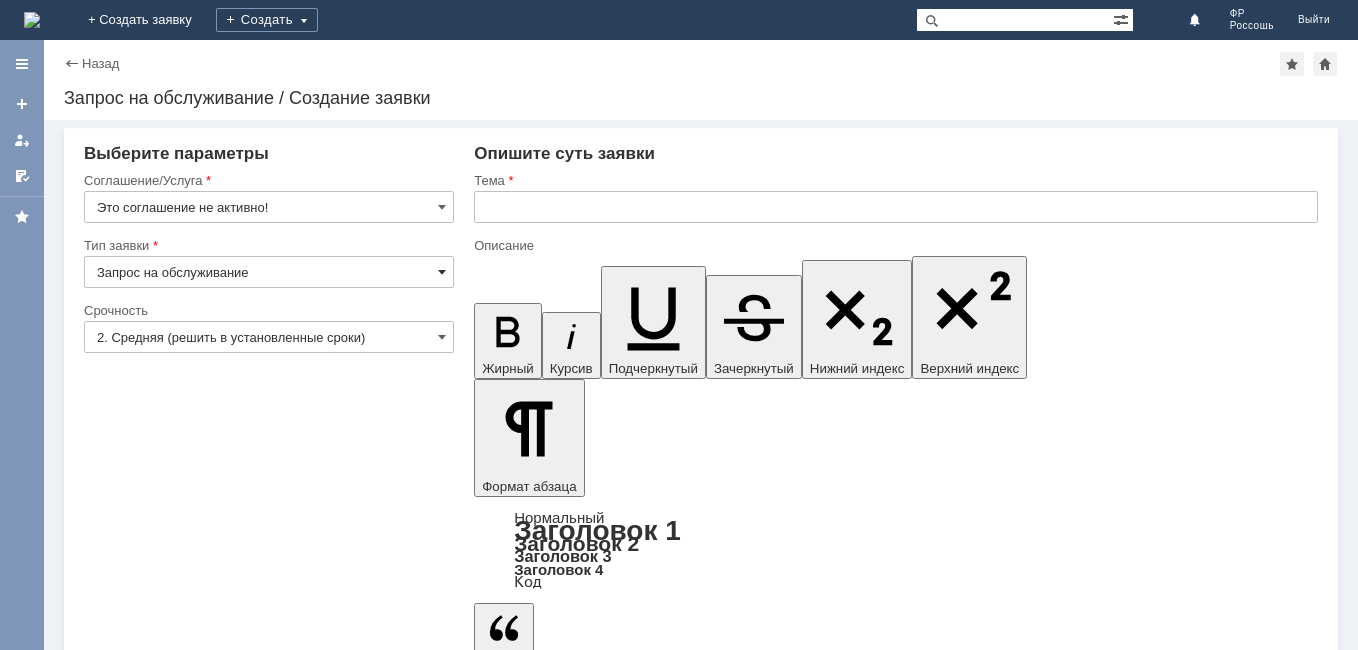 click at bounding box center (442, 272) 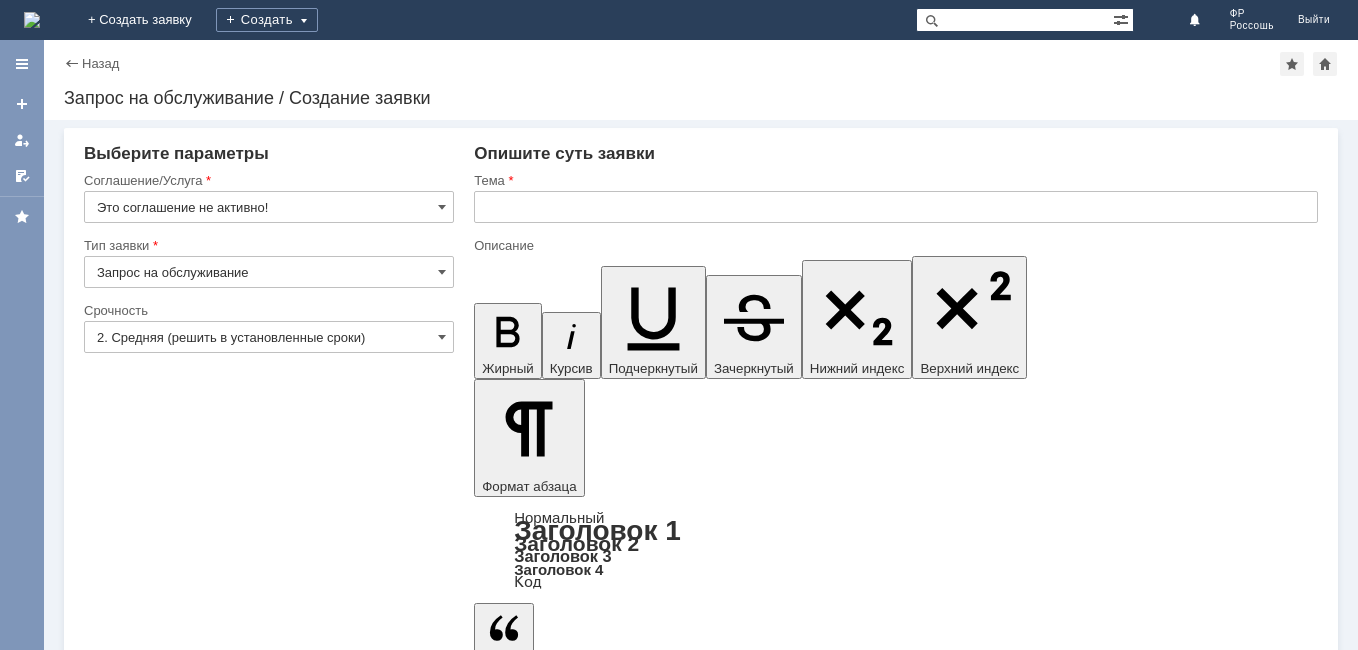 click on "Выберите параметры Соглашение/Услуга Это соглашение не активно! Тип заявки Запрос на обслуживание Категория Срочность Срочность 2. Средняя (решить в установленные сроки) Рекомендуемые статьи БЗ             Название" at bounding box center [269, 2935] 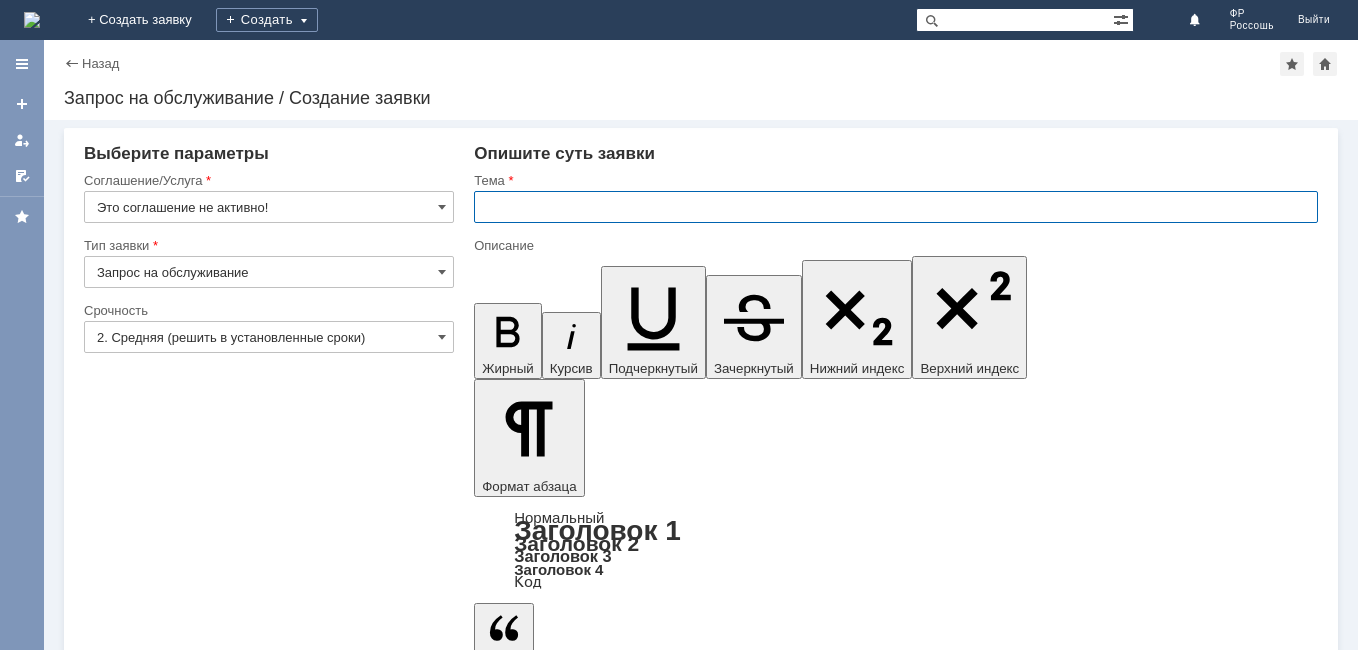click at bounding box center (896, 207) 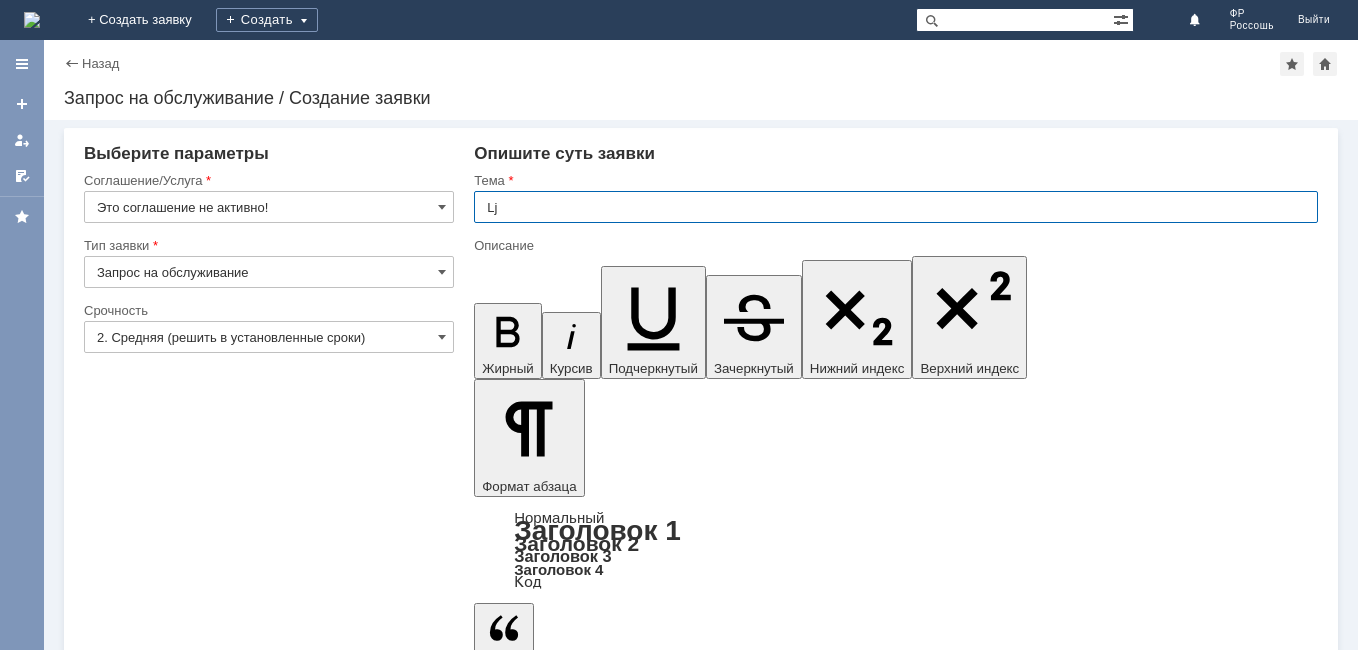 type on "L" 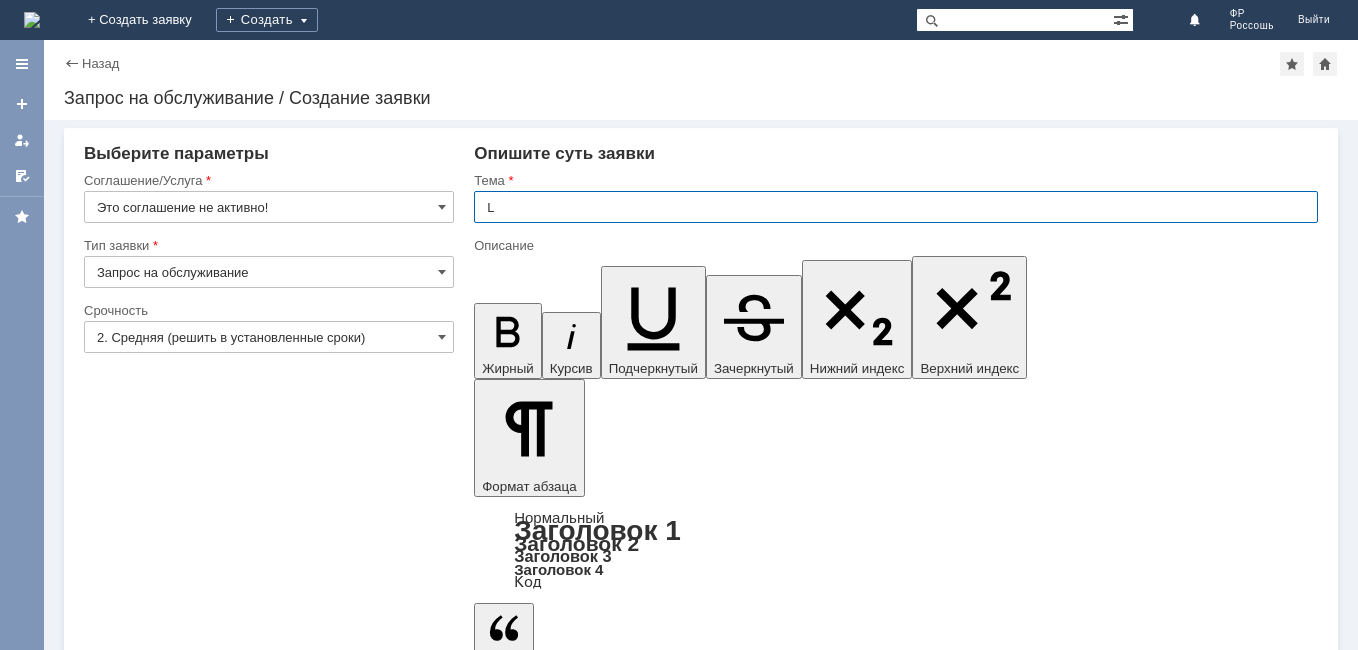 type 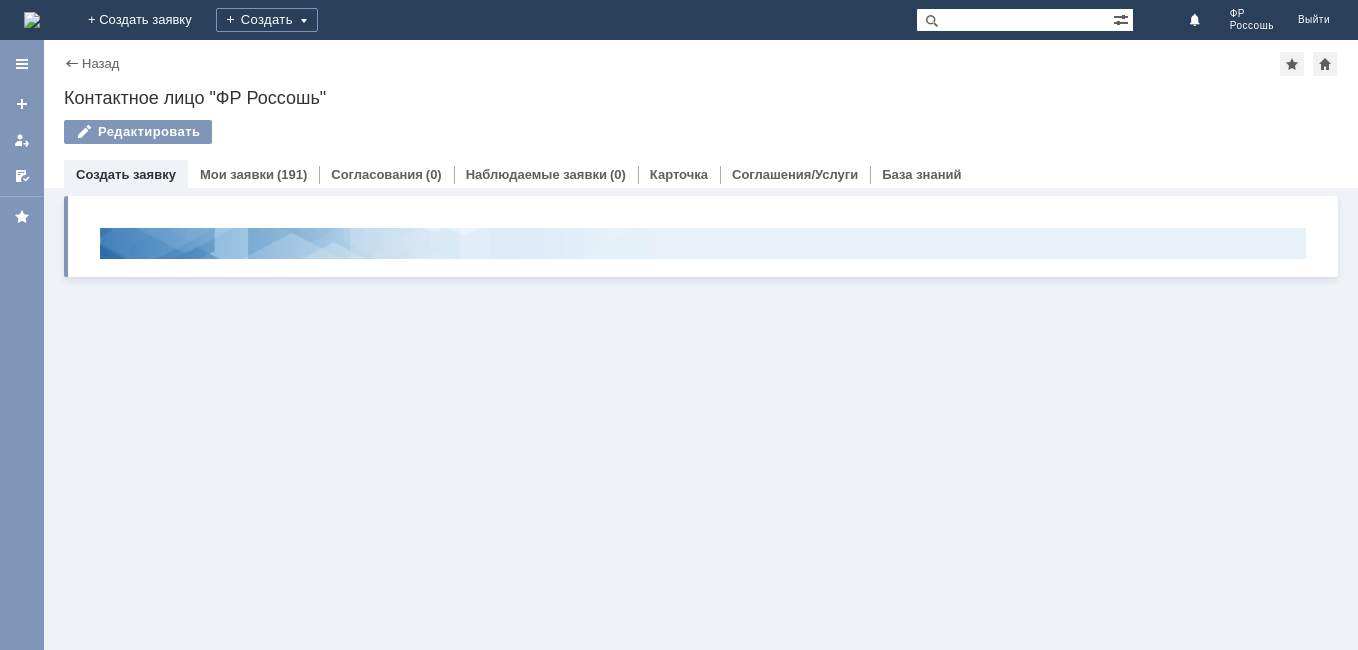 scroll, scrollTop: 0, scrollLeft: 0, axis: both 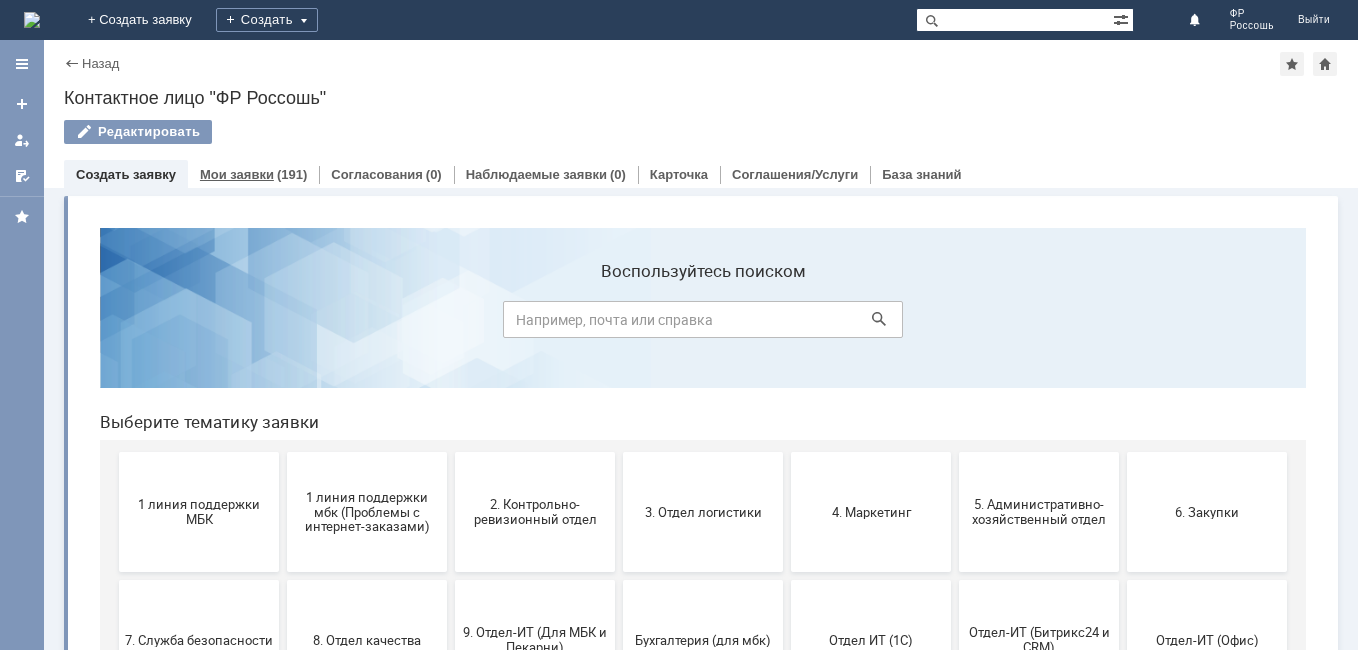 click on "Мои заявки" at bounding box center [237, 174] 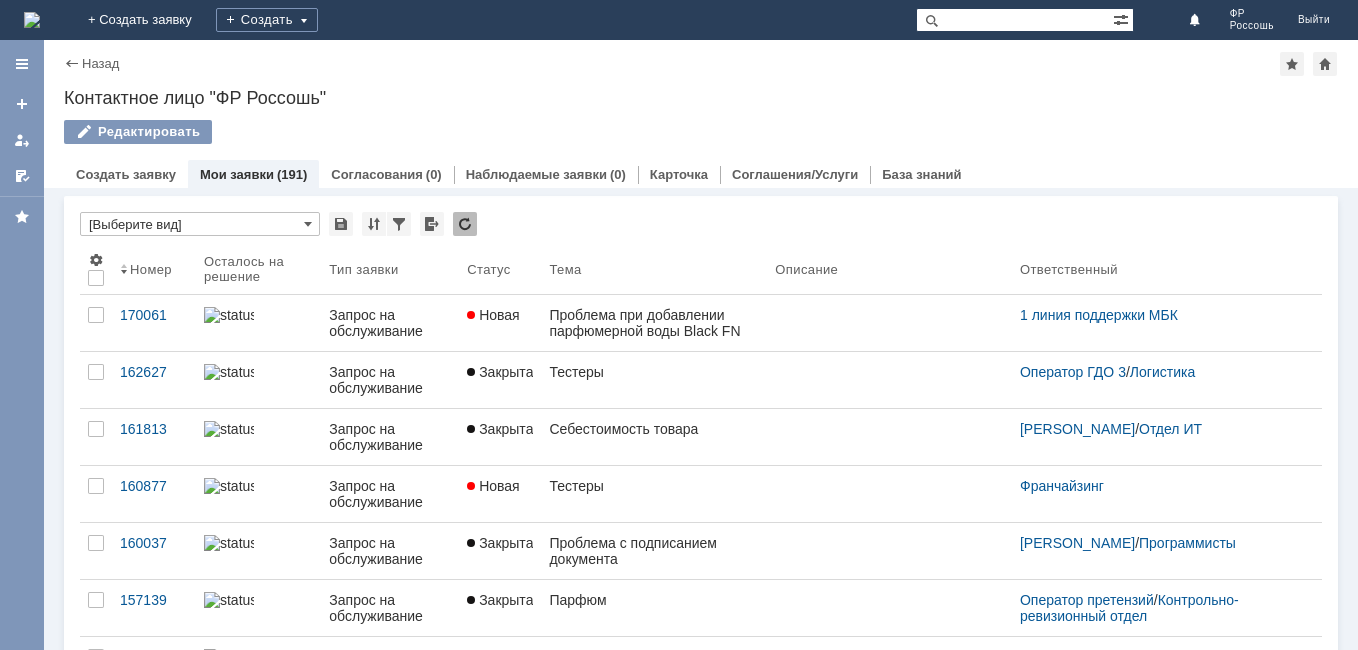 scroll, scrollTop: 0, scrollLeft: 0, axis: both 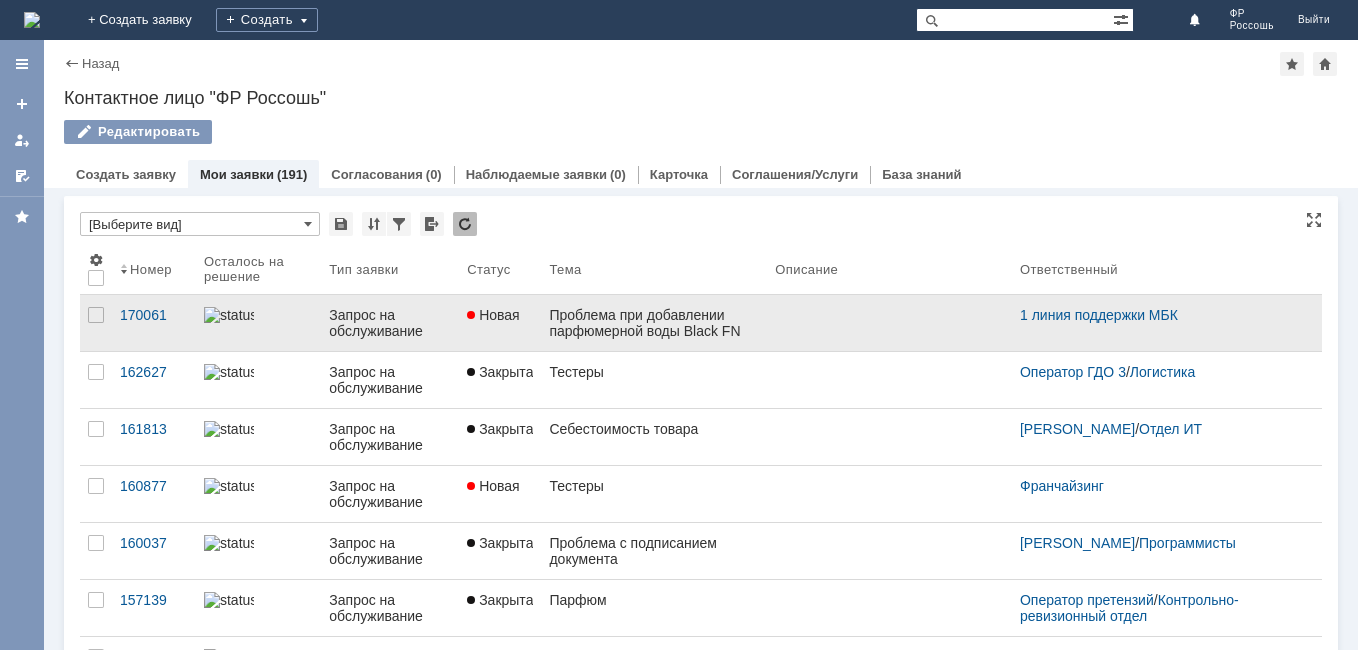 click on "Добрый день! При сканировании при продаже выдает ошибку, файл во вложении. Обращались в техподдержку ,перенаправили к вам." at bounding box center [889, 360] 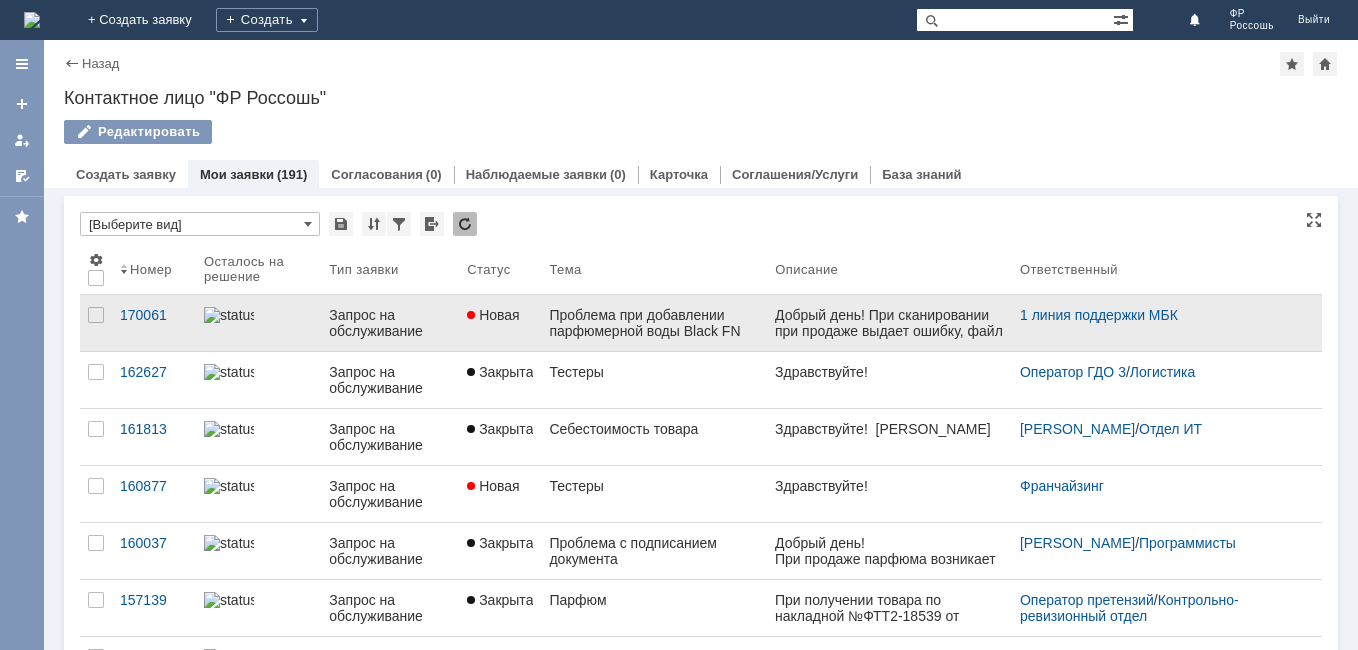 click on "Проблема при добавлении парфюмерной воды Black FN" at bounding box center [654, 323] 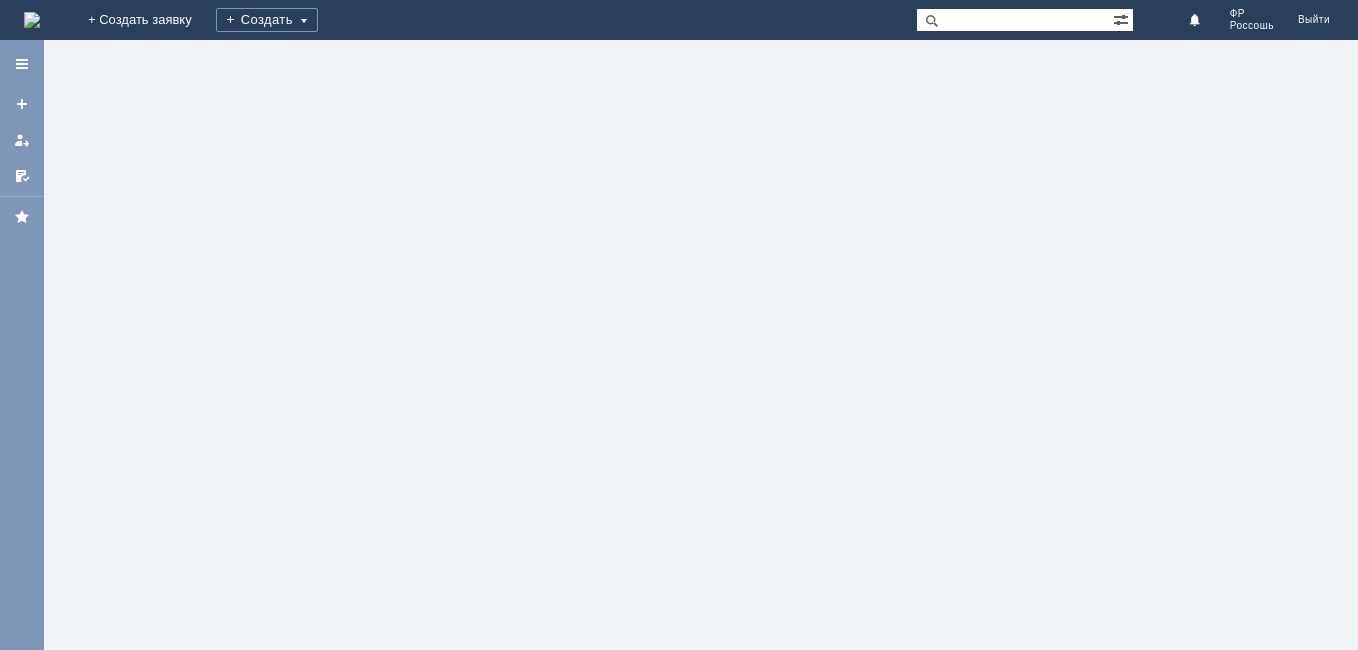 click at bounding box center (701, 345) 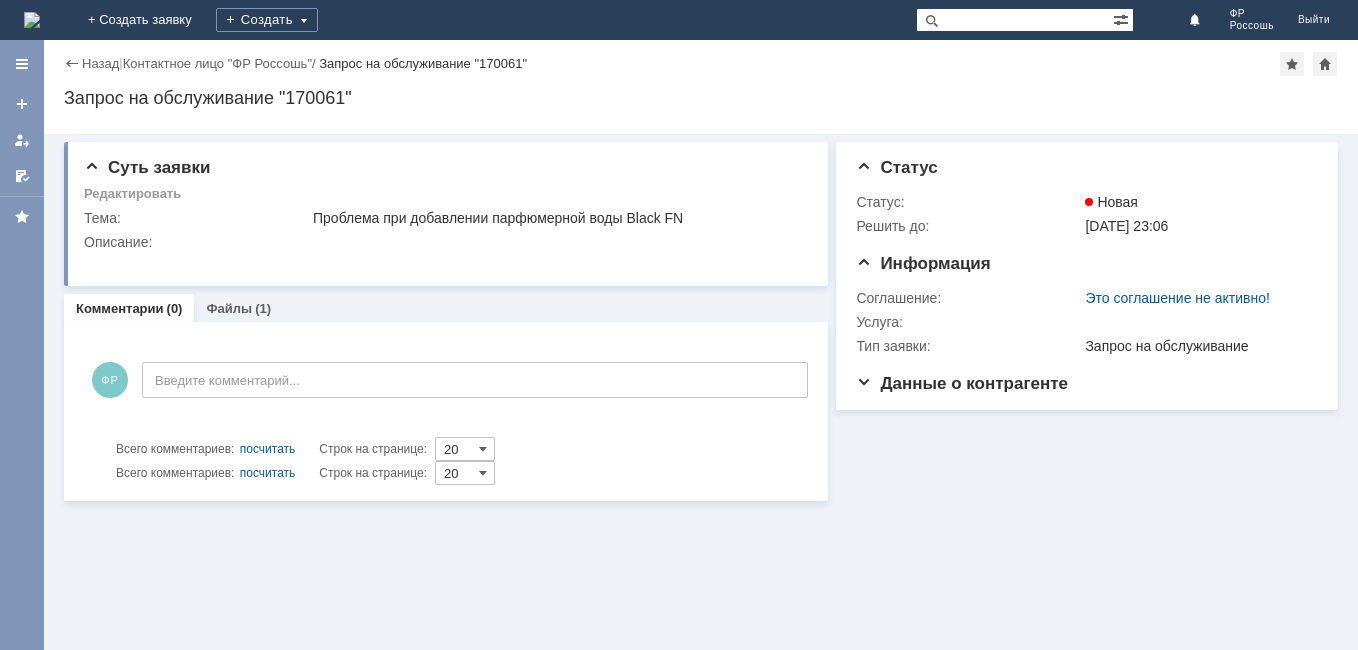 scroll, scrollTop: 0, scrollLeft: 0, axis: both 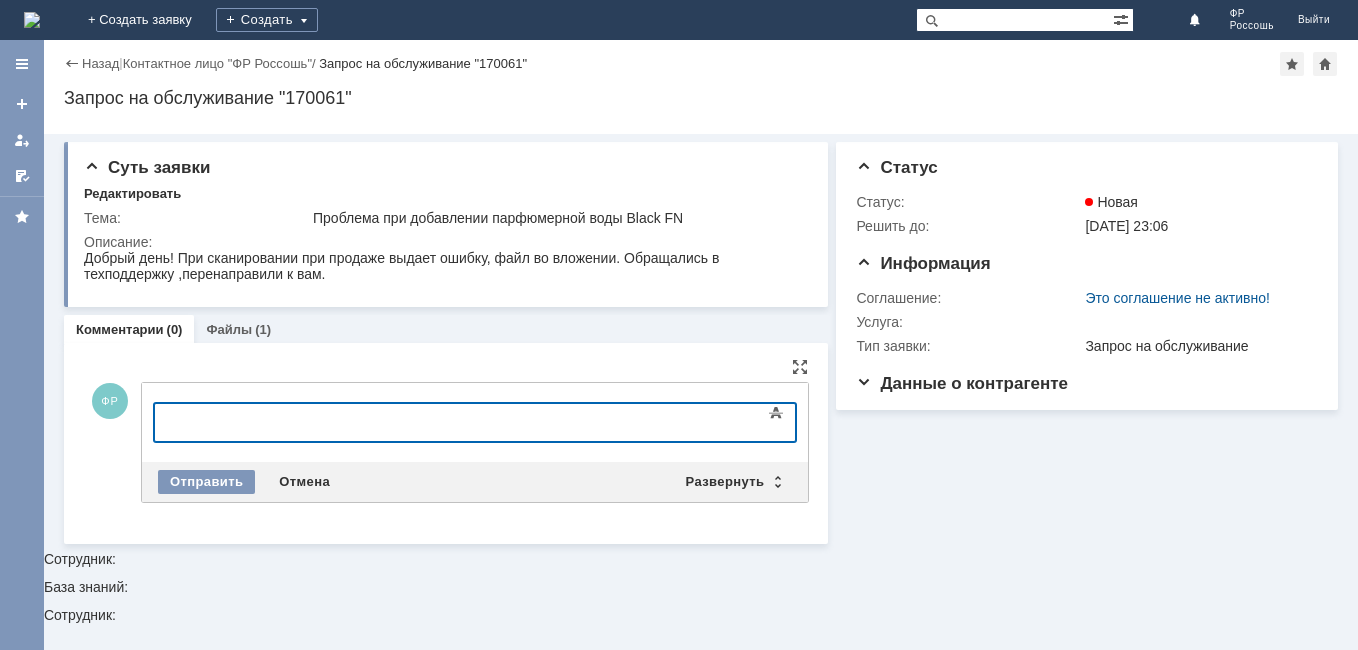 type 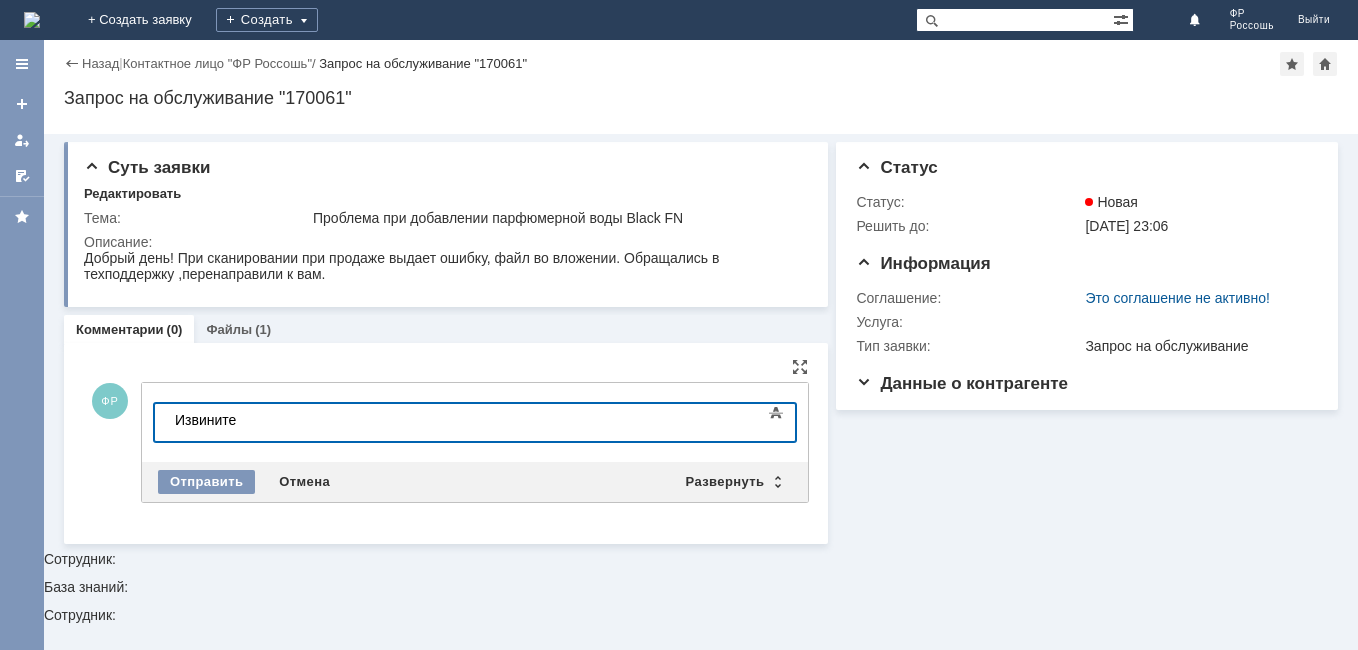 click on "Извините" at bounding box center (317, 420) 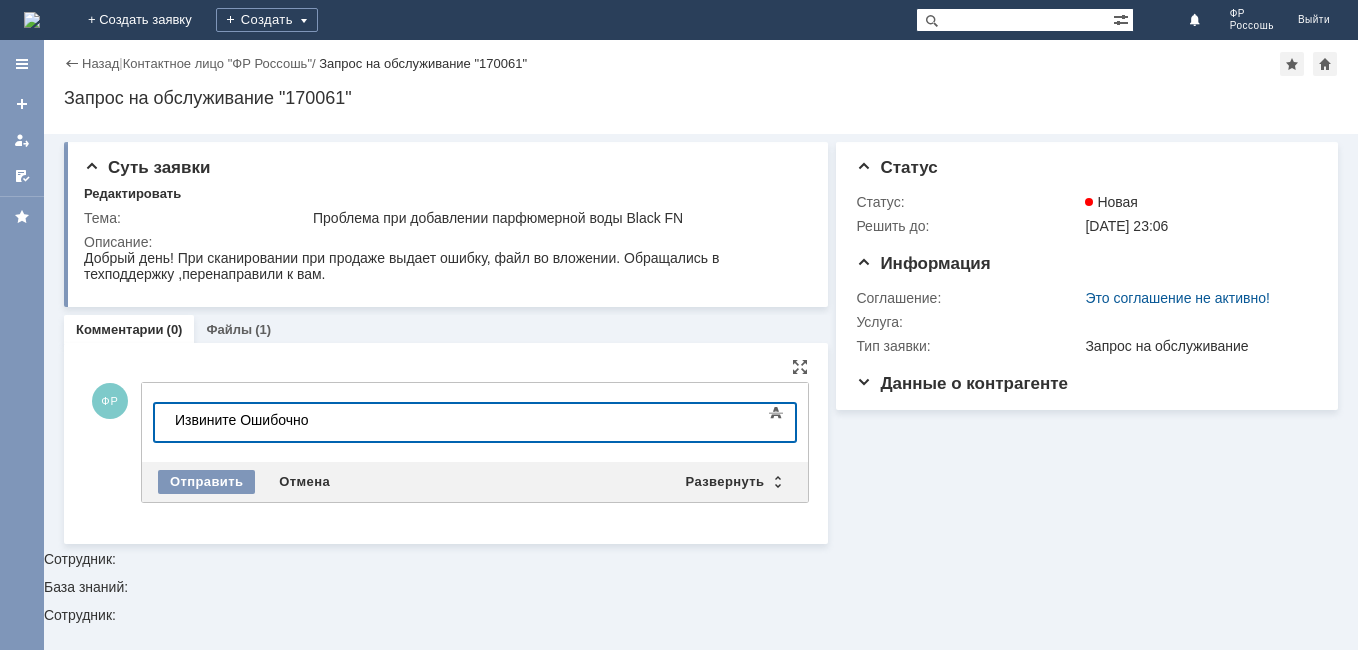 click on "Извините Ошибочно" at bounding box center (317, 420) 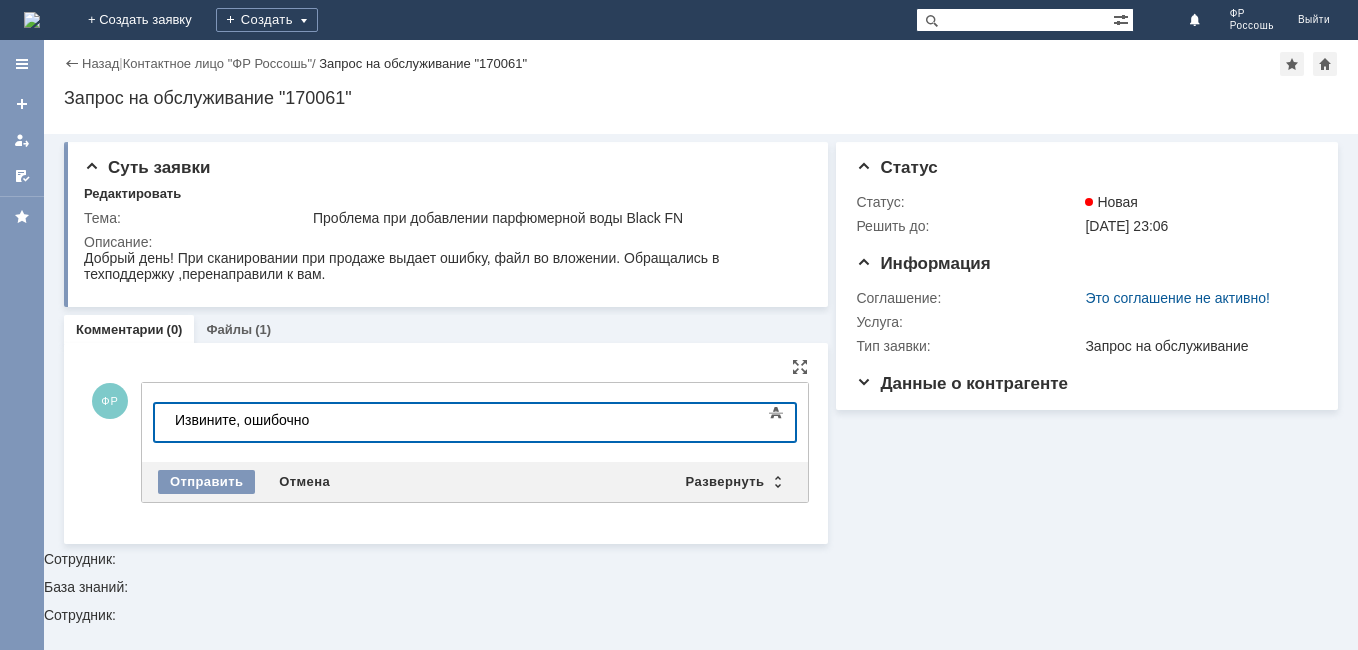 click on "Извините, о шибочно" at bounding box center (317, 420) 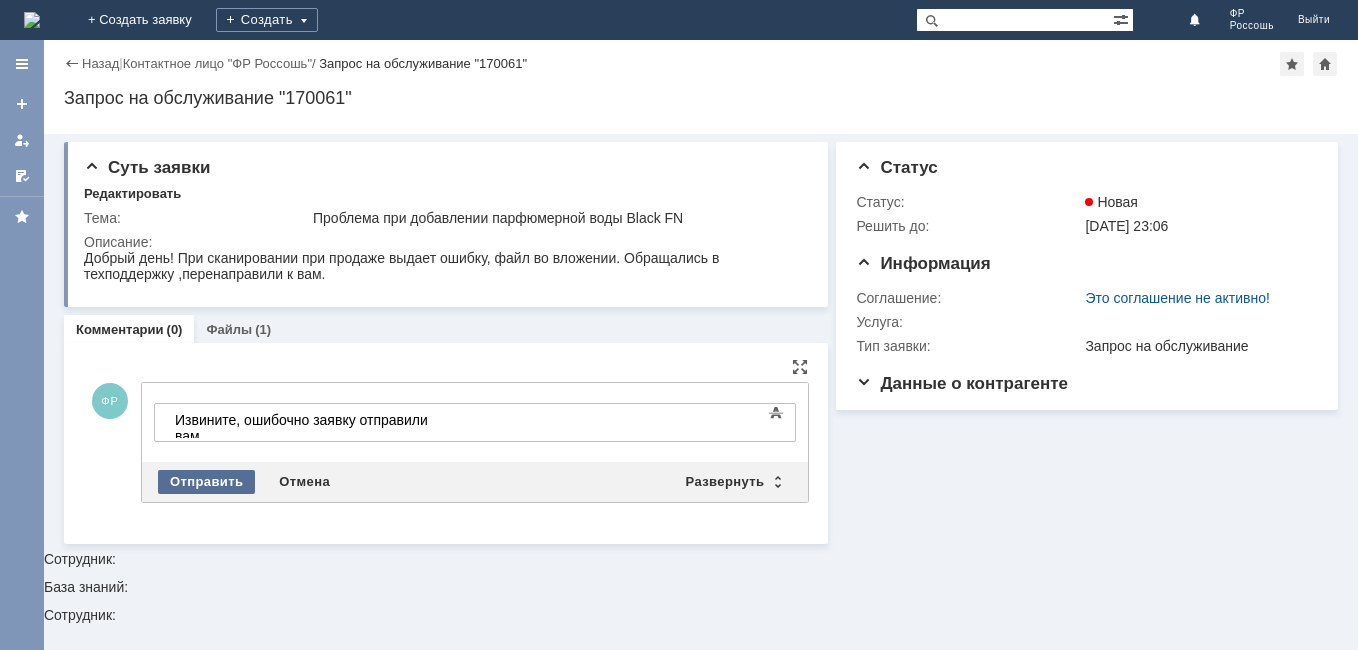 click on "Отправить" at bounding box center [206, 482] 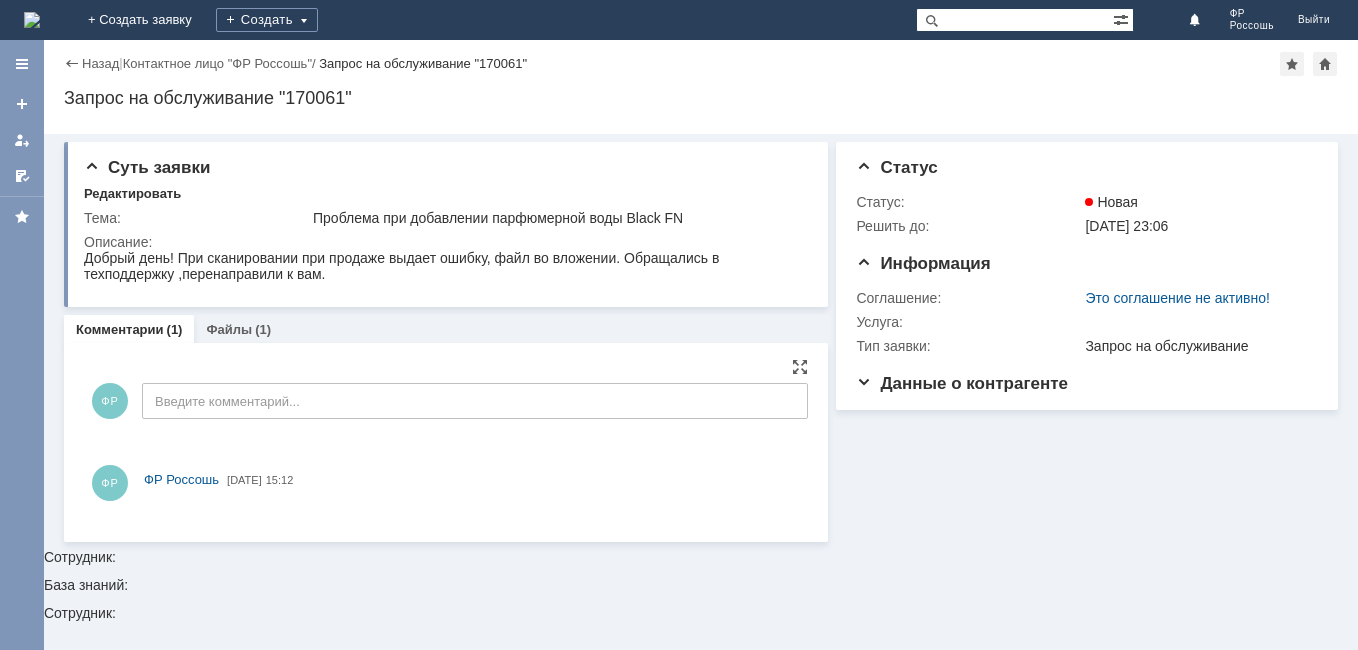scroll, scrollTop: 0, scrollLeft: 0, axis: both 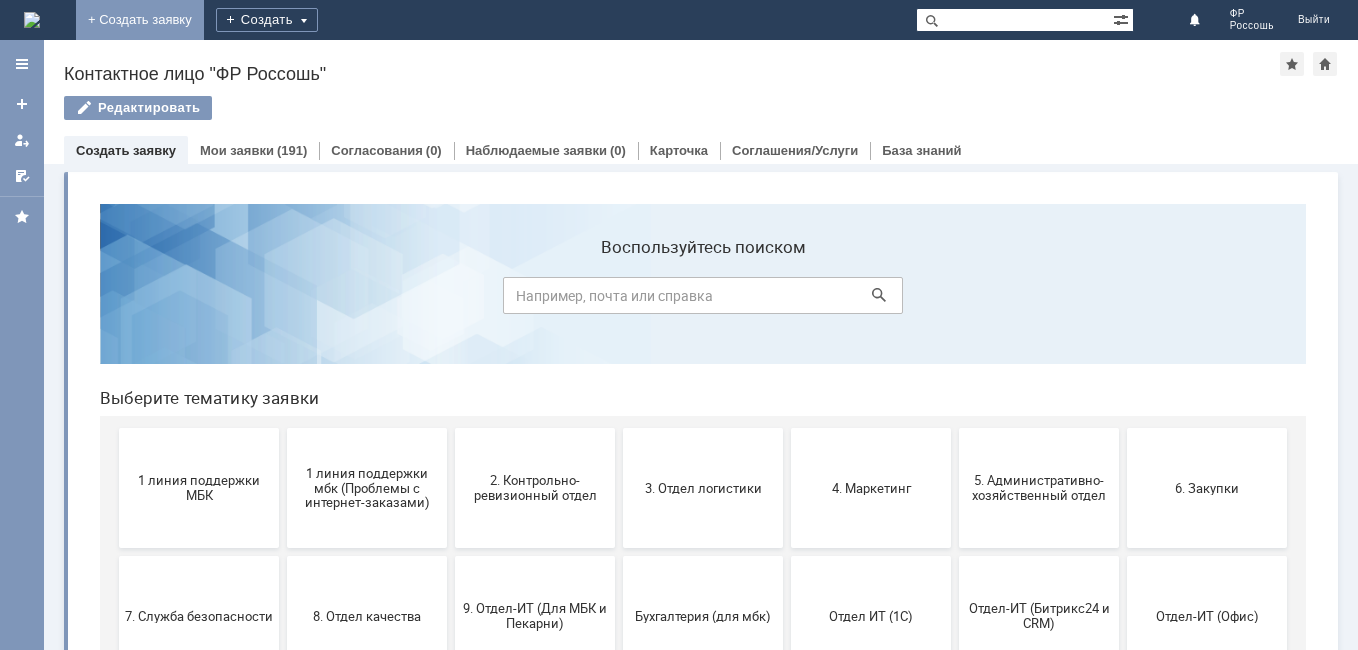 click on "+ Создать заявку" at bounding box center (140, 20) 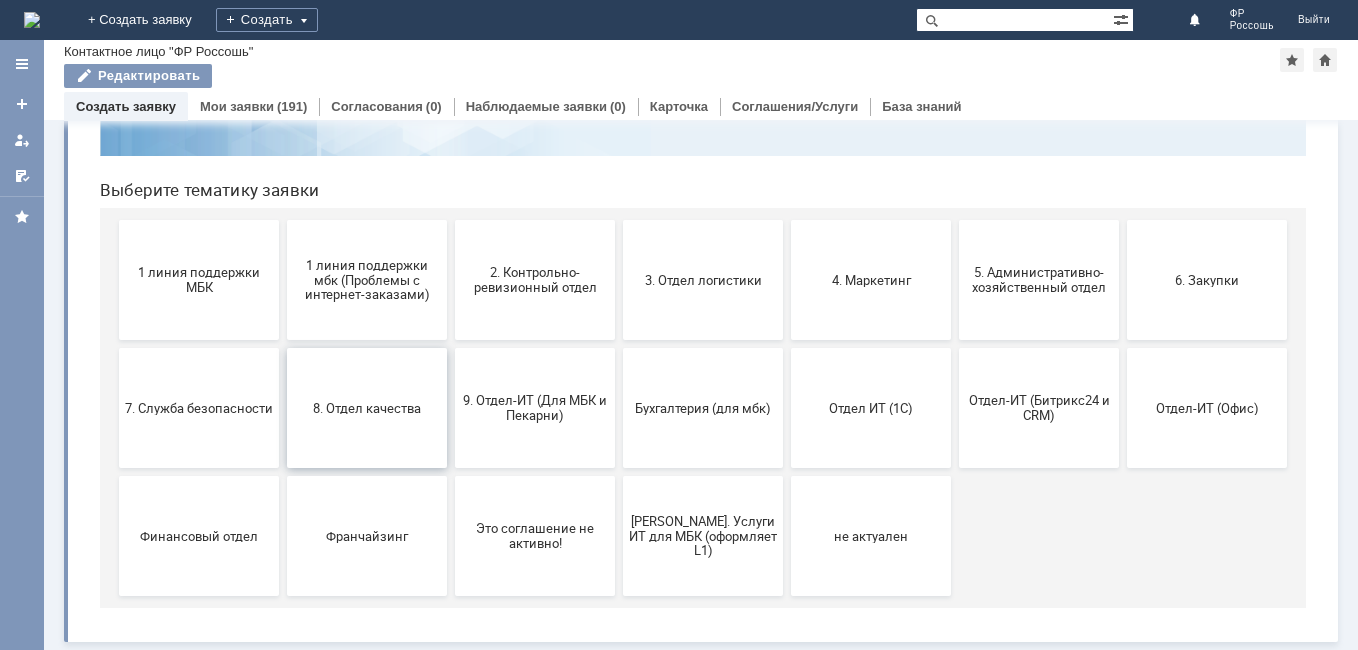 scroll, scrollTop: 165, scrollLeft: 0, axis: vertical 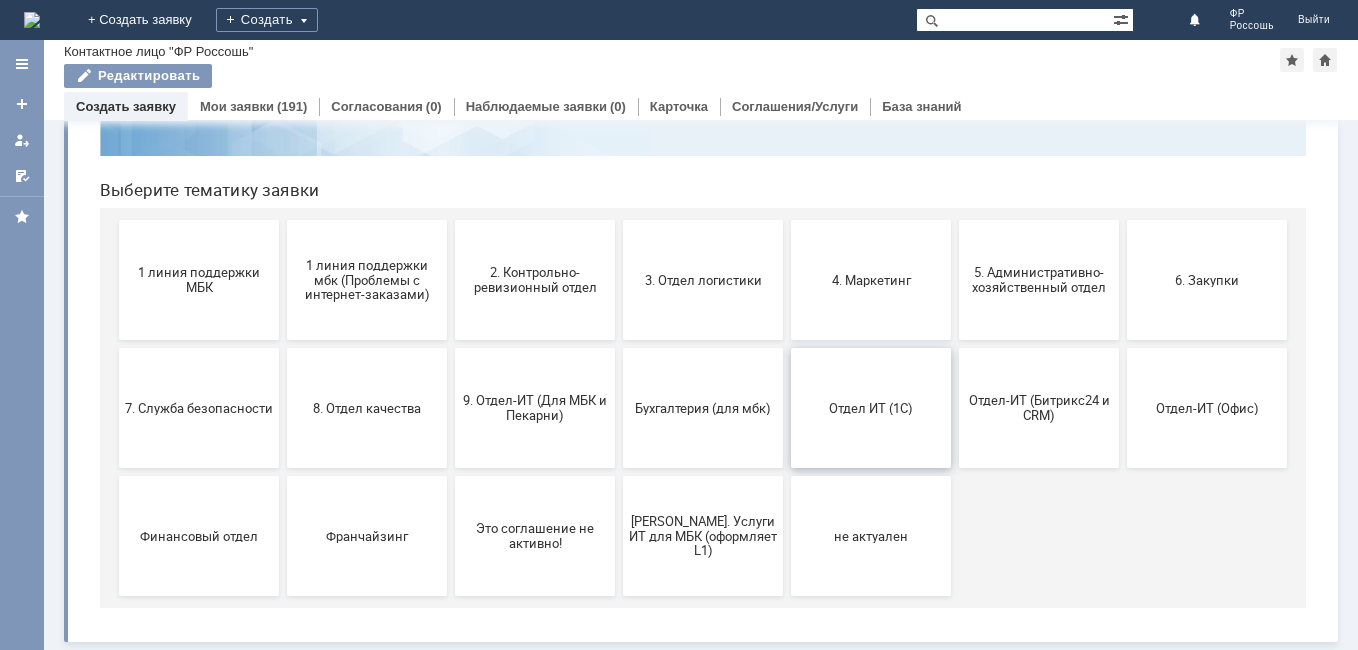 click on "Отдел ИТ (1С)" at bounding box center (871, 408) 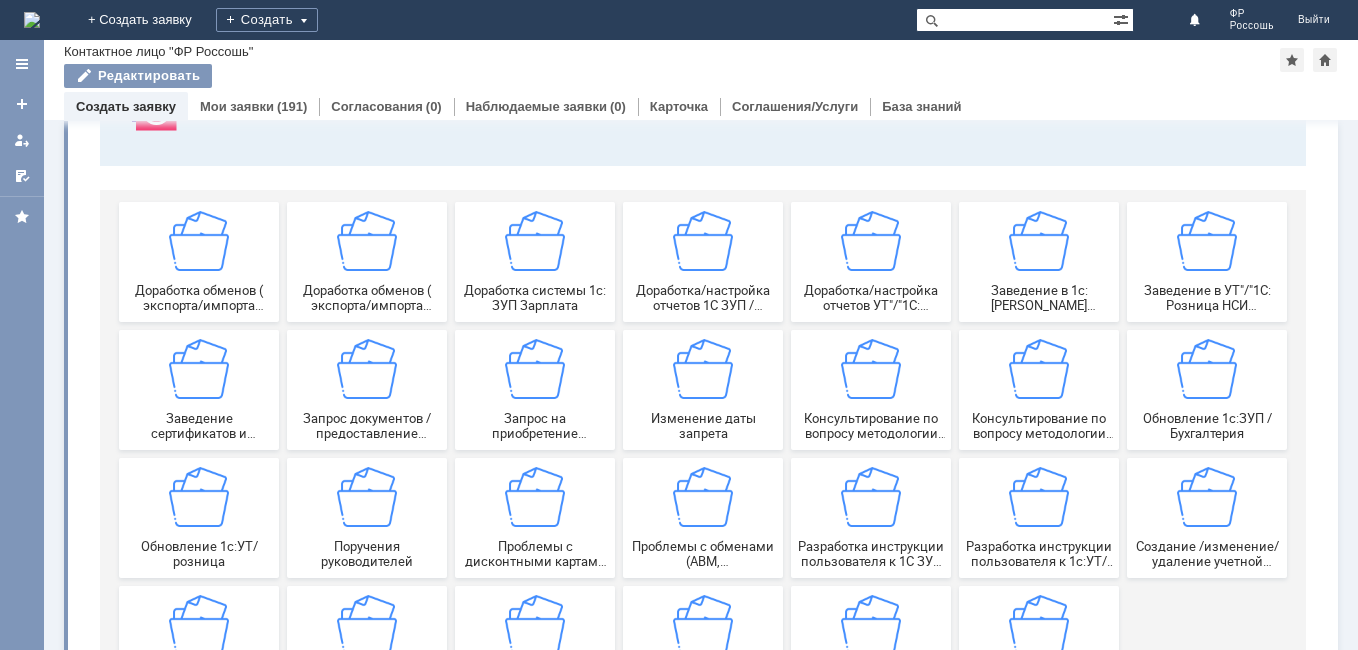scroll, scrollTop: 0, scrollLeft: 0, axis: both 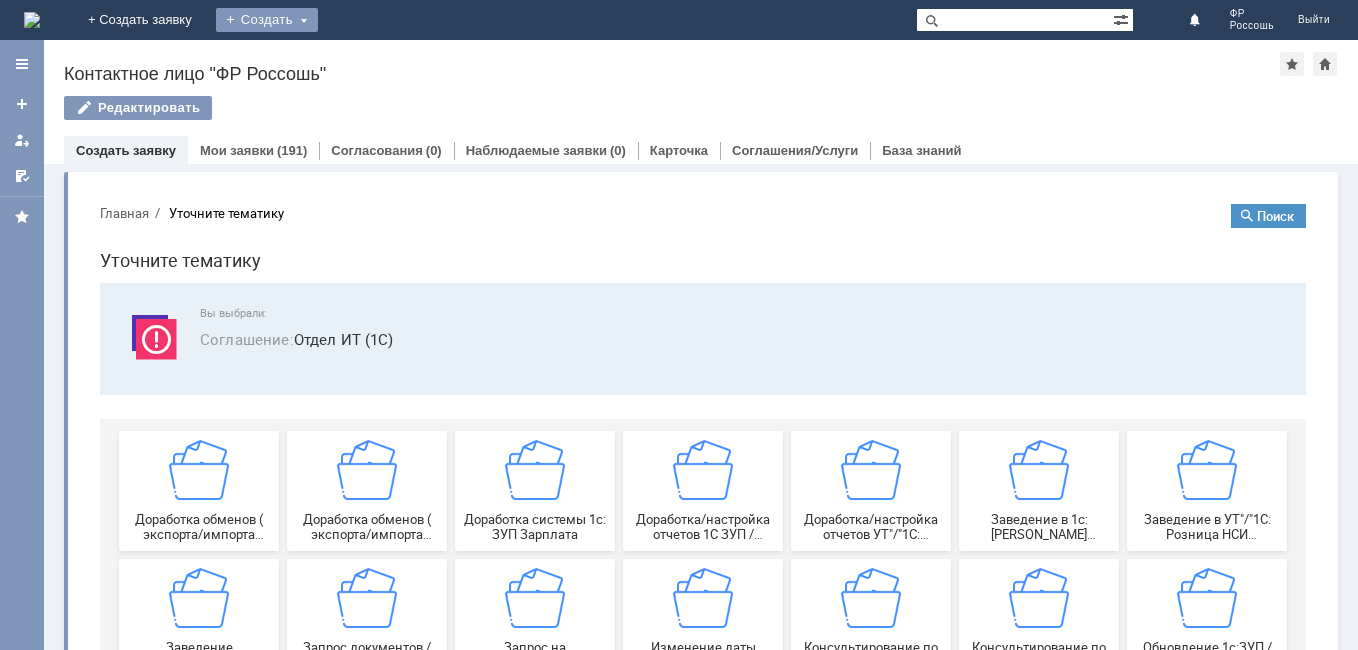 click on "Создать" at bounding box center [267, 20] 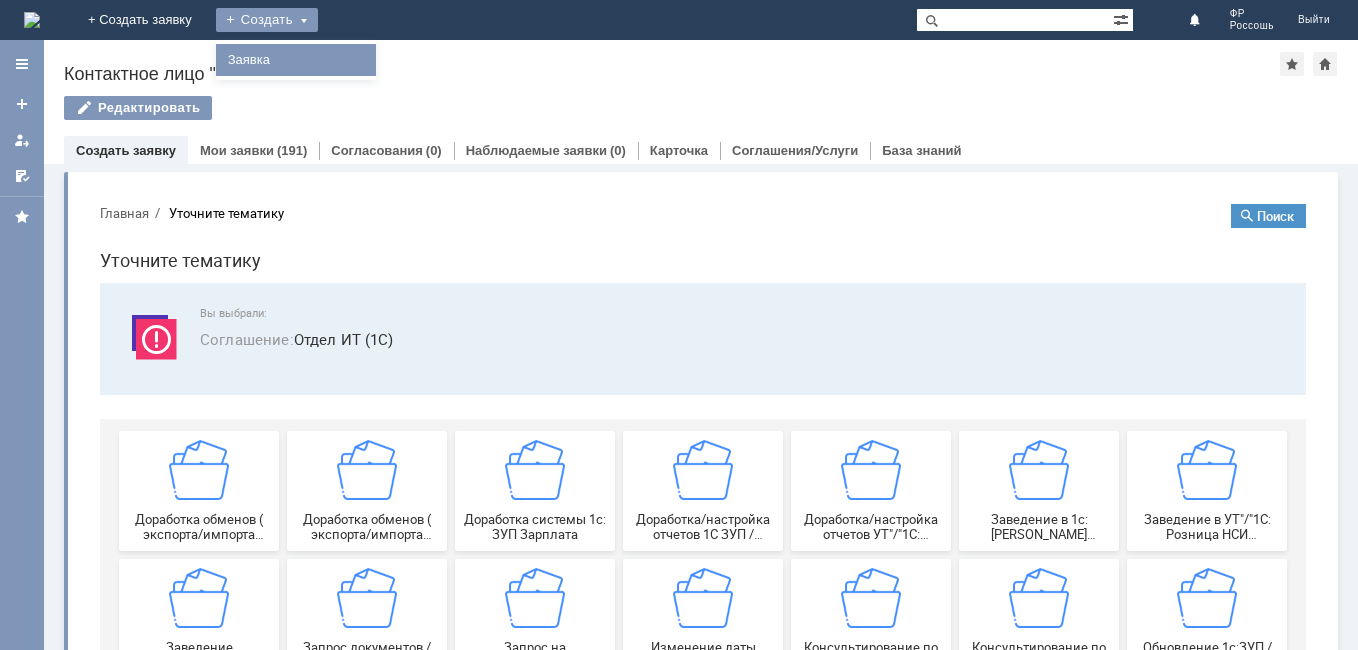 click on "Заявка" at bounding box center (296, 60) 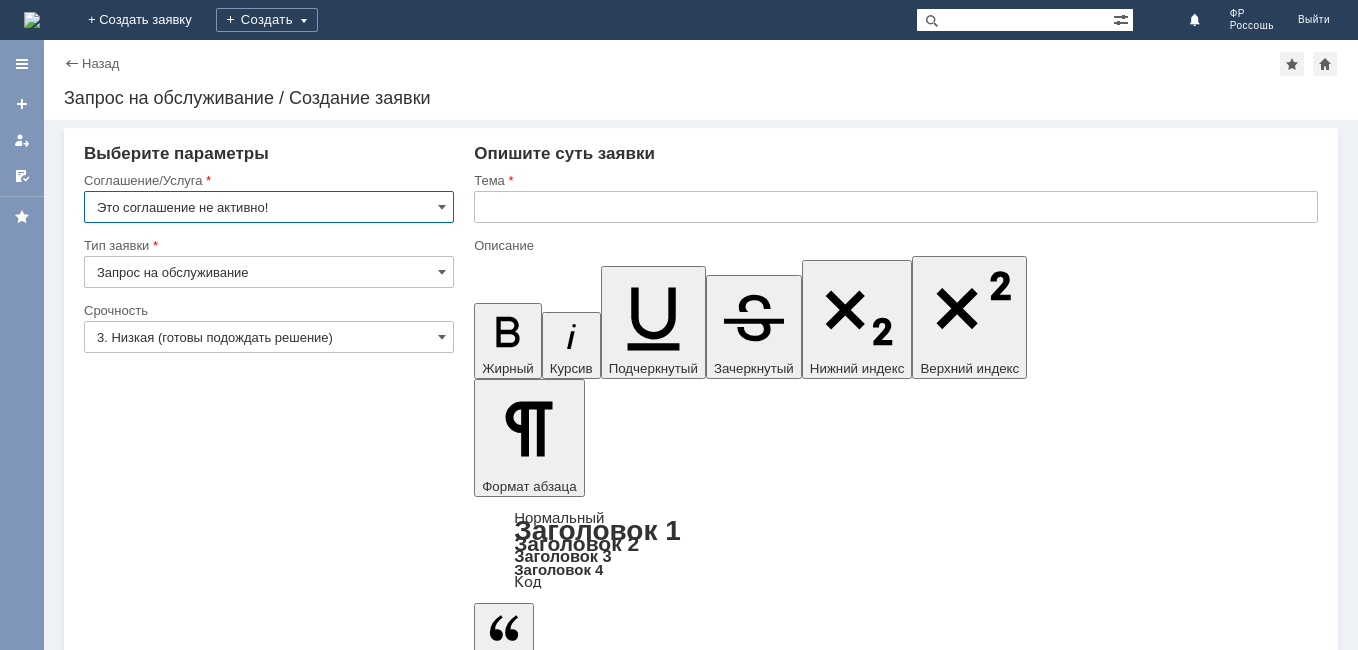 scroll, scrollTop: 0, scrollLeft: 0, axis: both 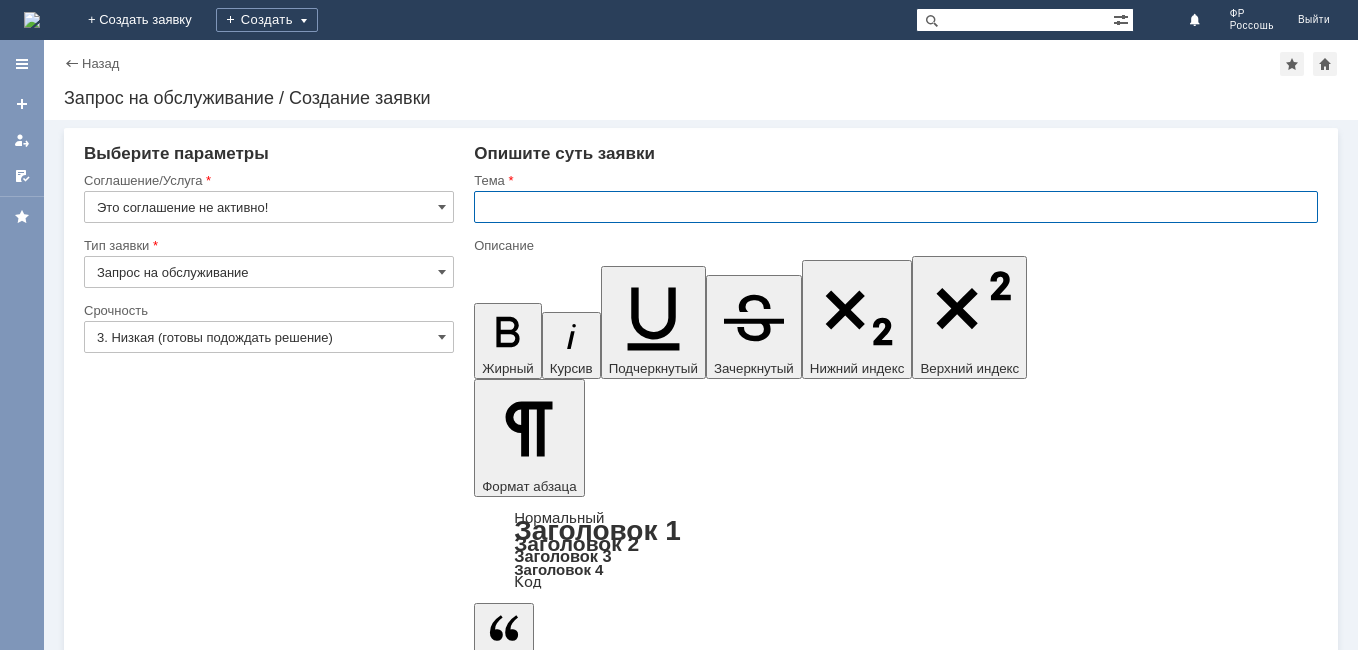 click at bounding box center [896, 207] 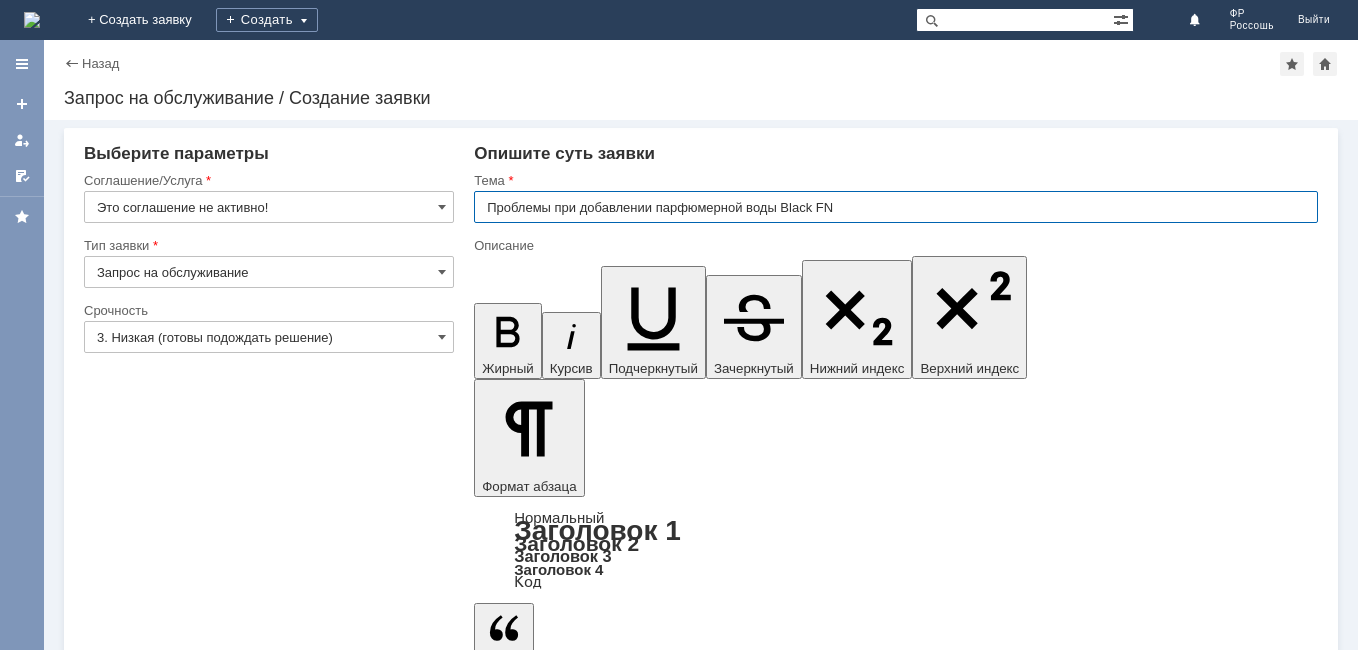 type on "Проблемы при добавлении парфюмерной воды Black FN" 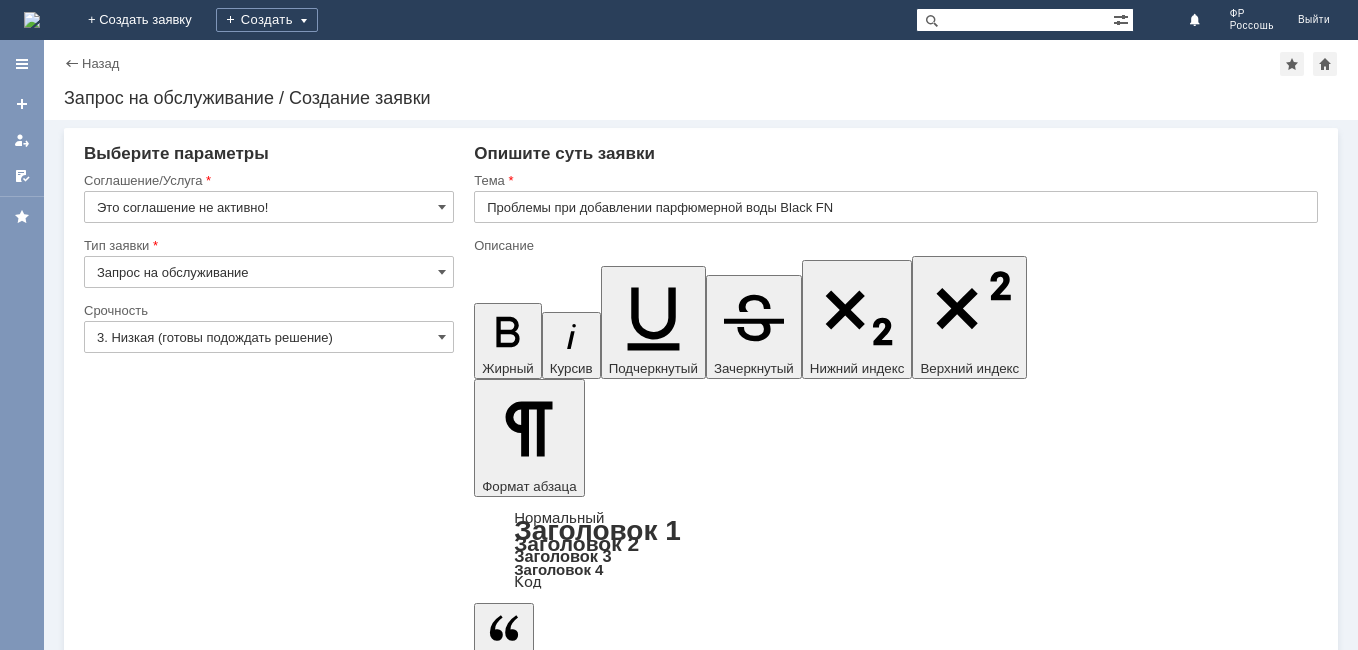 click at bounding box center (637, 5468) 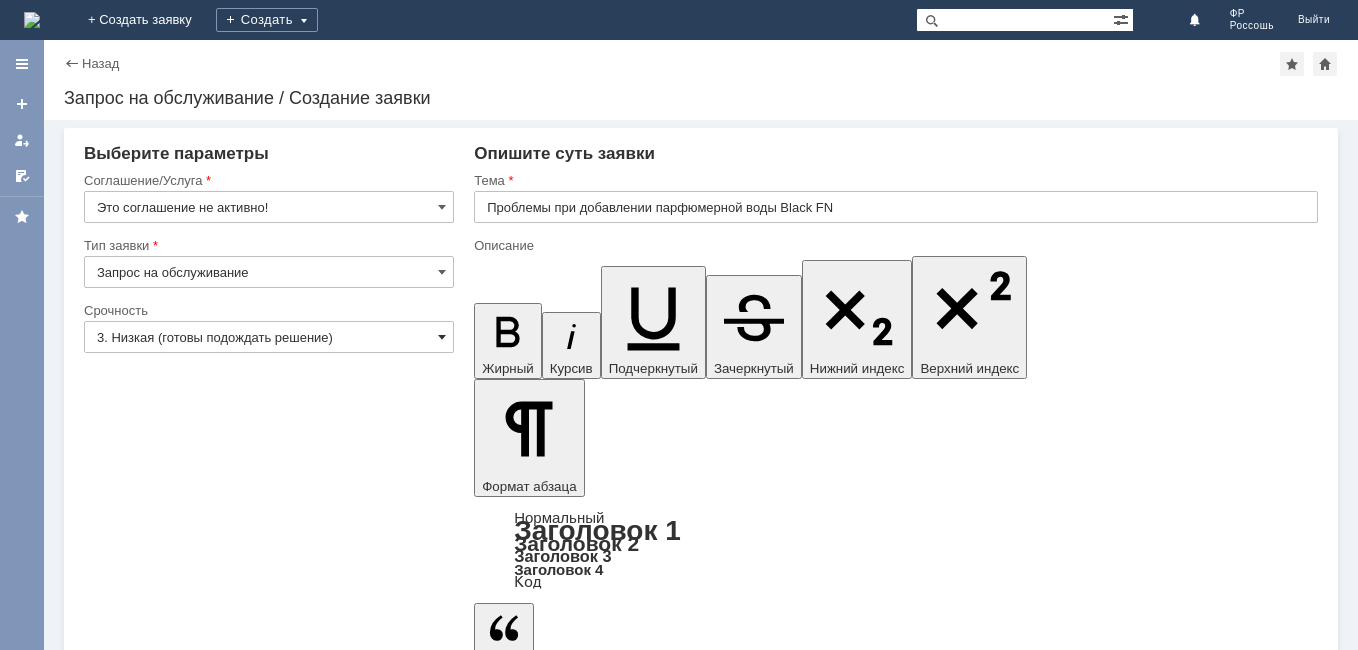 click at bounding box center [442, 337] 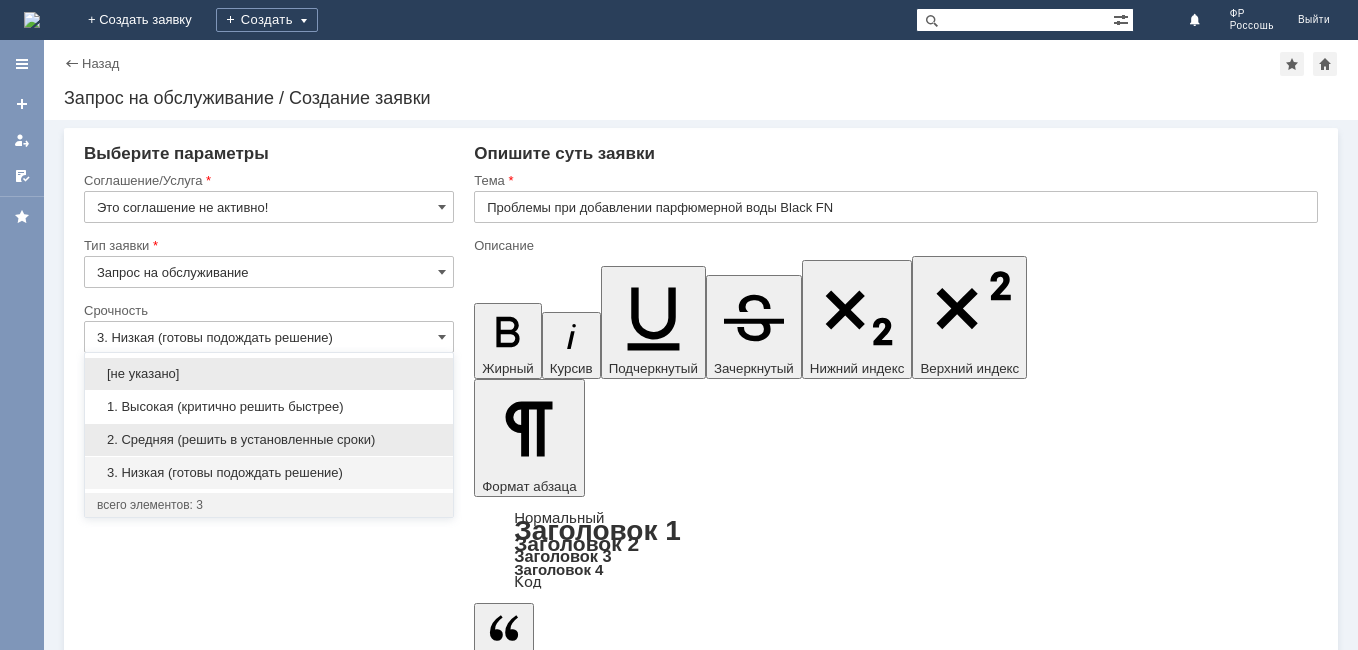 click on "2. Средняя (решить в установленные сроки)" at bounding box center [269, 440] 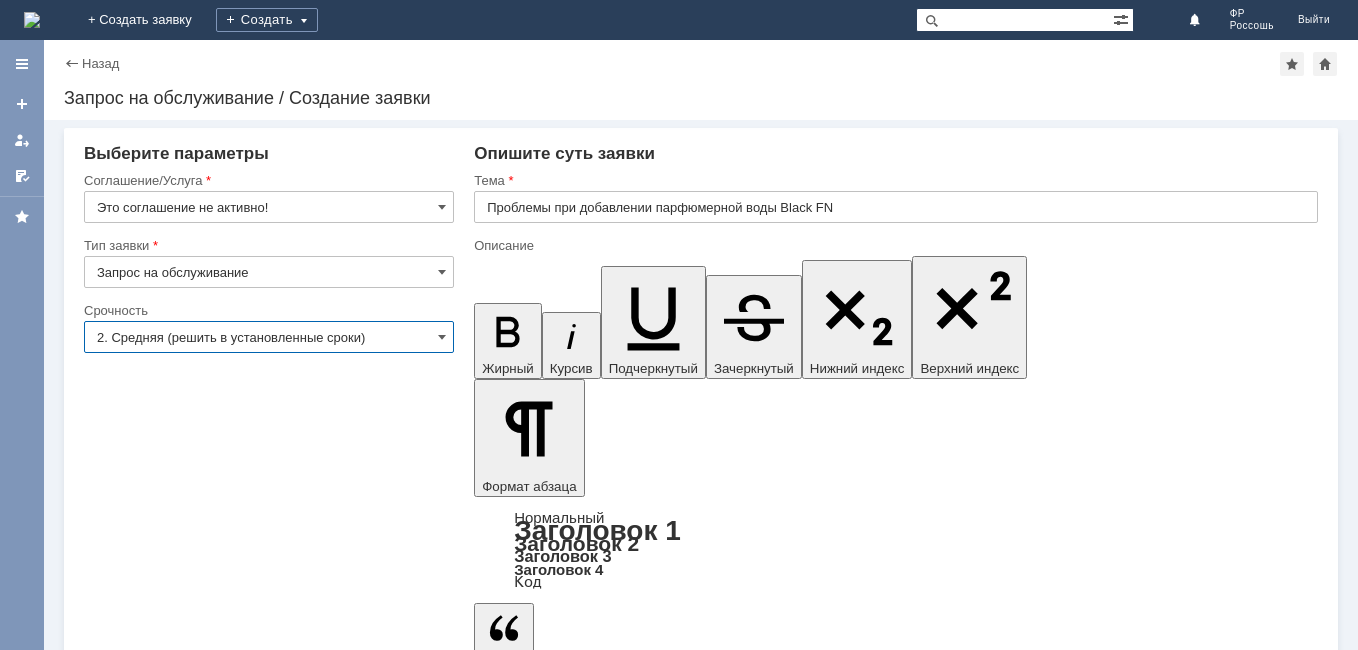 type on "2. Средняя (решить в установленные сроки)" 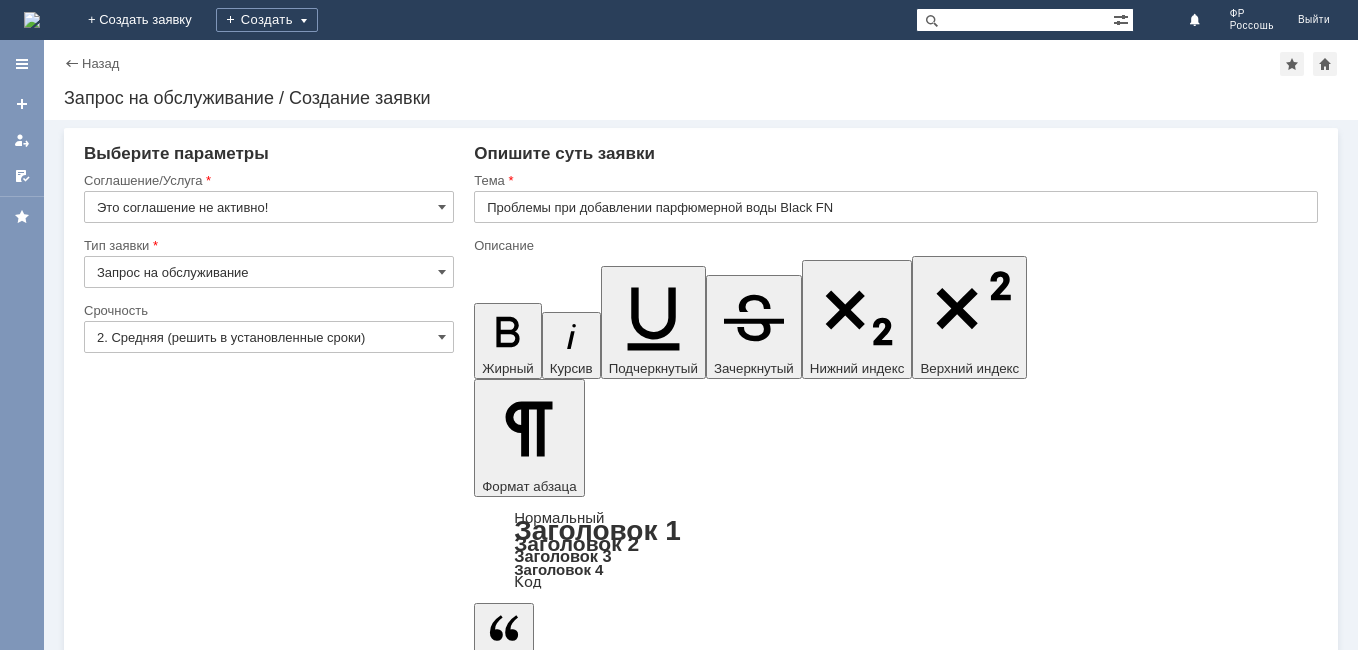 click on "Добавить файл" at bounding box center (550, 5629) 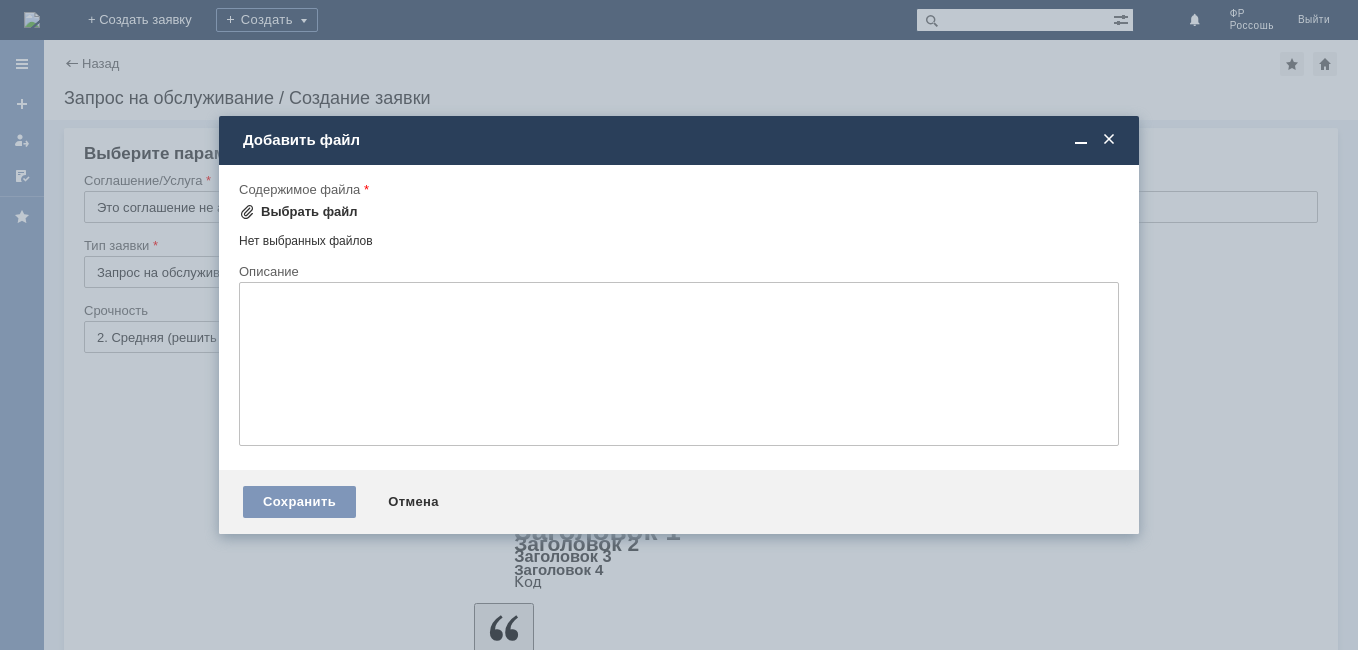 click on "Выбрать файл" at bounding box center [309, 212] 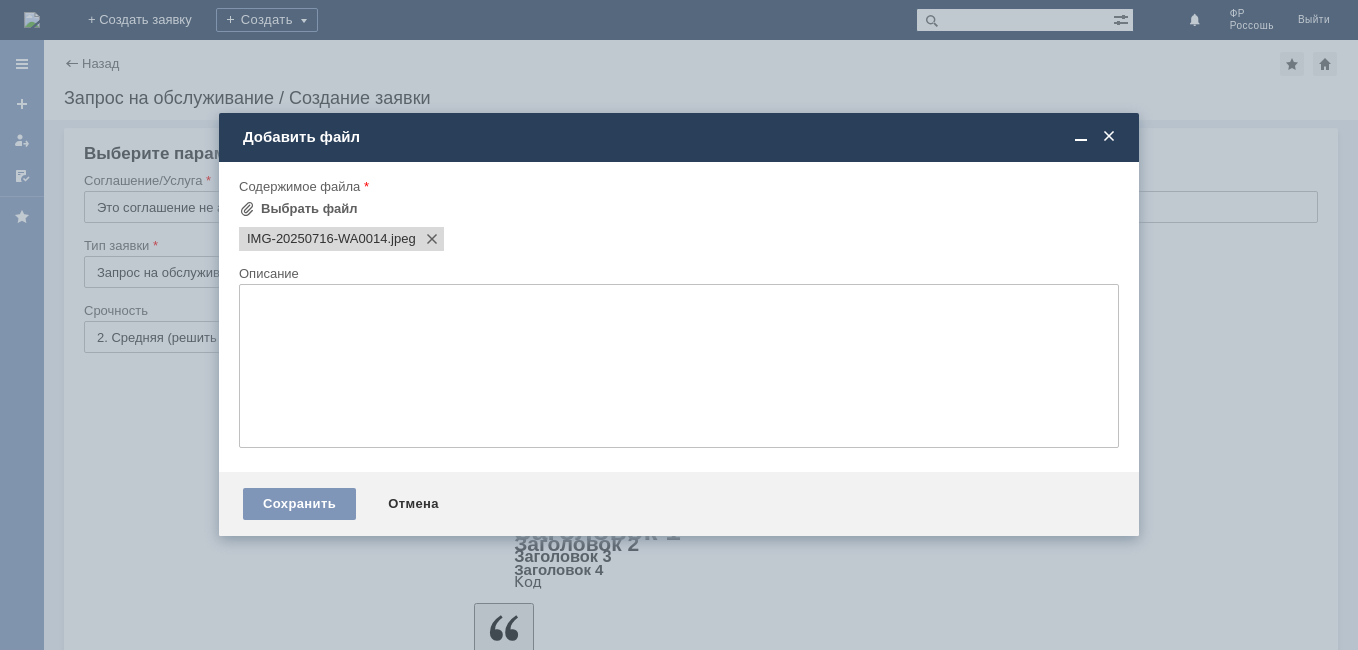 scroll, scrollTop: 0, scrollLeft: 0, axis: both 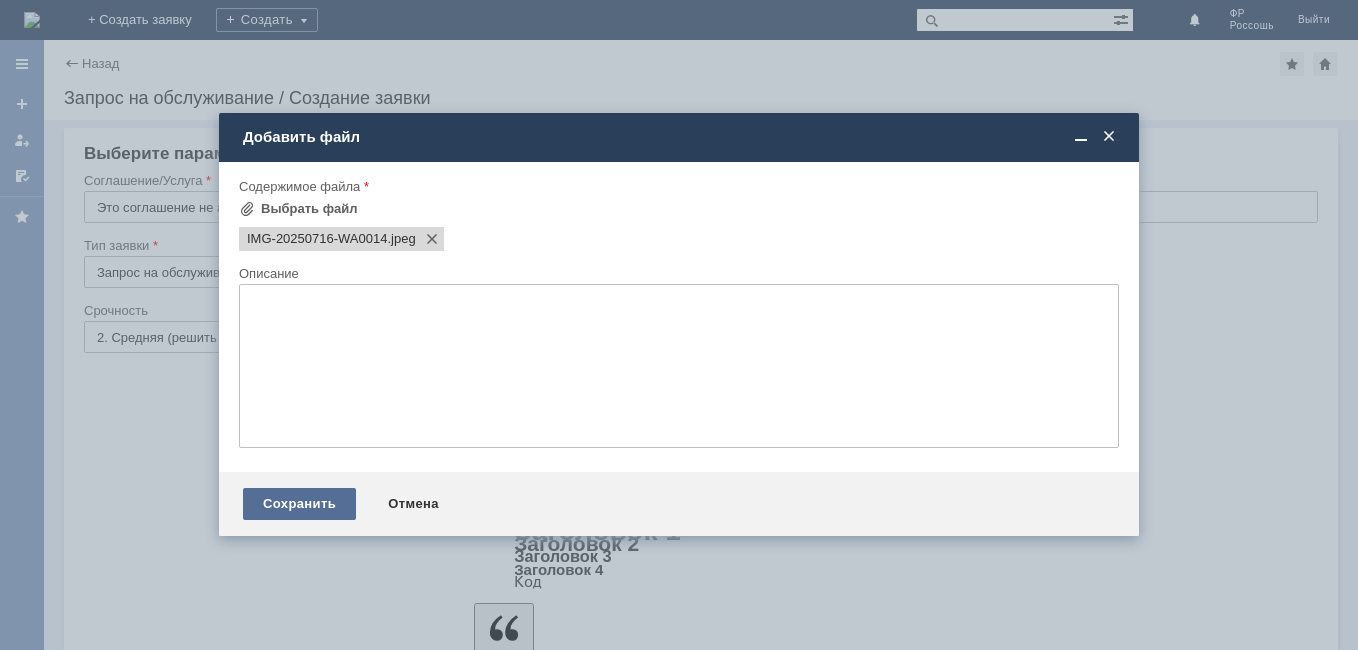 click on "Сохранить" at bounding box center [299, 504] 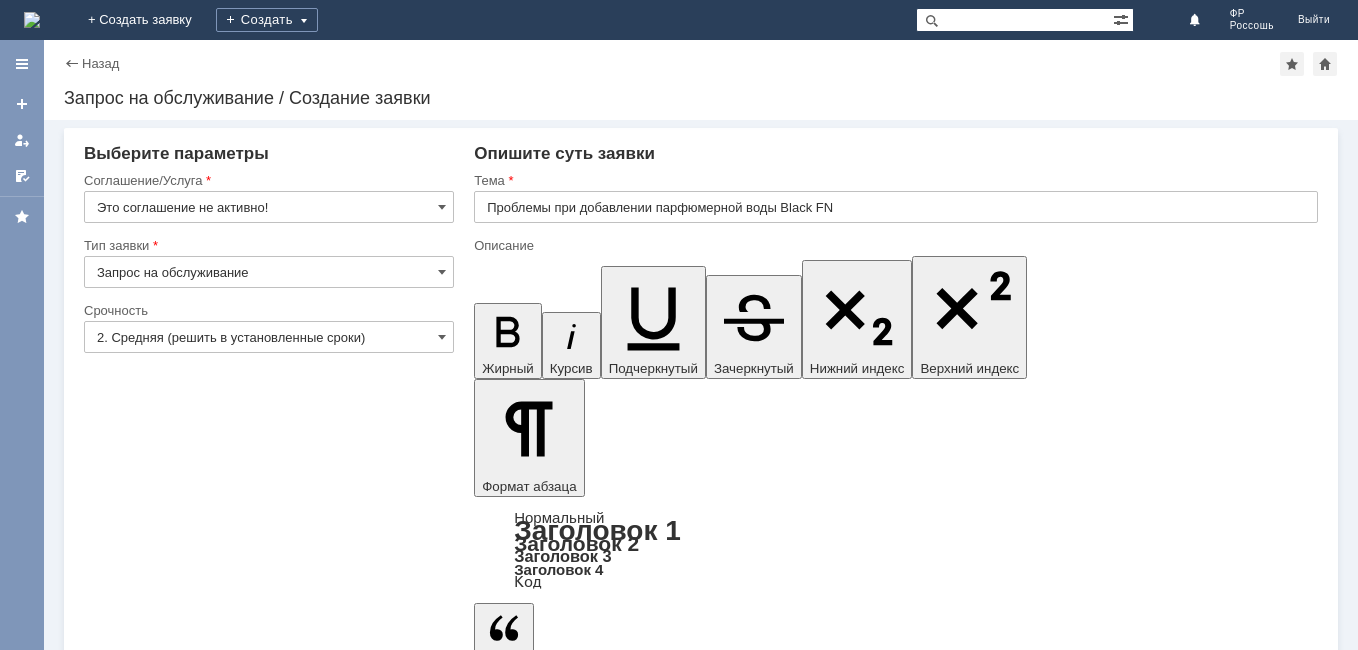 click at bounding box center [637, 5525] 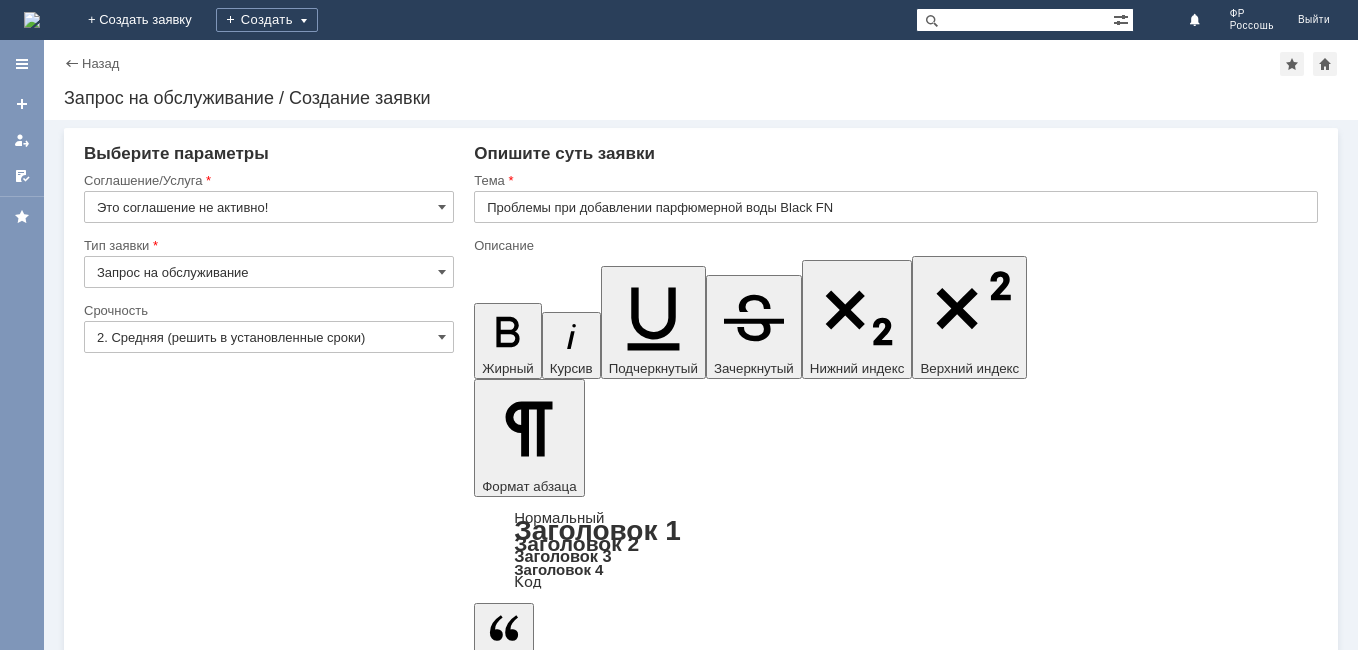 type 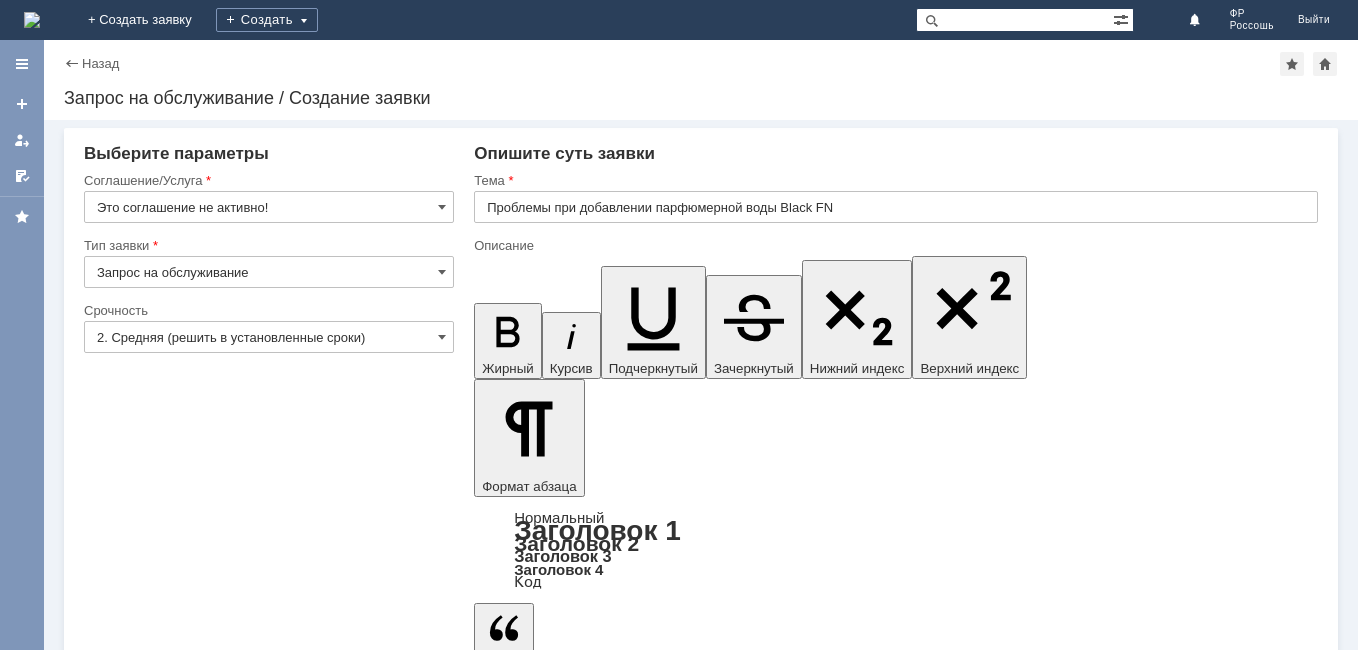 click on "Добрый день! При продаже при  сканировании" at bounding box center (637, 5525) 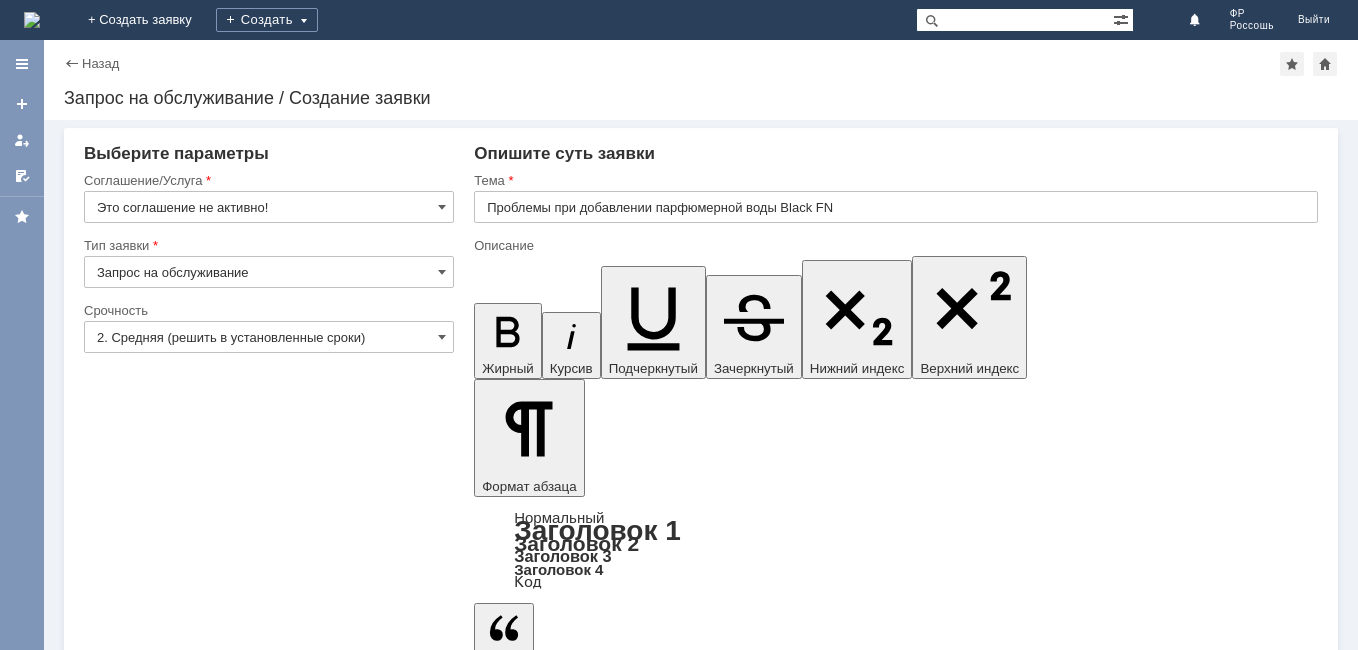 click at bounding box center [494, 5675] 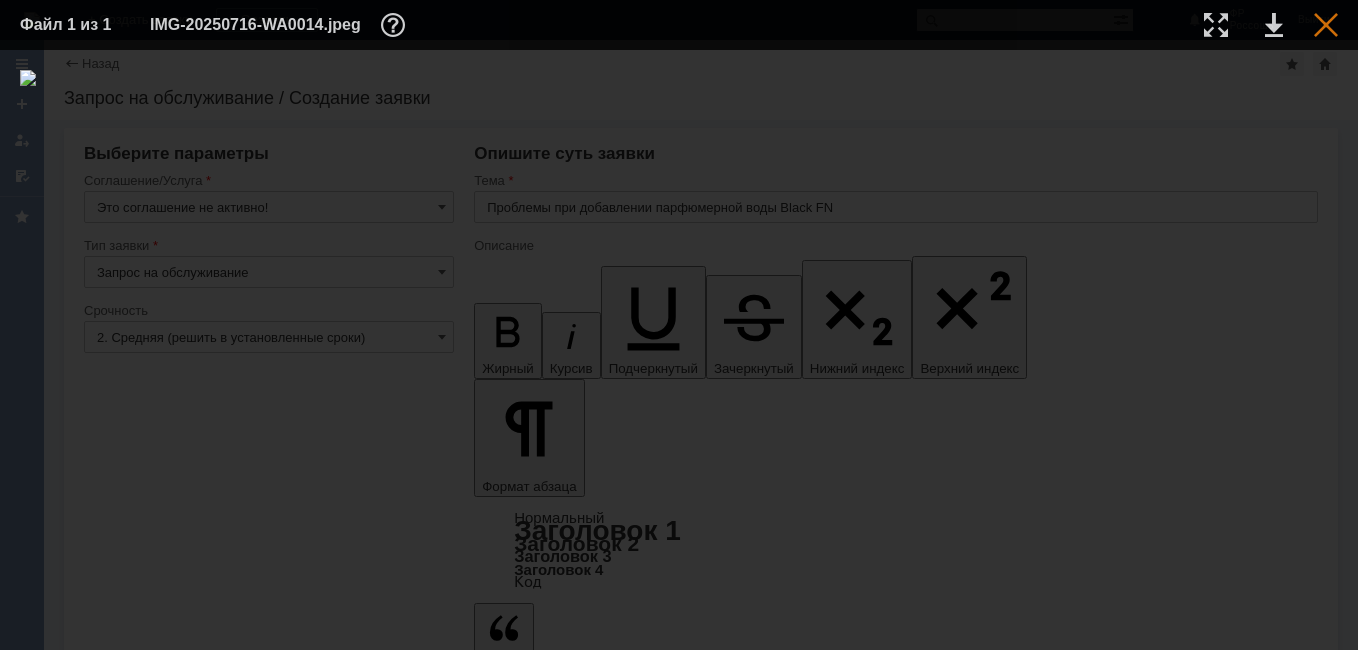 click at bounding box center [1326, 25] 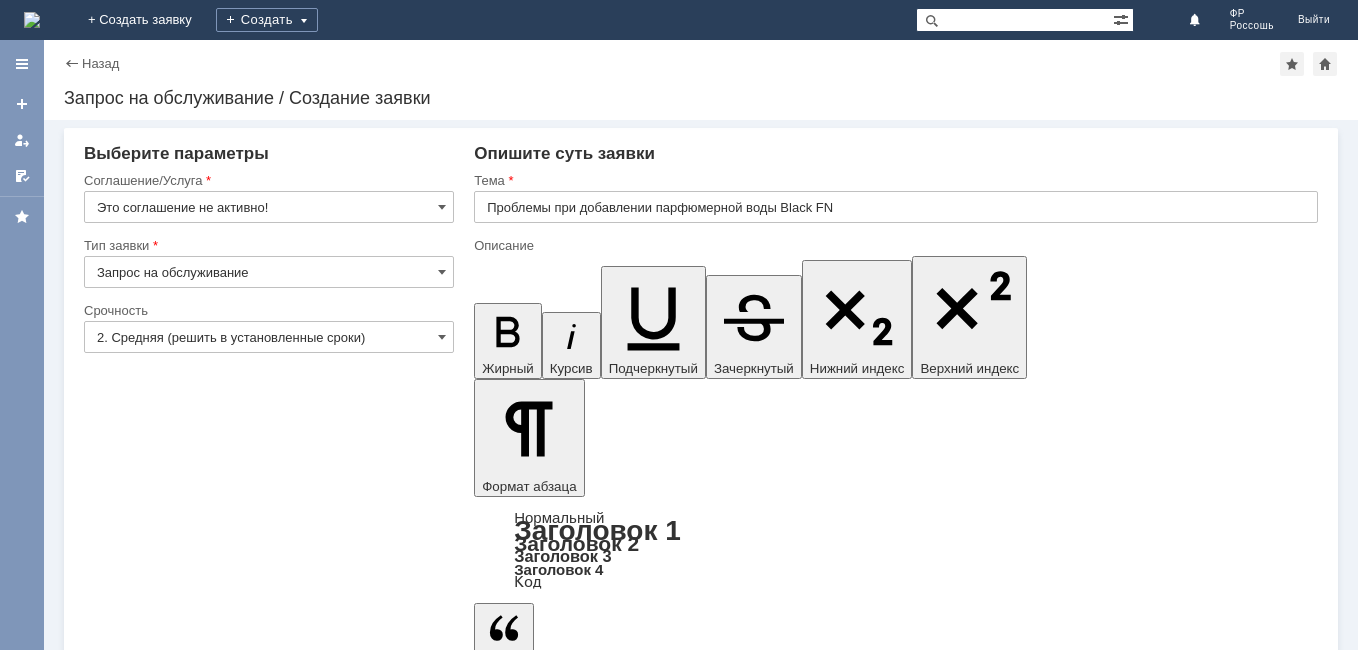 click on "Сохранить" at bounding box center (144, 5759) 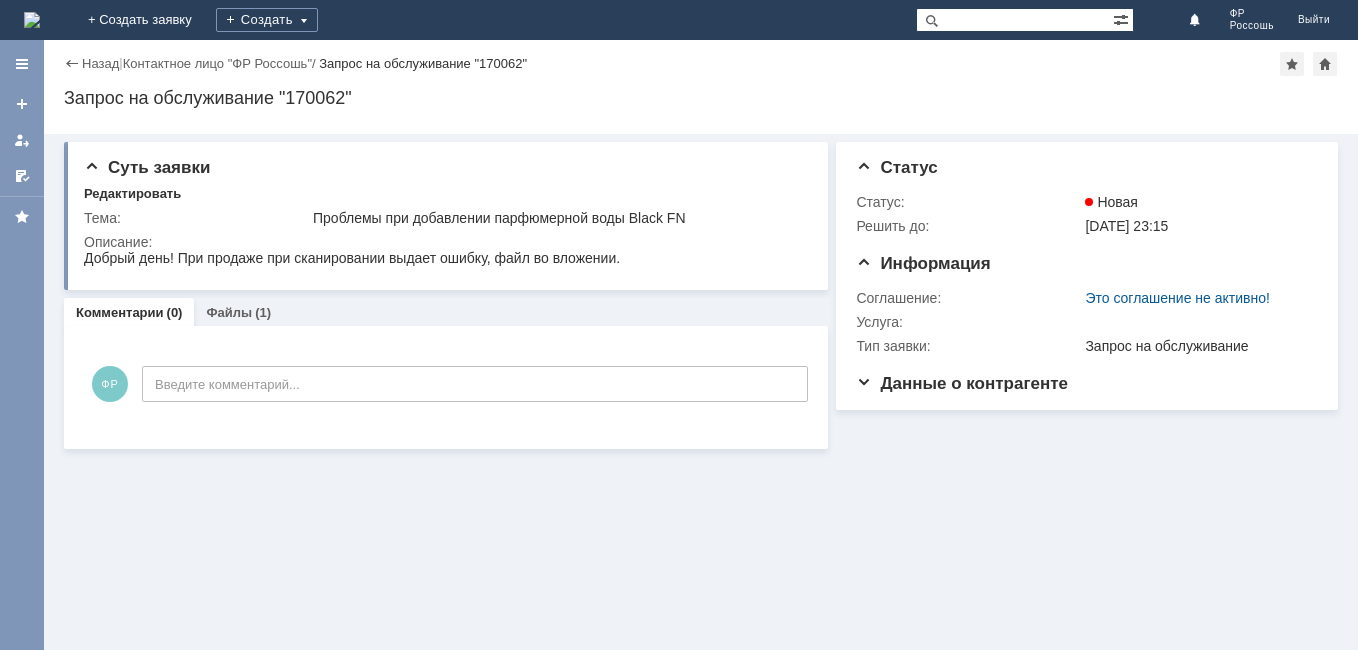 scroll, scrollTop: 0, scrollLeft: 0, axis: both 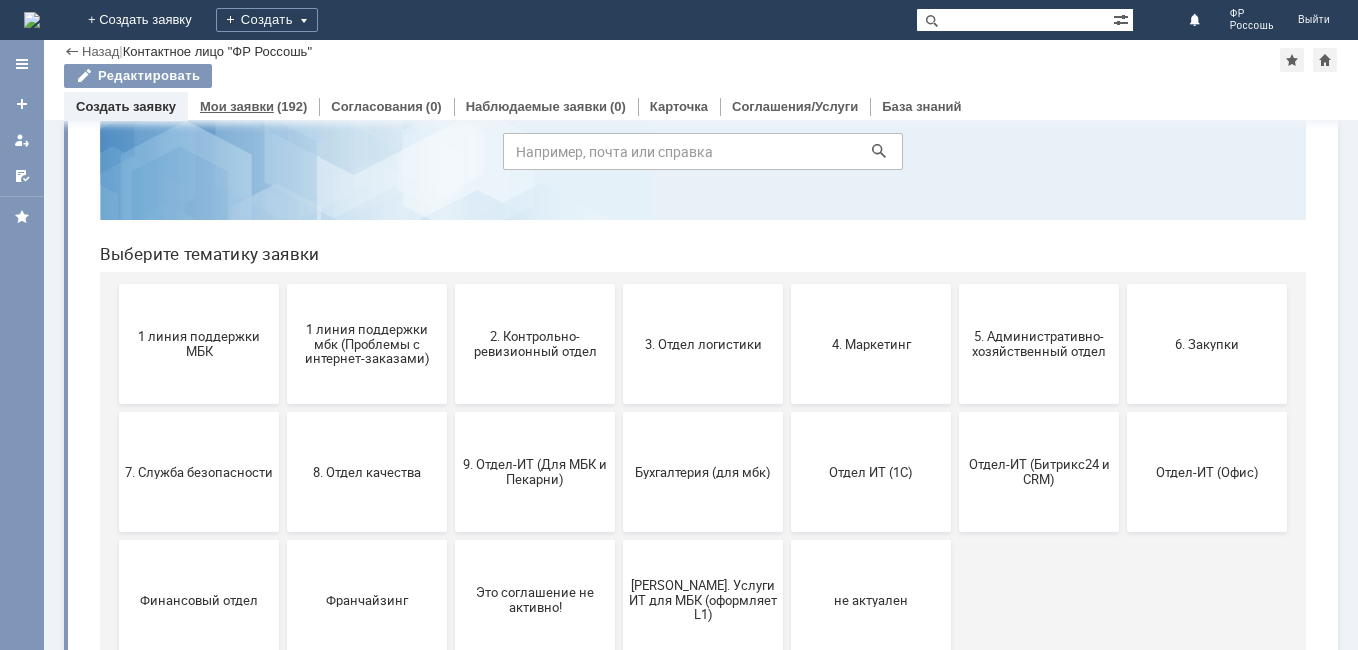 click on "Мои заявки" at bounding box center [237, 106] 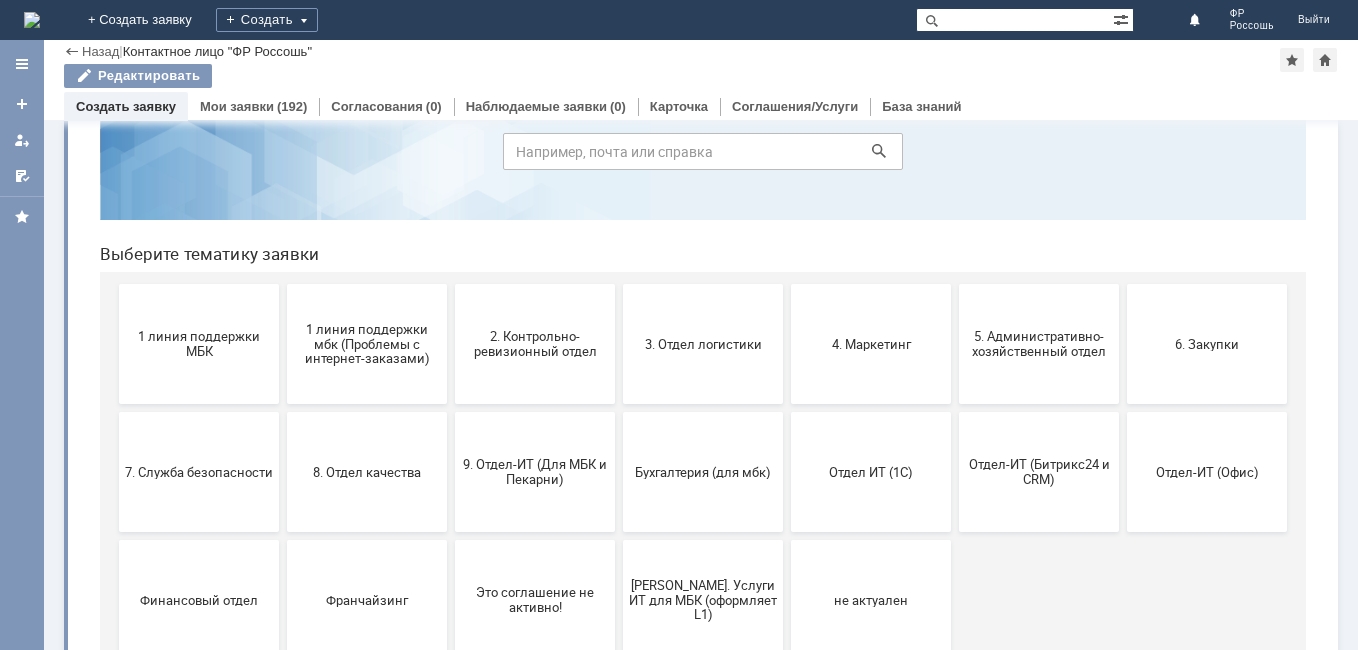 scroll, scrollTop: 0, scrollLeft: 0, axis: both 